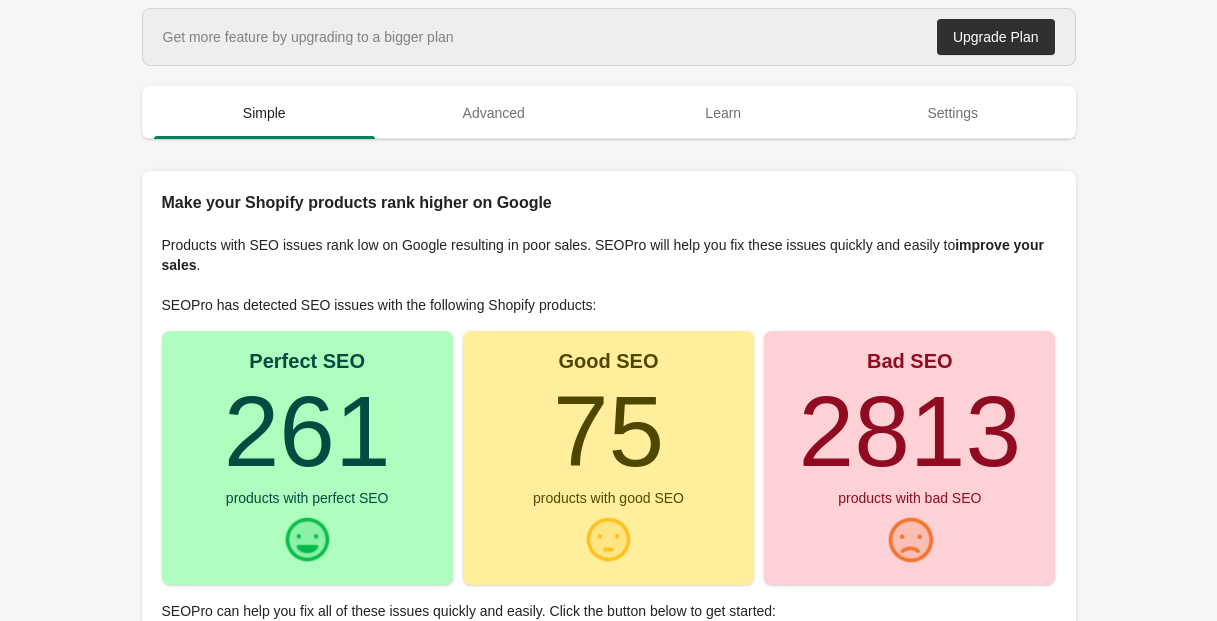 scroll, scrollTop: 0, scrollLeft: 0, axis: both 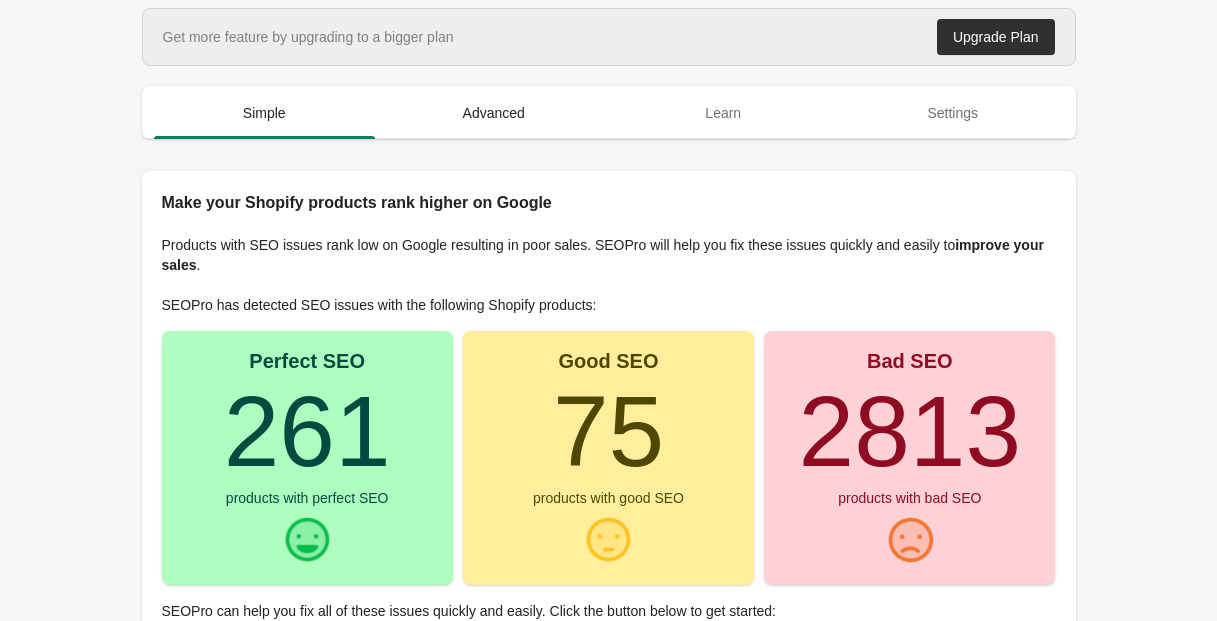 click on "Advanced" at bounding box center (494, 113) 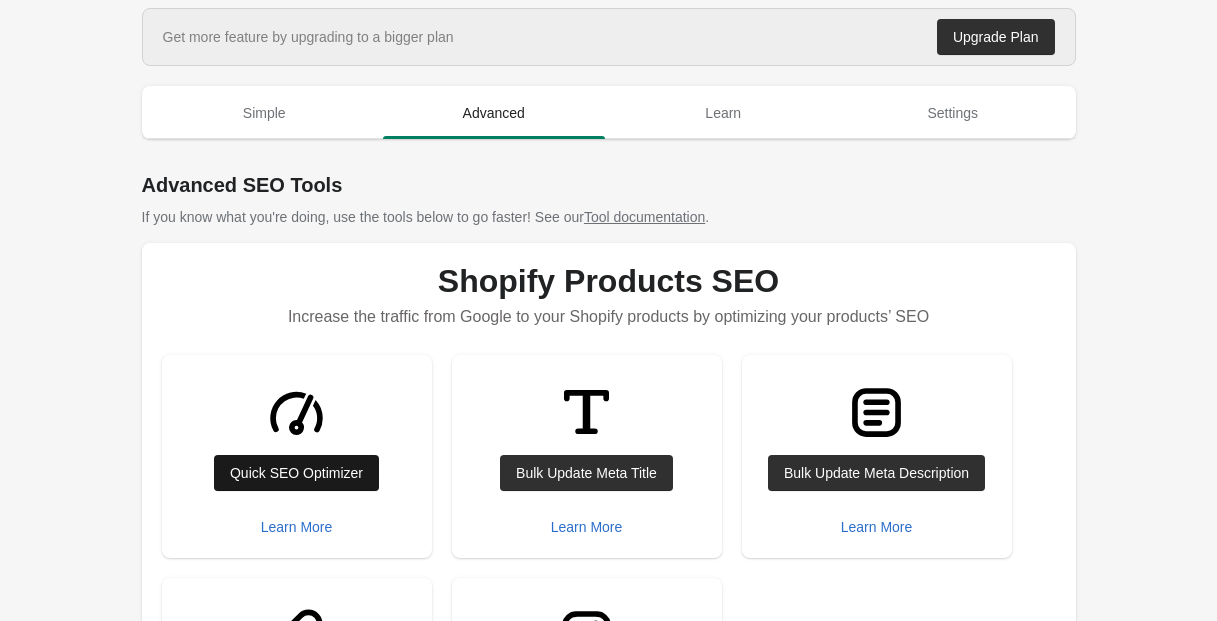 click on "Quick SEO Optimizer" at bounding box center [296, 473] 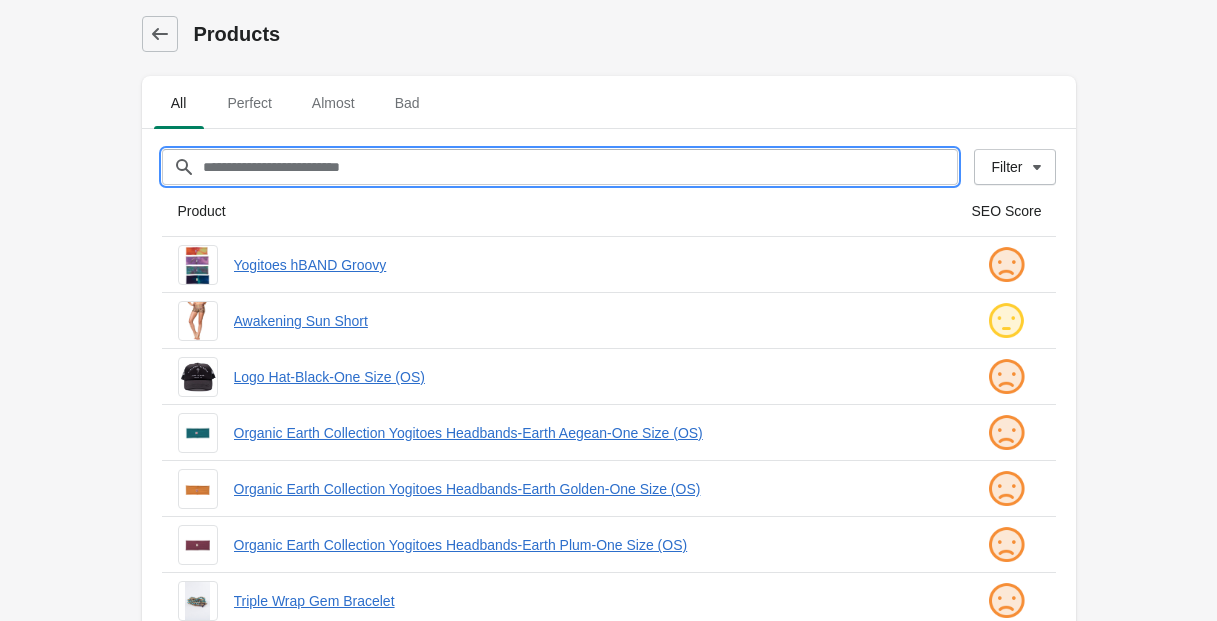 click on "Filter[title]" at bounding box center [580, 167] 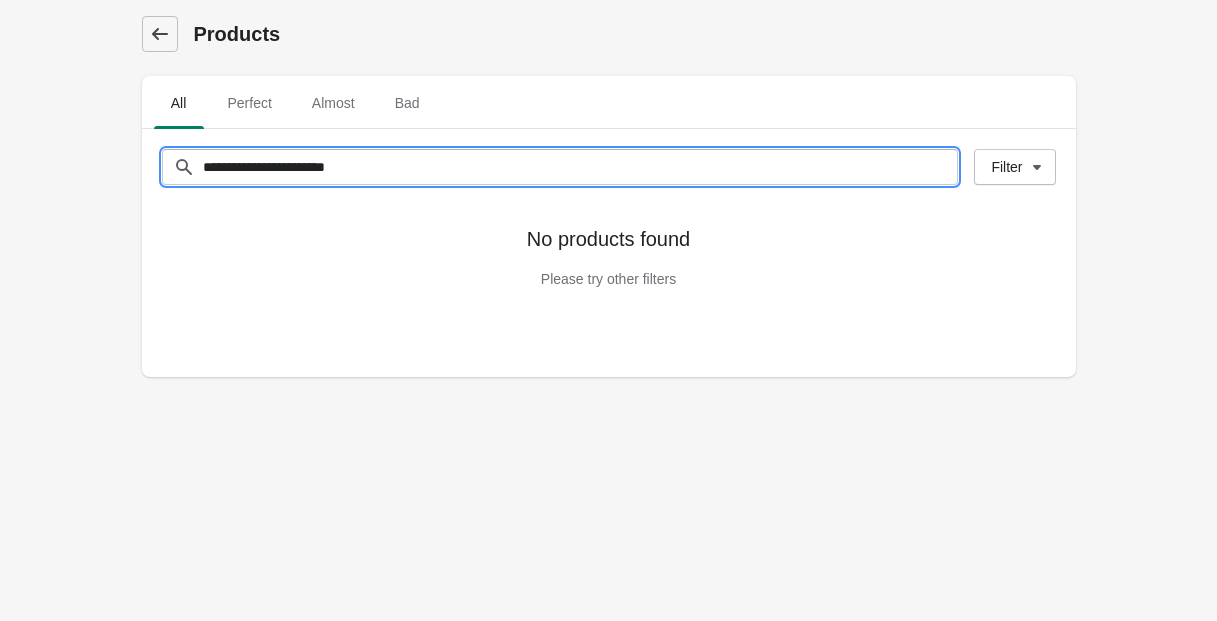 type on "**********" 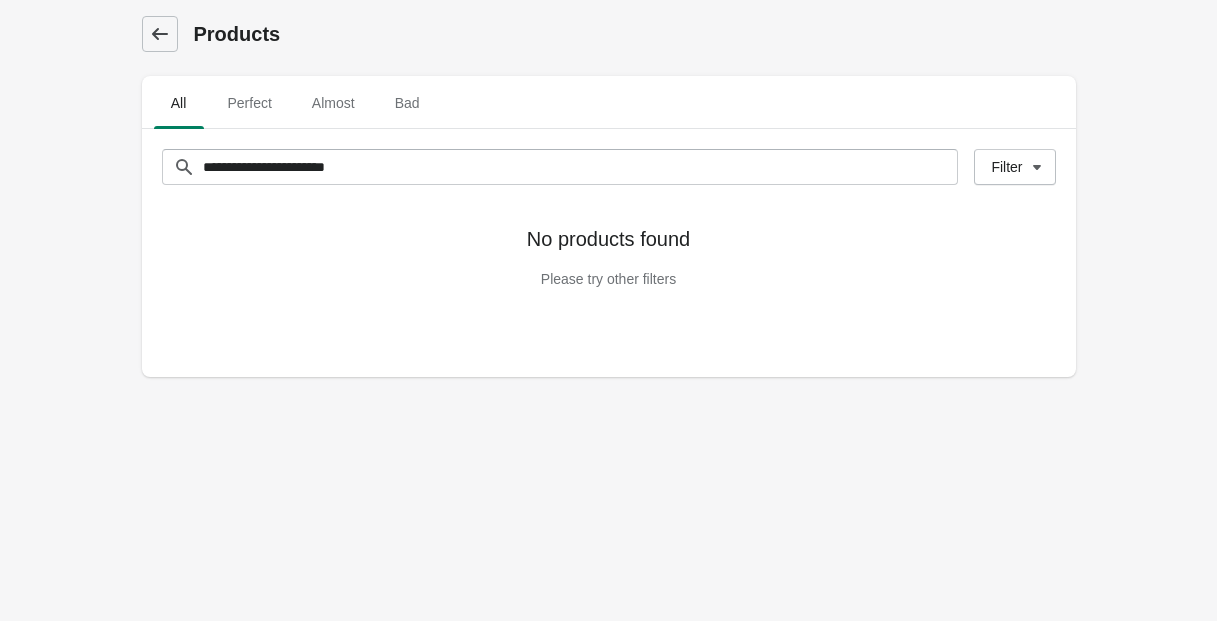 click 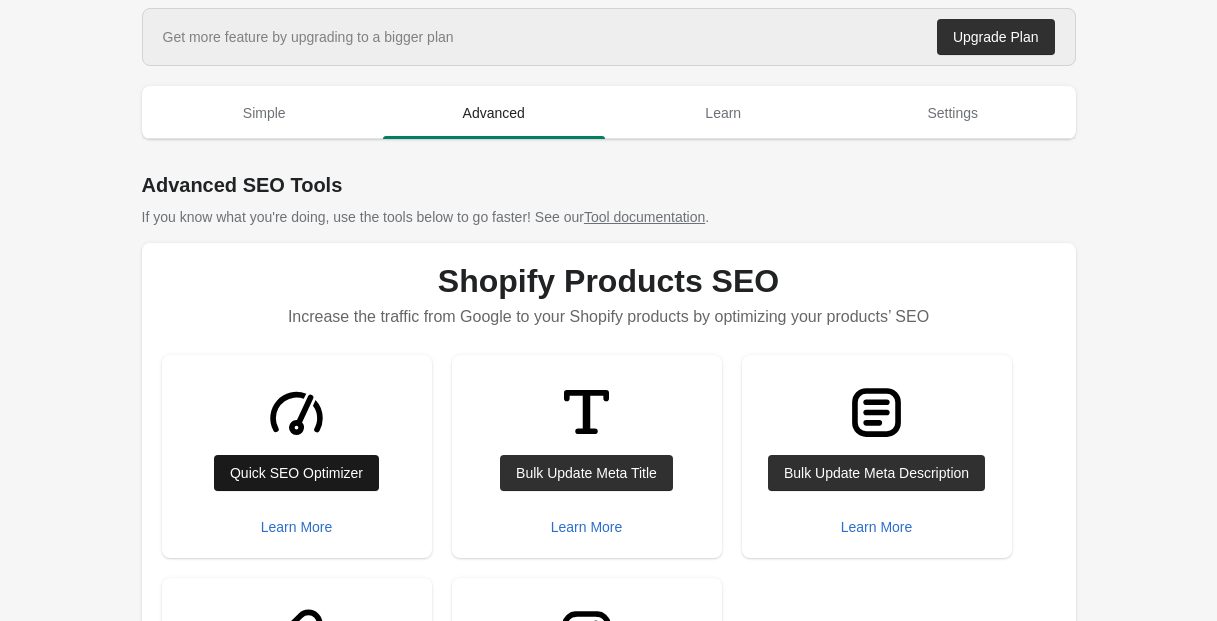 click on "Quick SEO Optimizer" at bounding box center (296, 473) 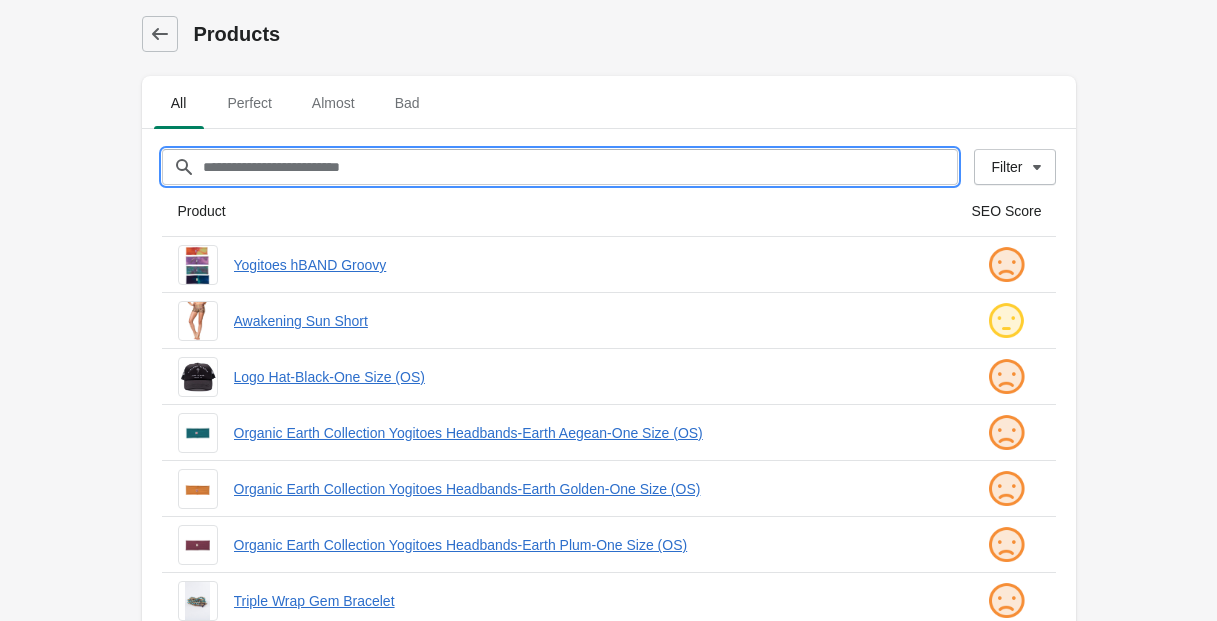 click on "Filter[title]" at bounding box center (580, 167) 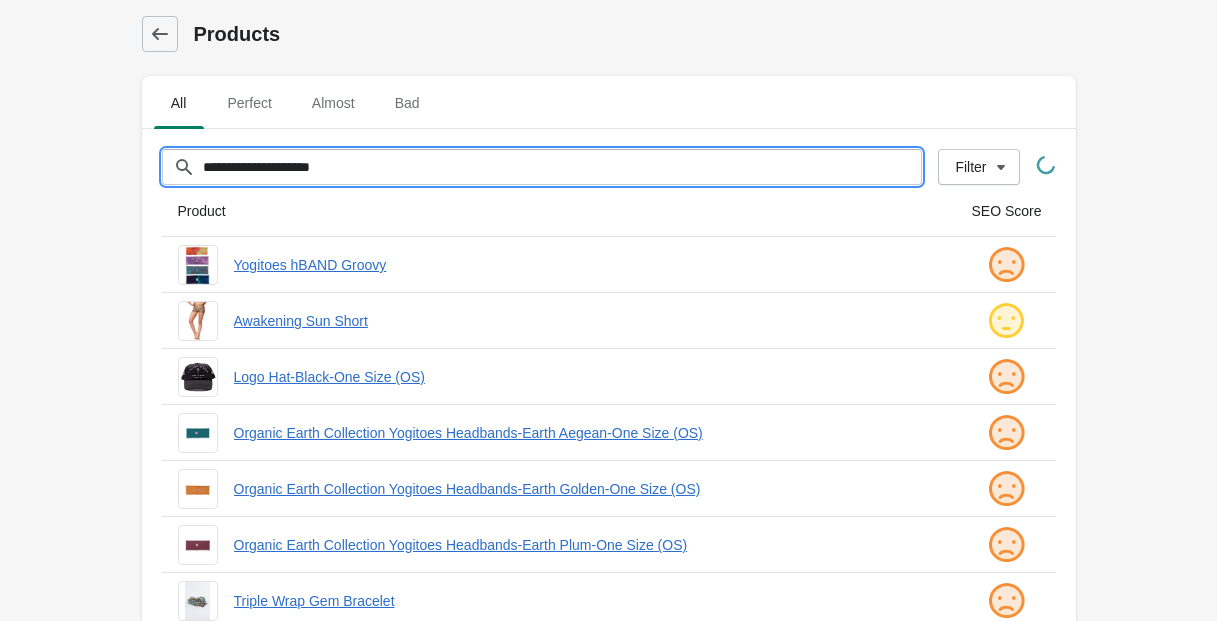 type on "**********" 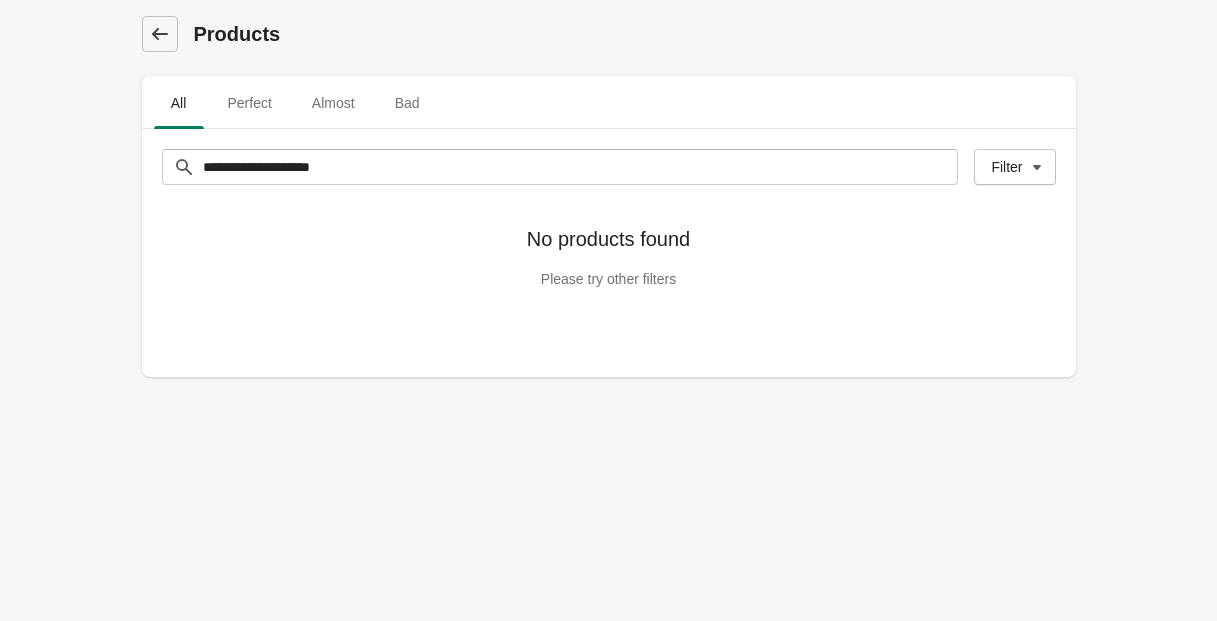 click 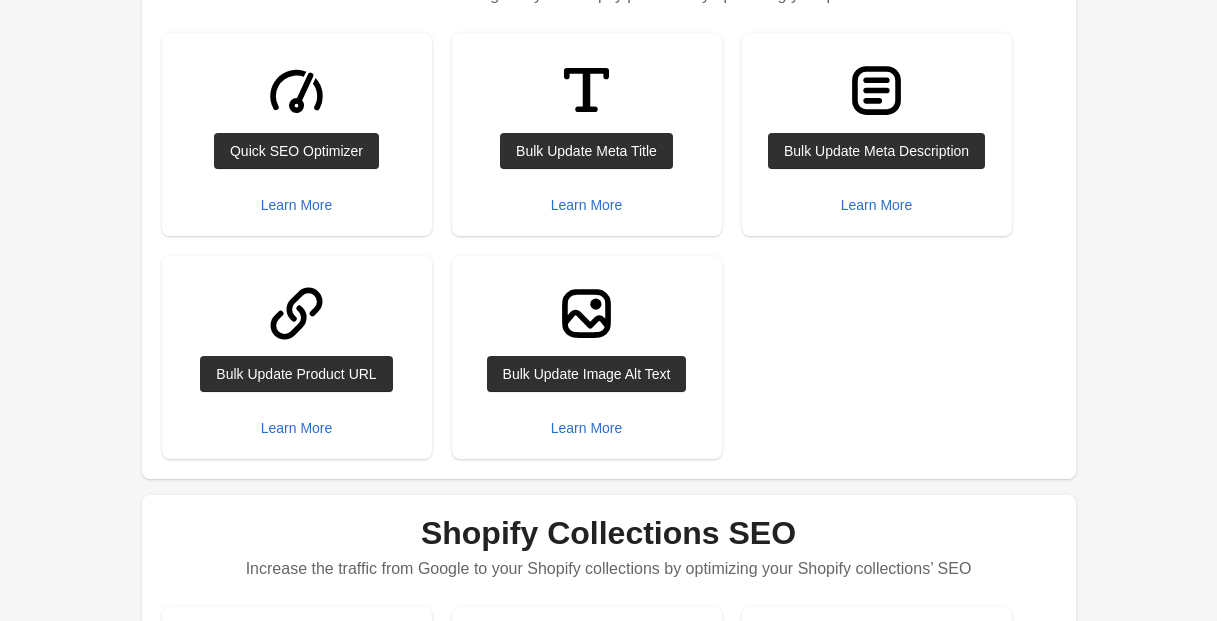 scroll, scrollTop: 332, scrollLeft: 0, axis: vertical 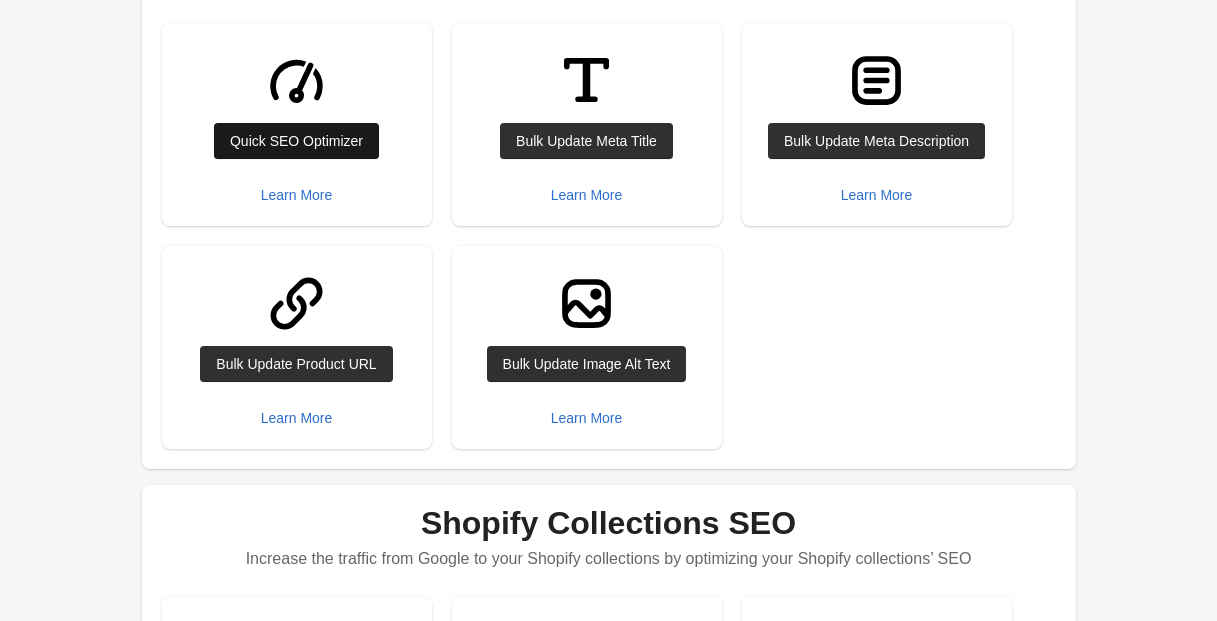 click on "Quick SEO Optimizer" at bounding box center (296, 141) 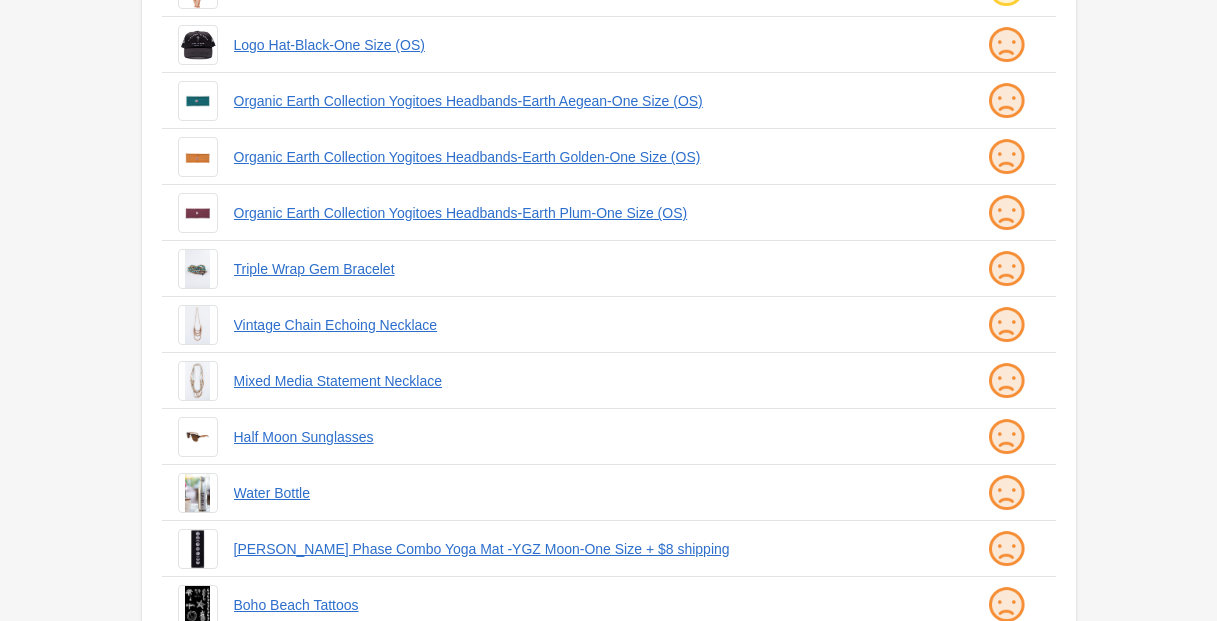 scroll, scrollTop: 0, scrollLeft: 0, axis: both 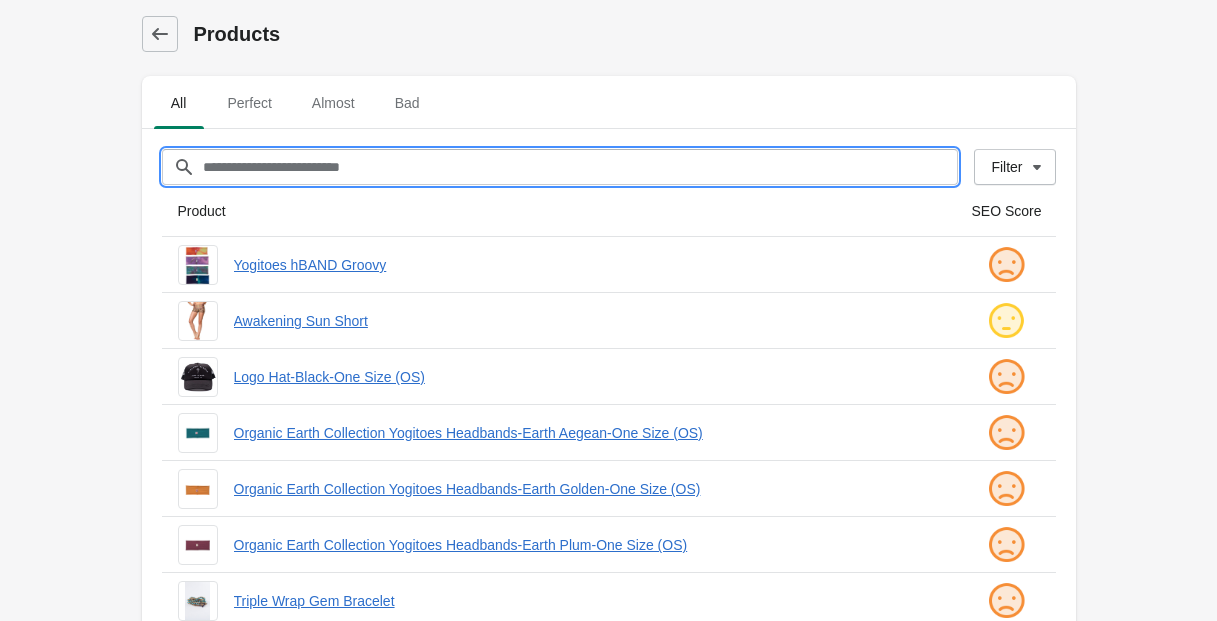 click on "Filter[title]" at bounding box center [580, 167] 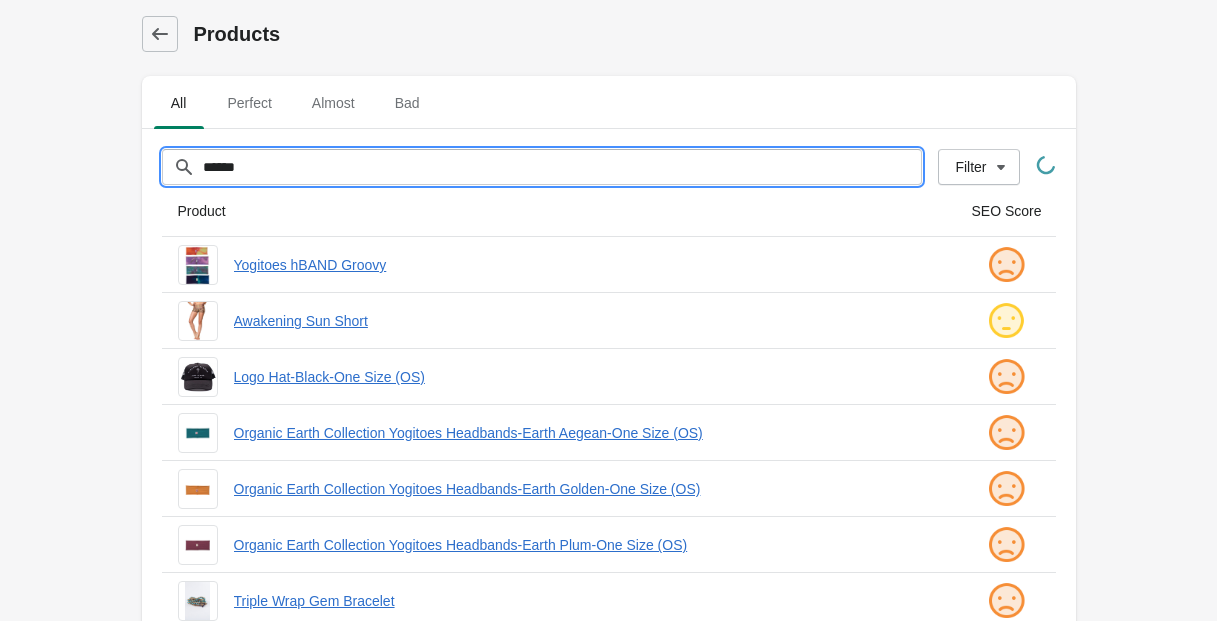 type on "******" 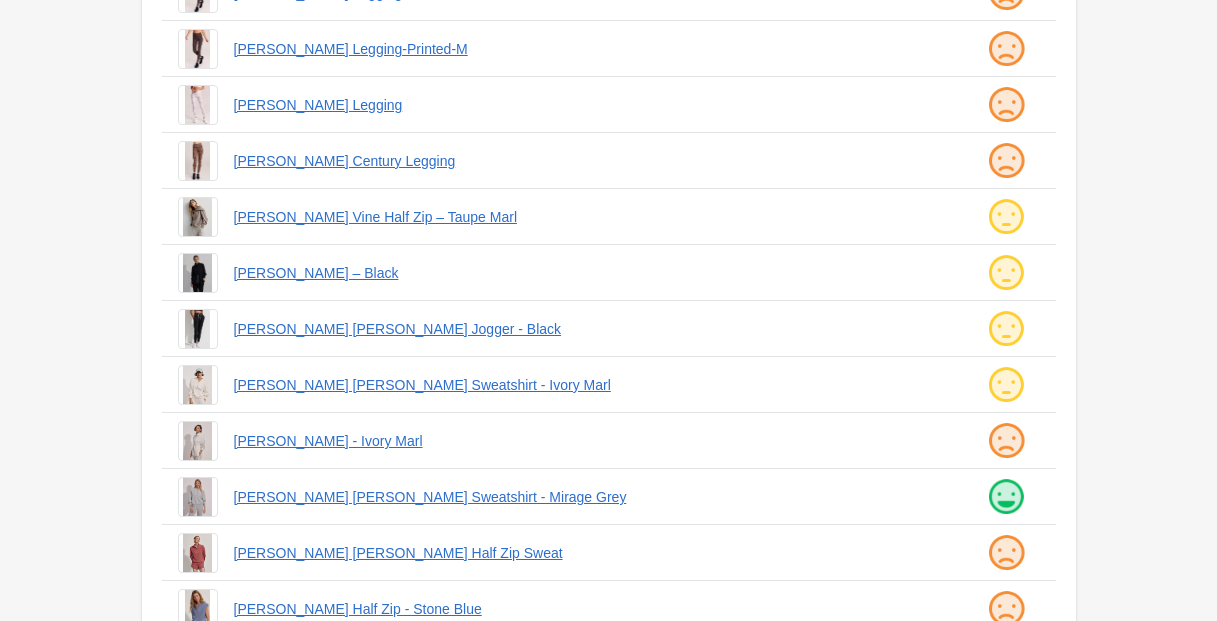 scroll, scrollTop: 536, scrollLeft: 0, axis: vertical 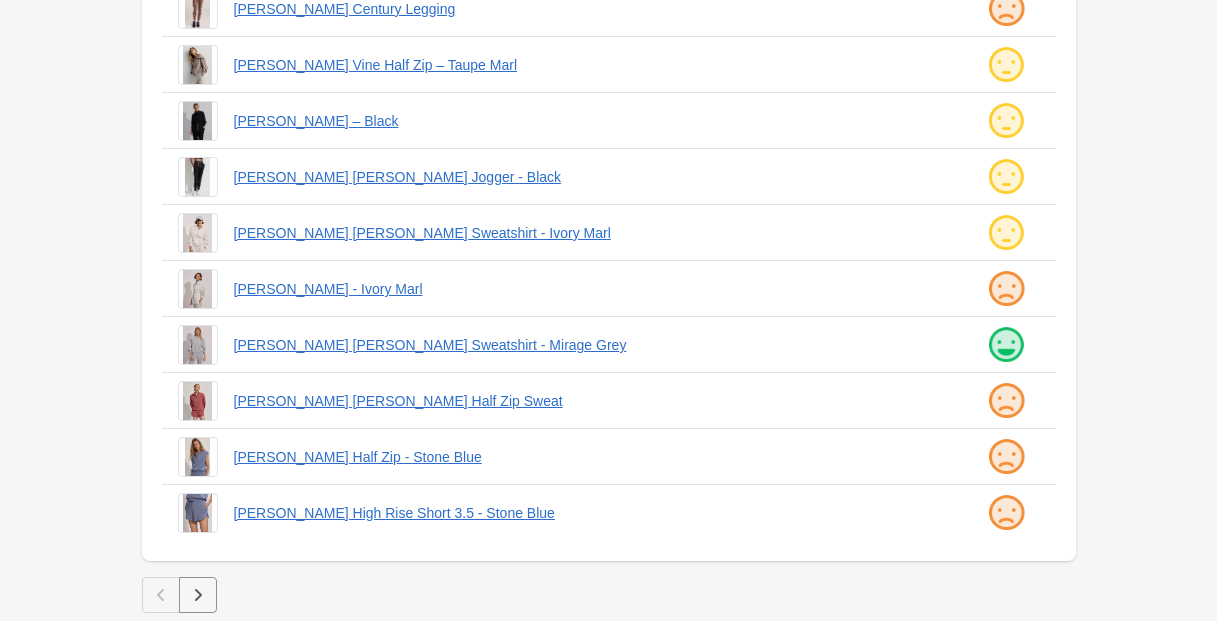 click 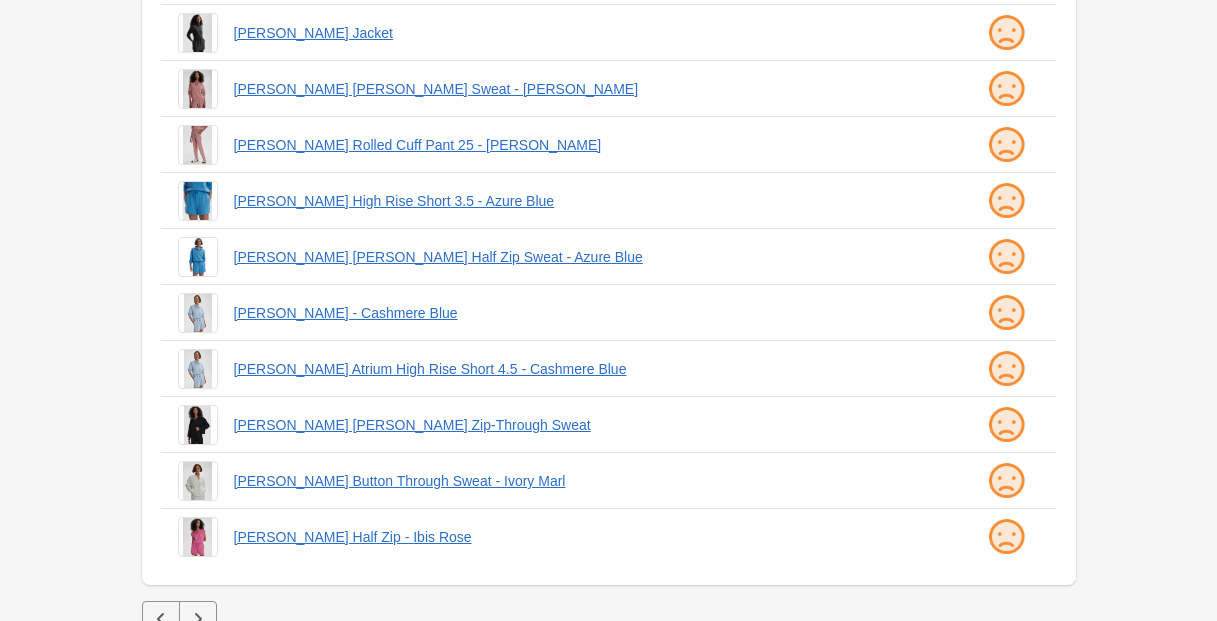 scroll, scrollTop: 536, scrollLeft: 0, axis: vertical 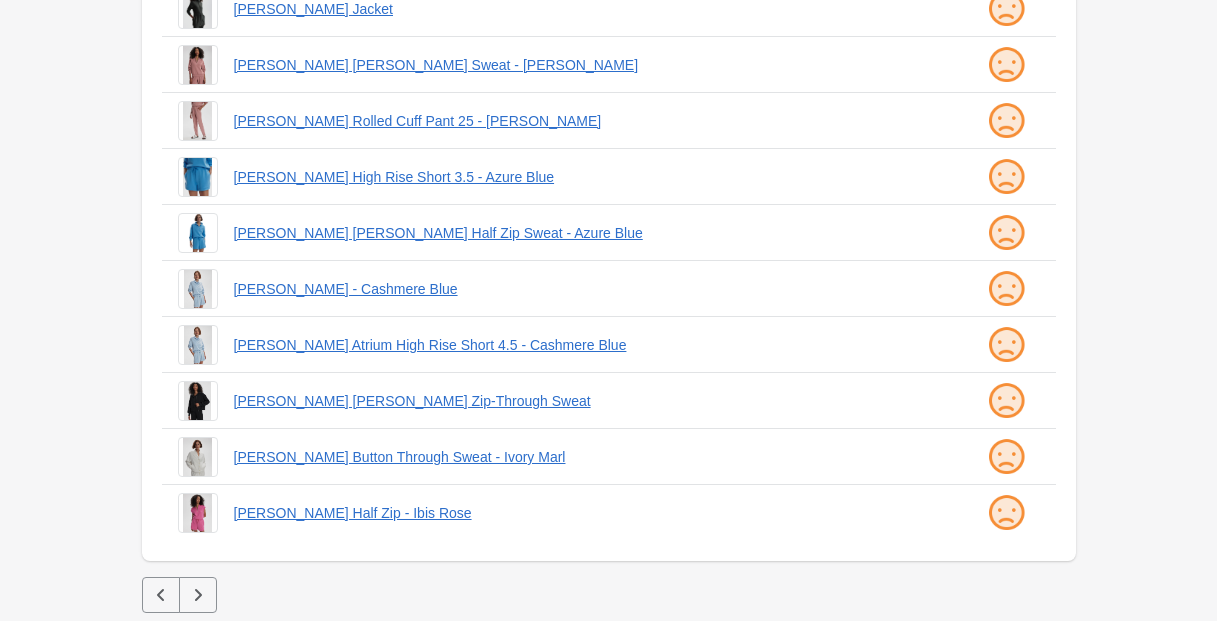click 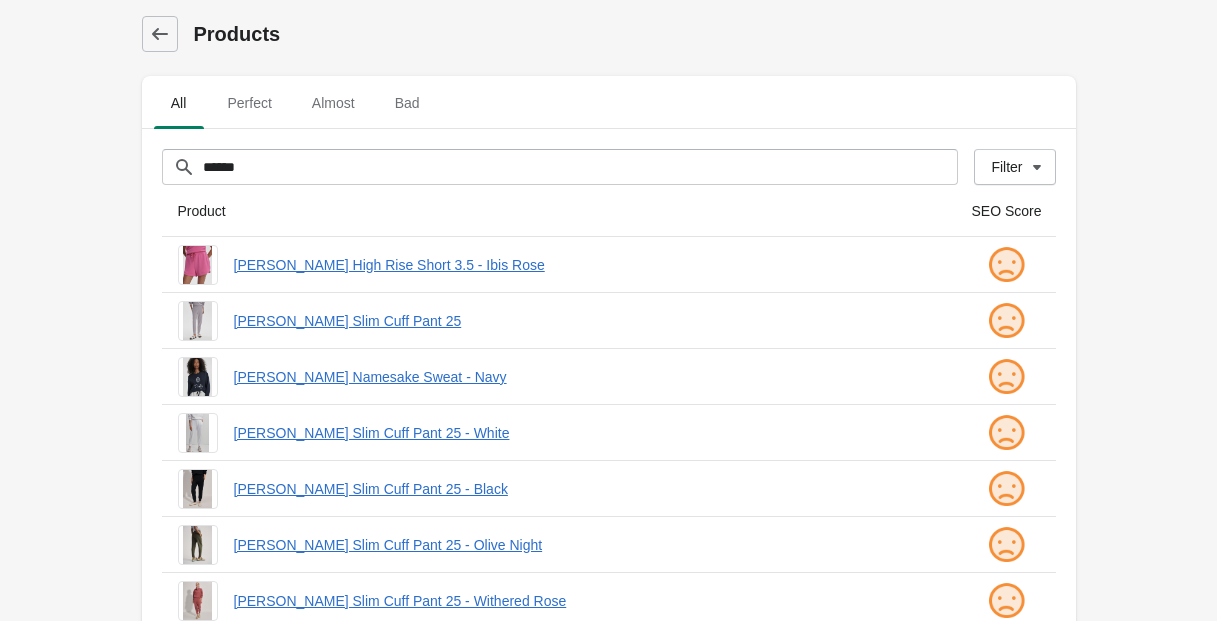 scroll, scrollTop: 200, scrollLeft: 0, axis: vertical 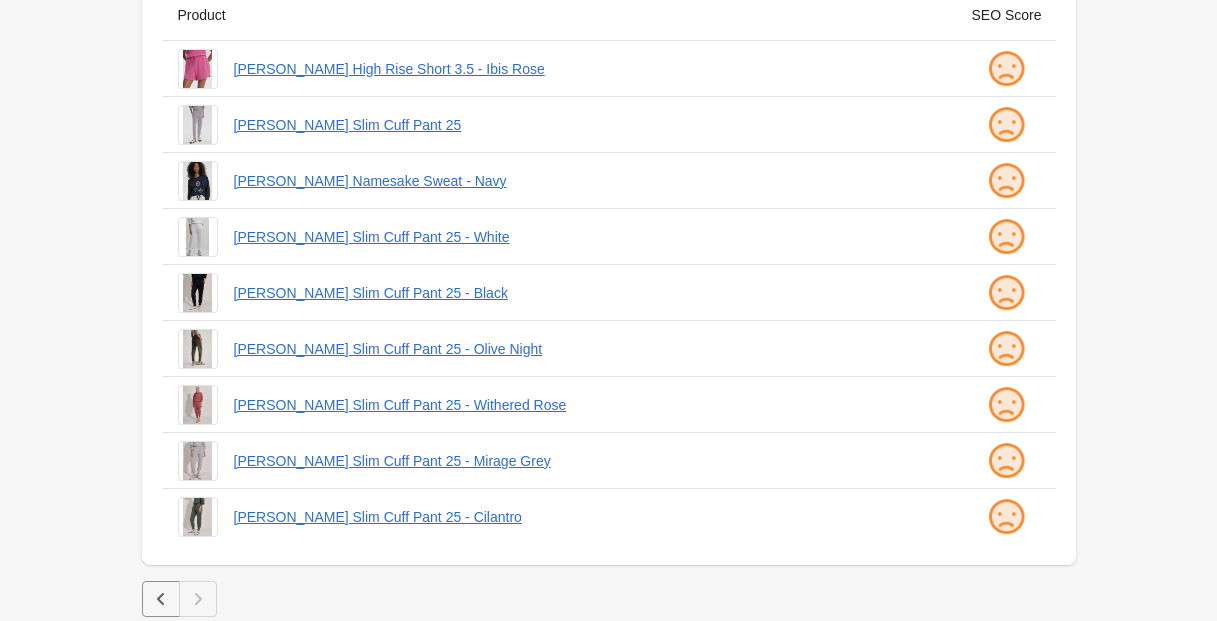 click 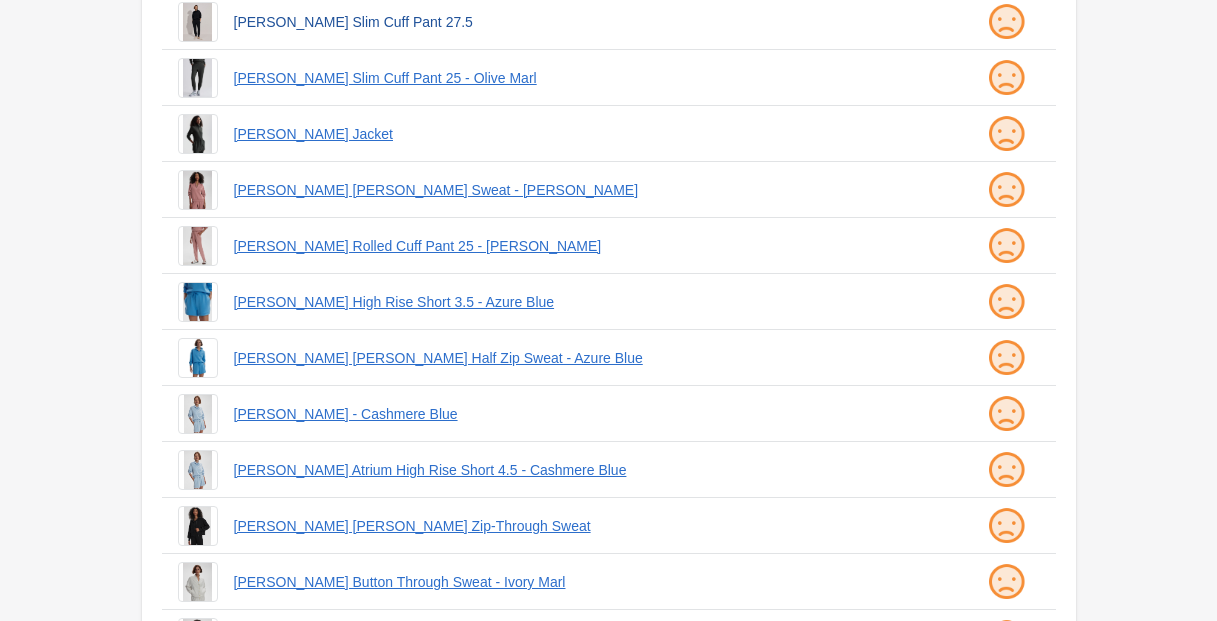 scroll, scrollTop: 536, scrollLeft: 0, axis: vertical 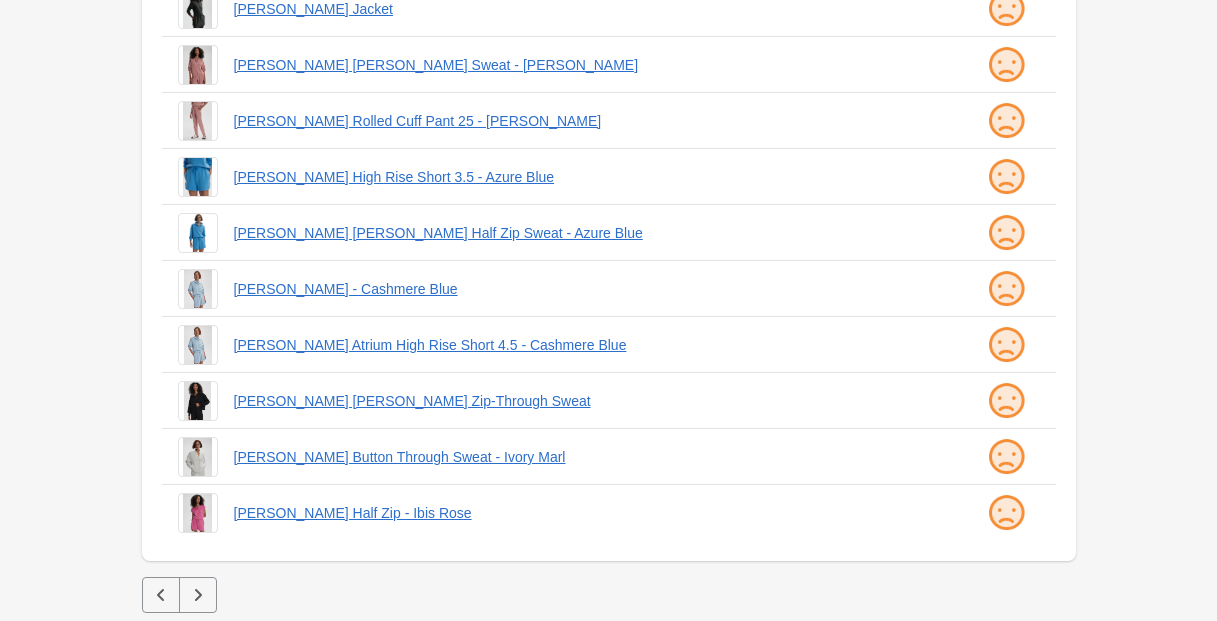 click 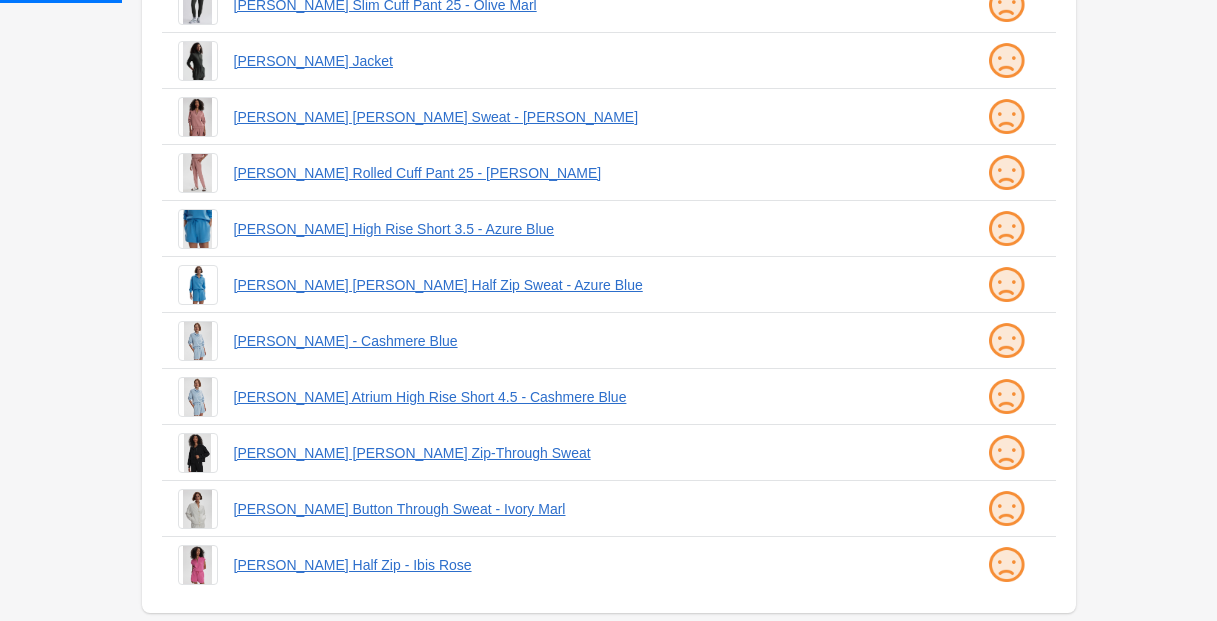 scroll, scrollTop: 0, scrollLeft: 0, axis: both 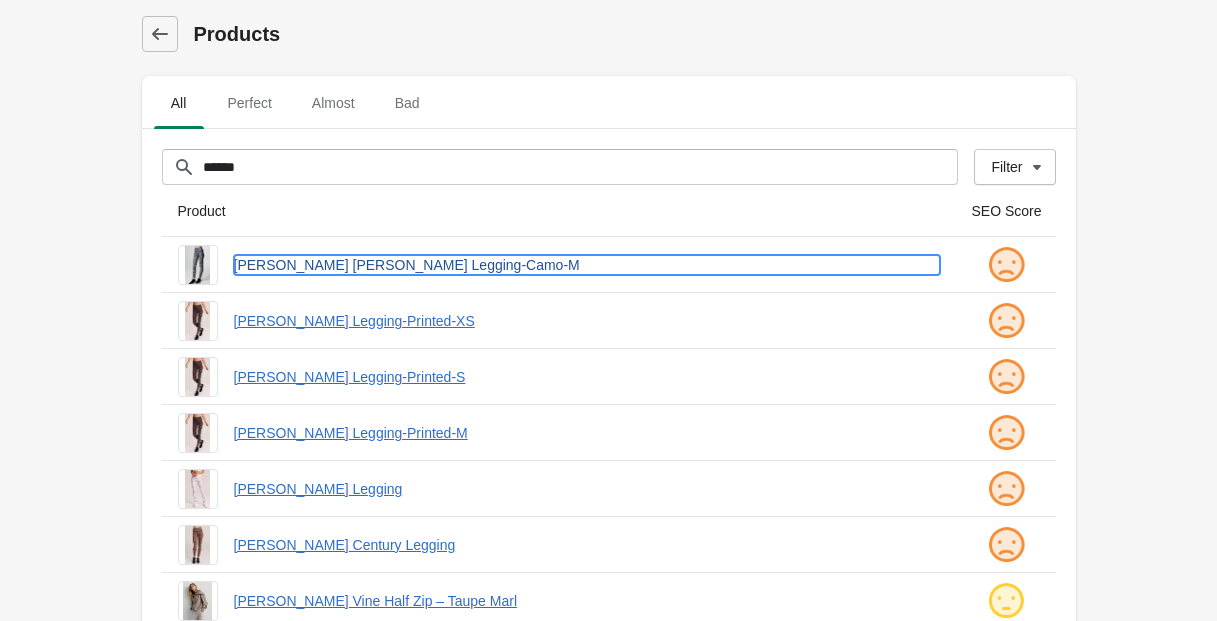 click on "Varley Luna Legging-Camo-M" at bounding box center [587, 265] 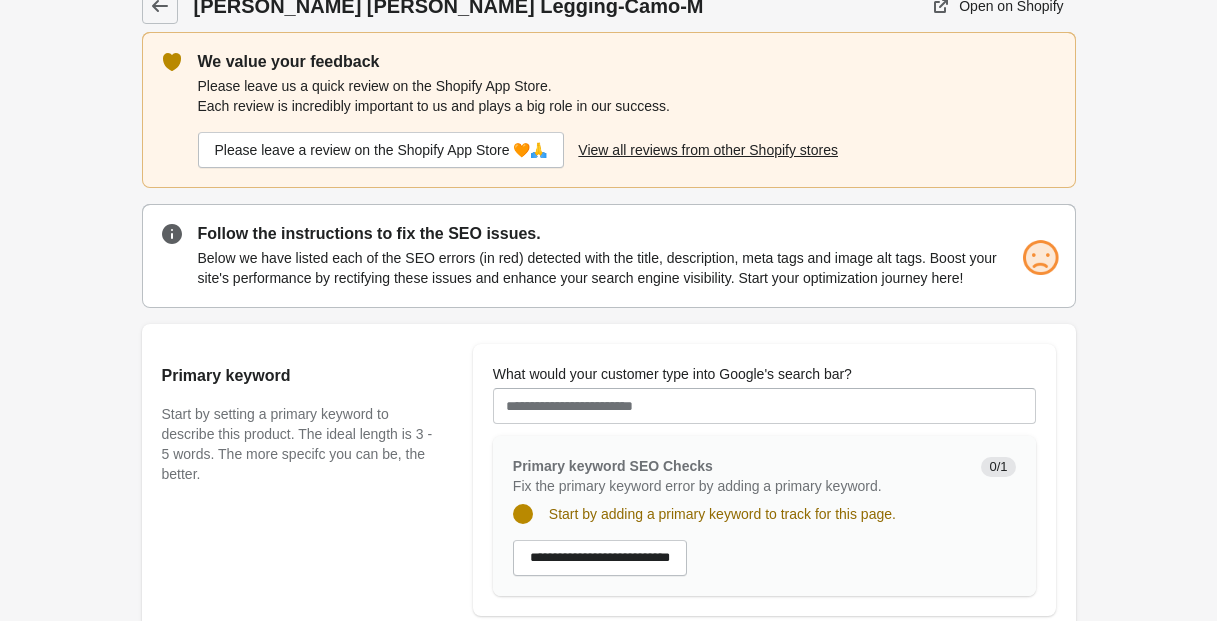 scroll, scrollTop: 0, scrollLeft: 0, axis: both 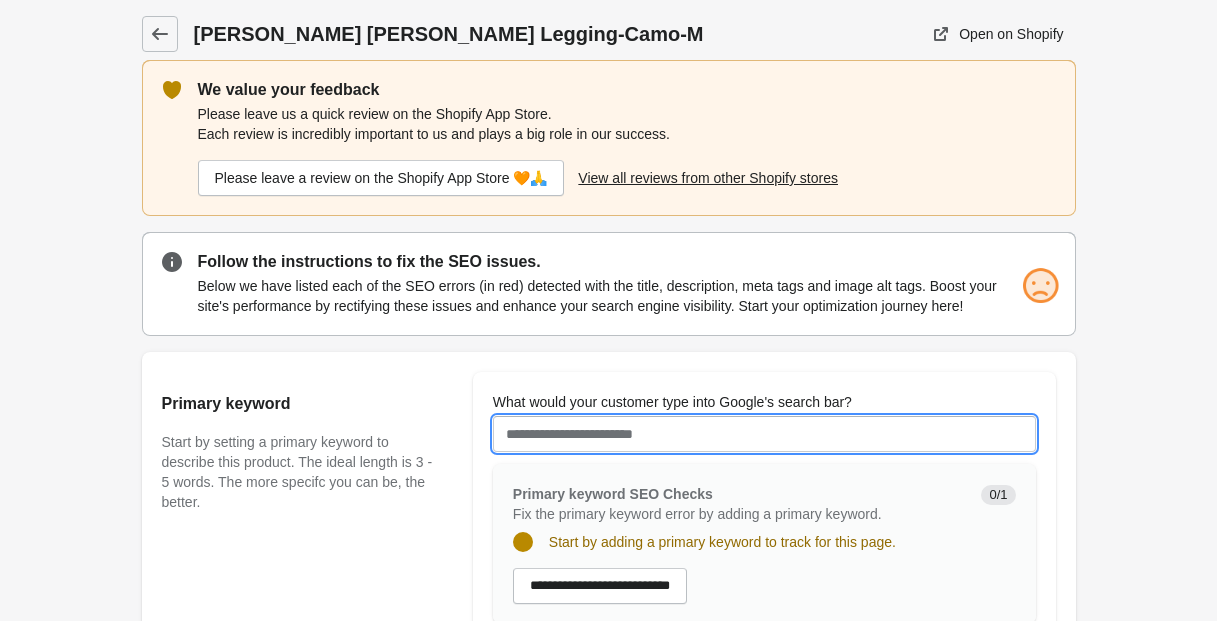 click on "What would your customer type into Google's search bar?" at bounding box center (764, 434) 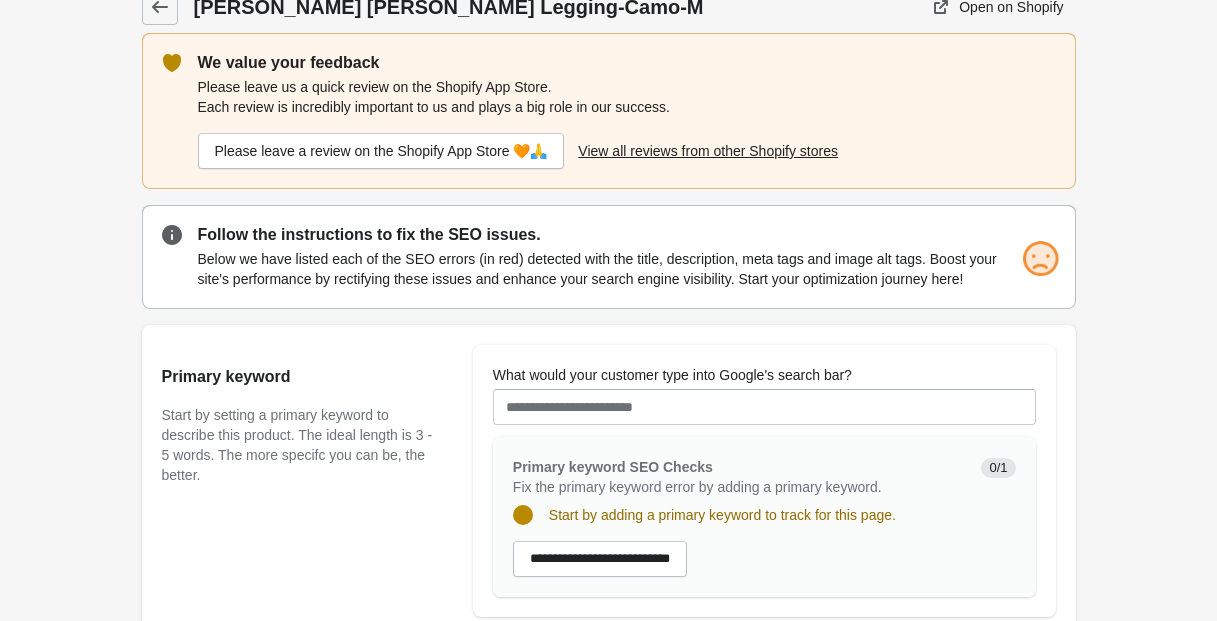 scroll, scrollTop: 0, scrollLeft: 0, axis: both 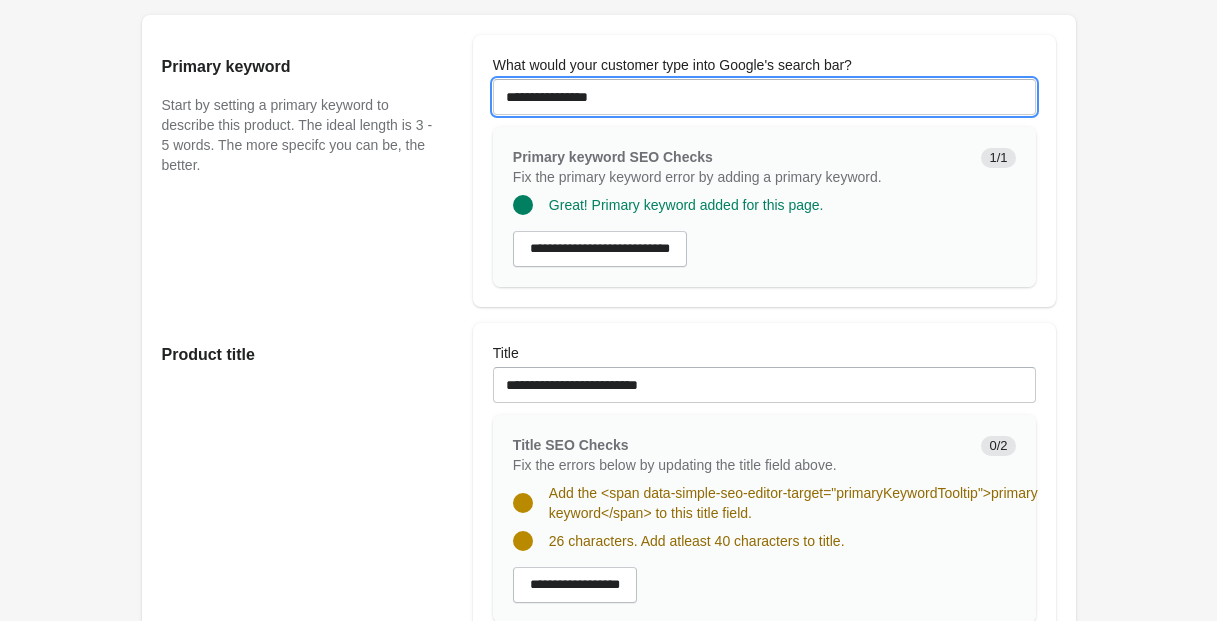 type on "**********" 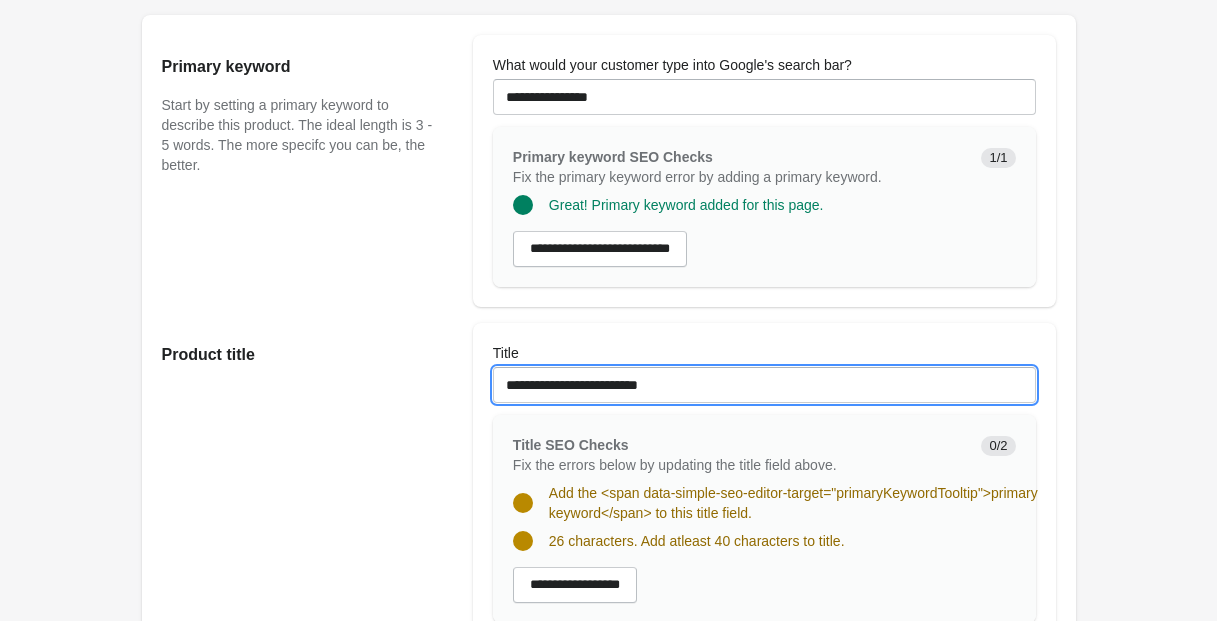 drag, startPoint x: 551, startPoint y: 404, endPoint x: 436, endPoint y: 397, distance: 115.212845 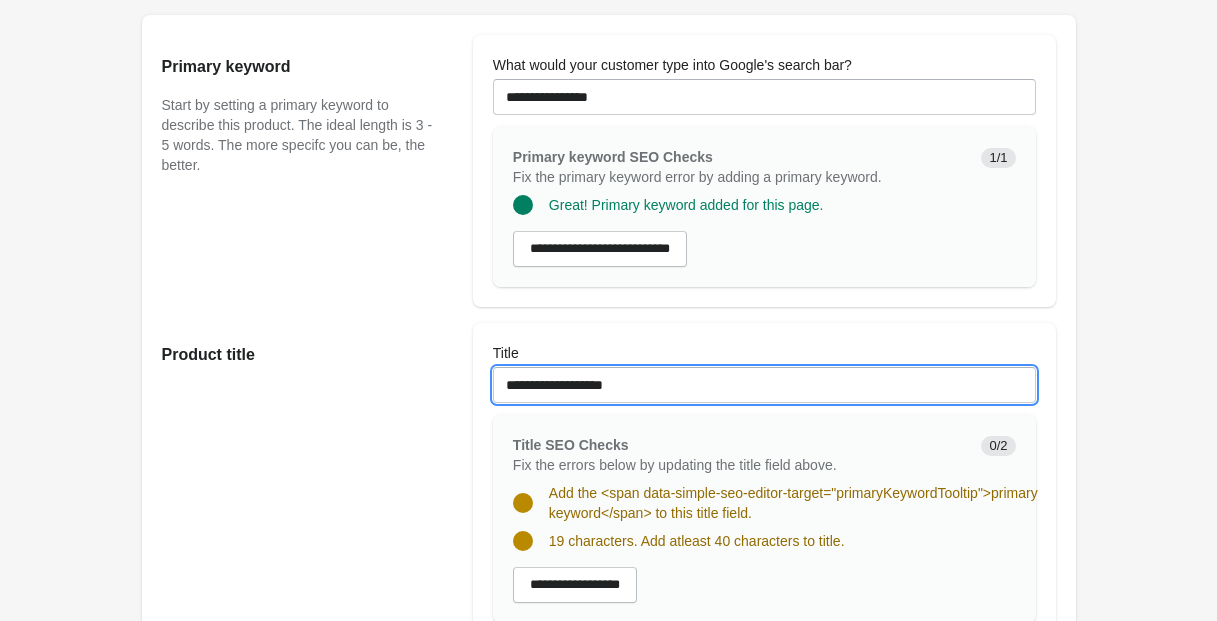 click on "**********" at bounding box center (764, 385) 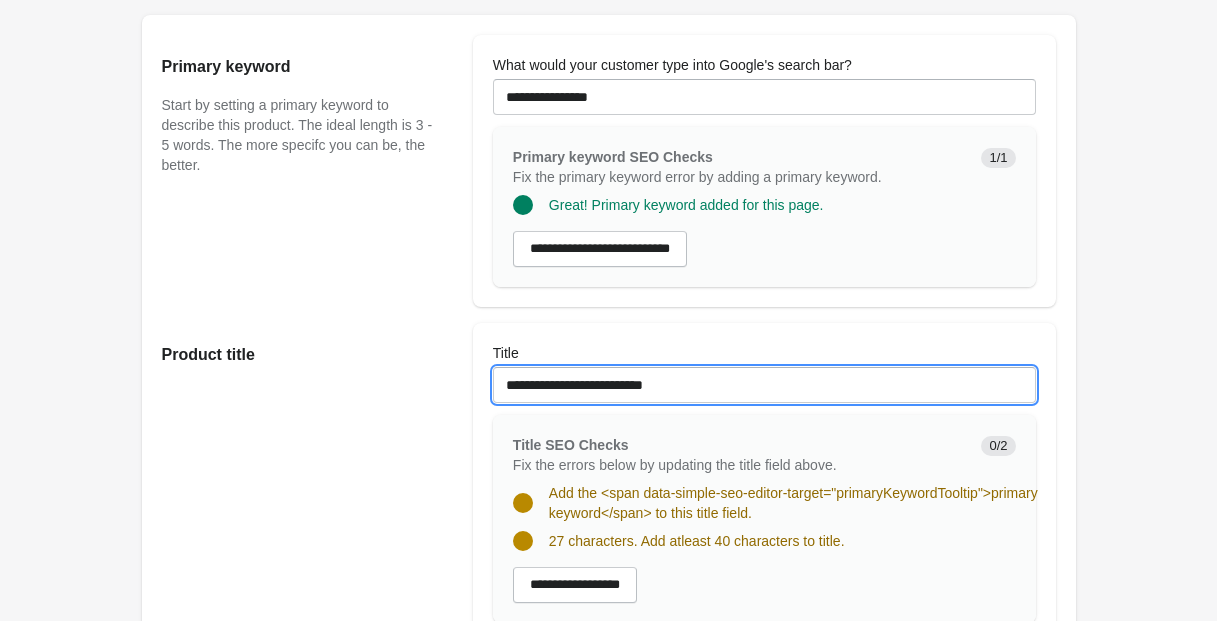 click on "**********" at bounding box center [764, 385] 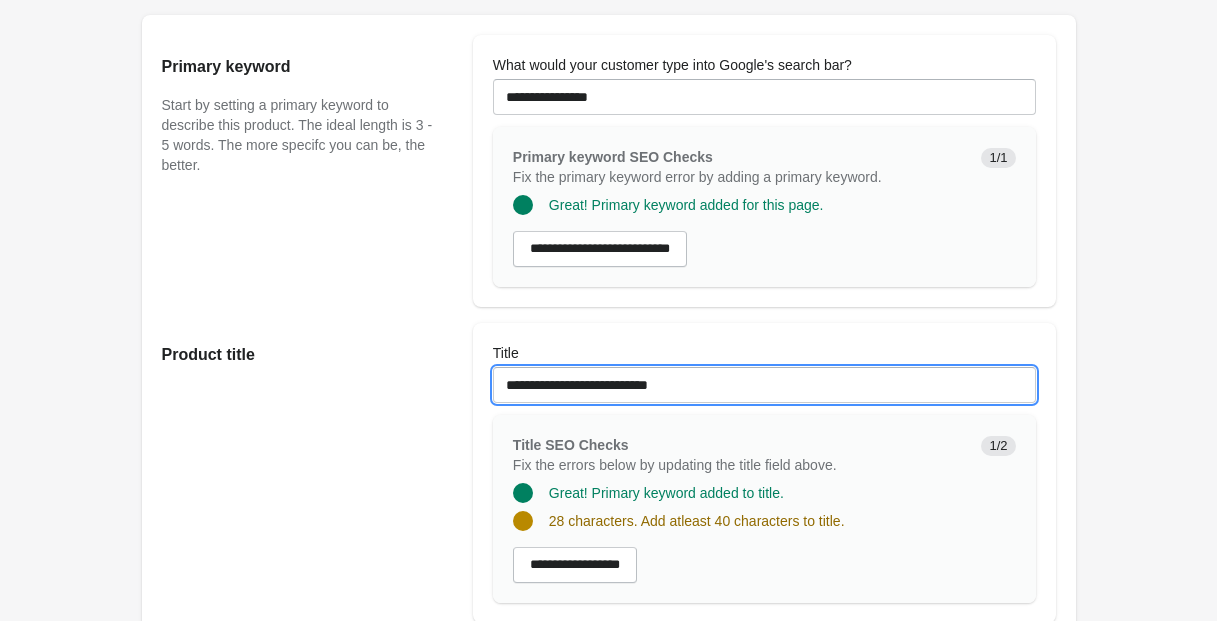 click on "**********" at bounding box center (764, 385) 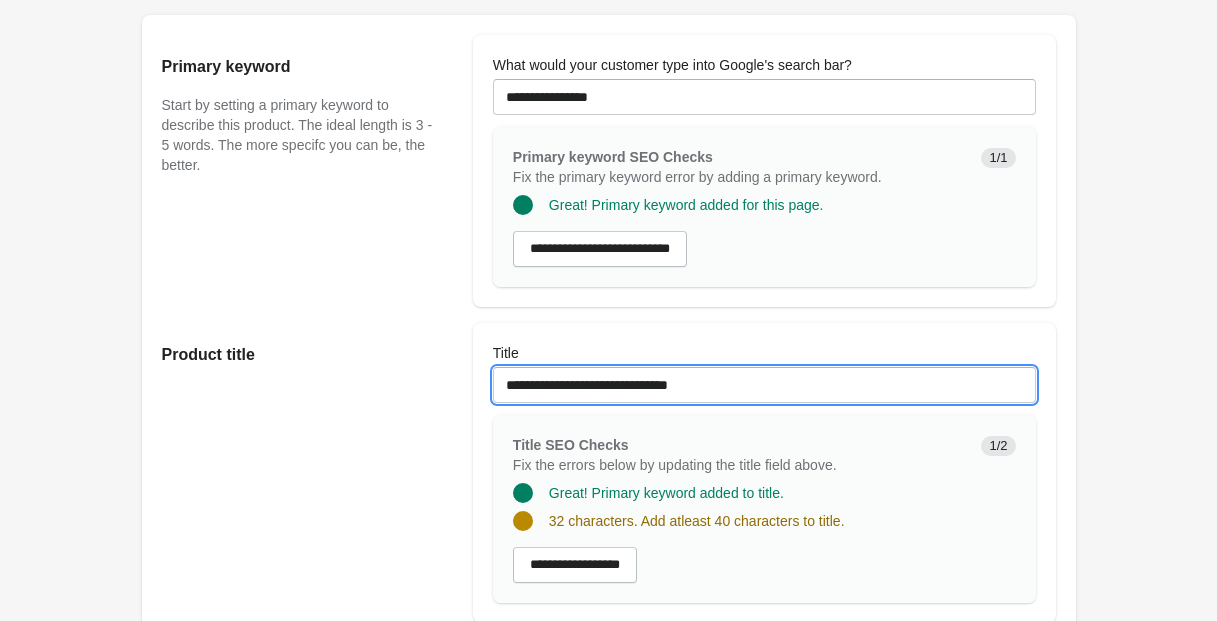 drag, startPoint x: 617, startPoint y: 408, endPoint x: 603, endPoint y: 410, distance: 14.142136 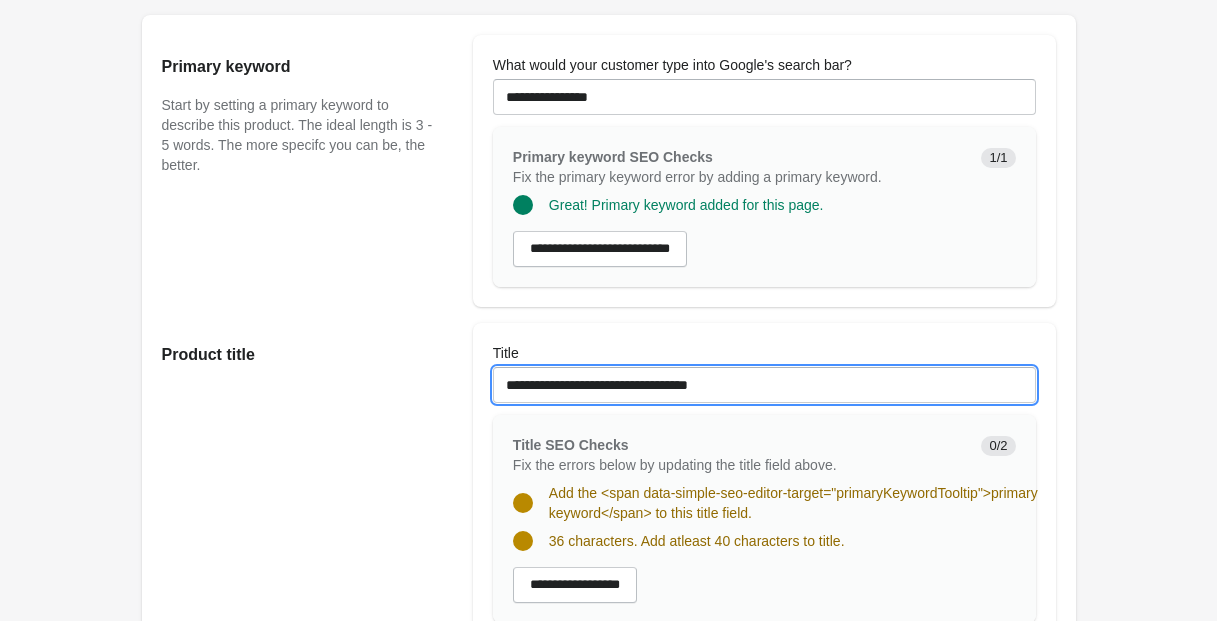 type on "**********" 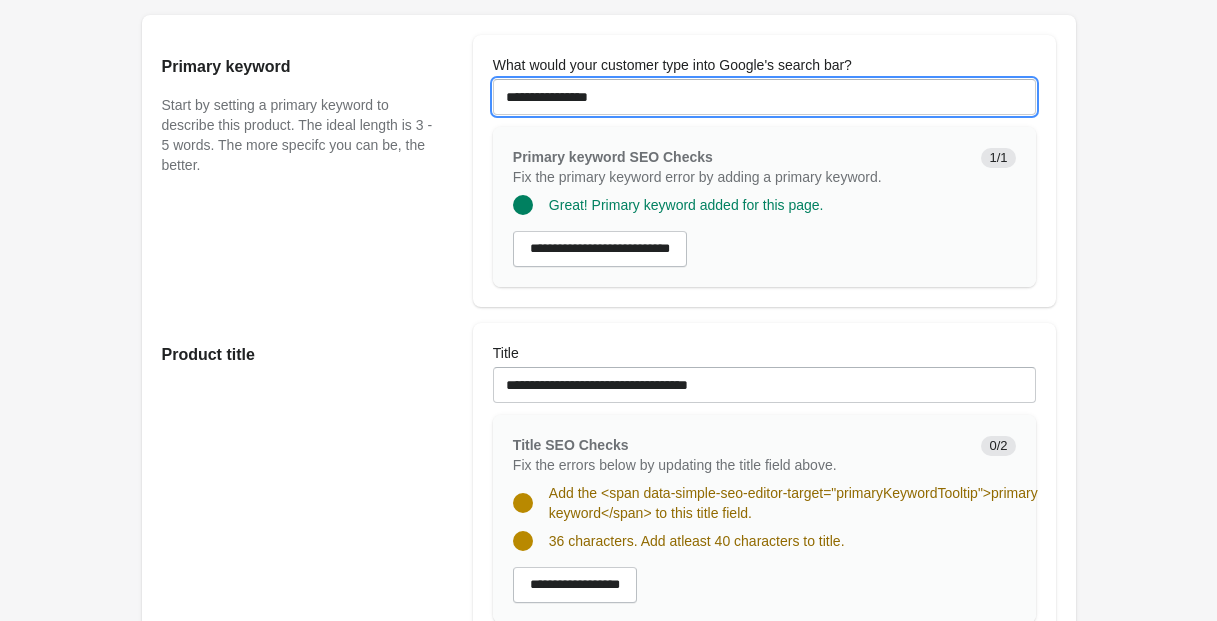 drag, startPoint x: 556, startPoint y: 117, endPoint x: 458, endPoint y: 116, distance: 98.005104 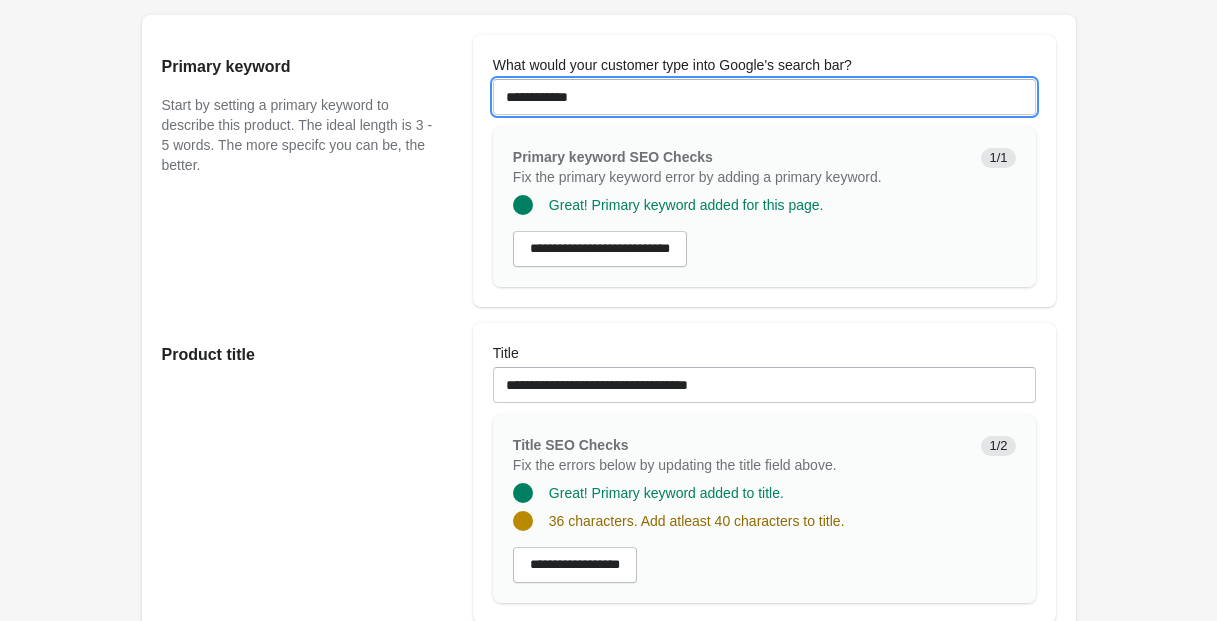 scroll, scrollTop: 379, scrollLeft: 0, axis: vertical 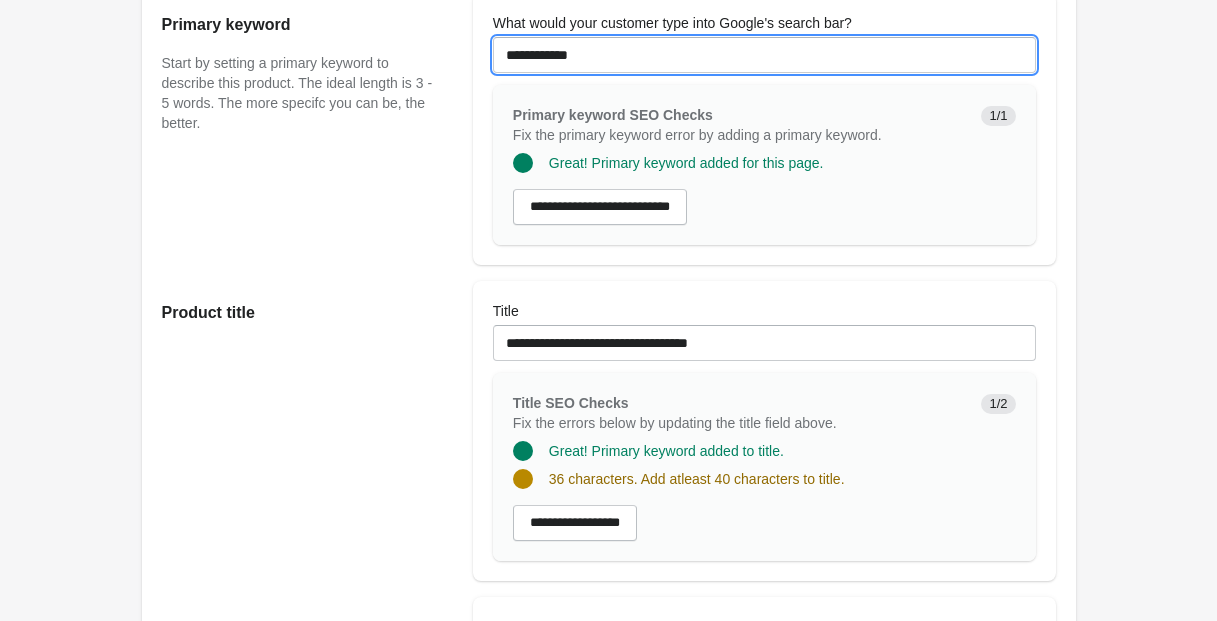 type on "**********" 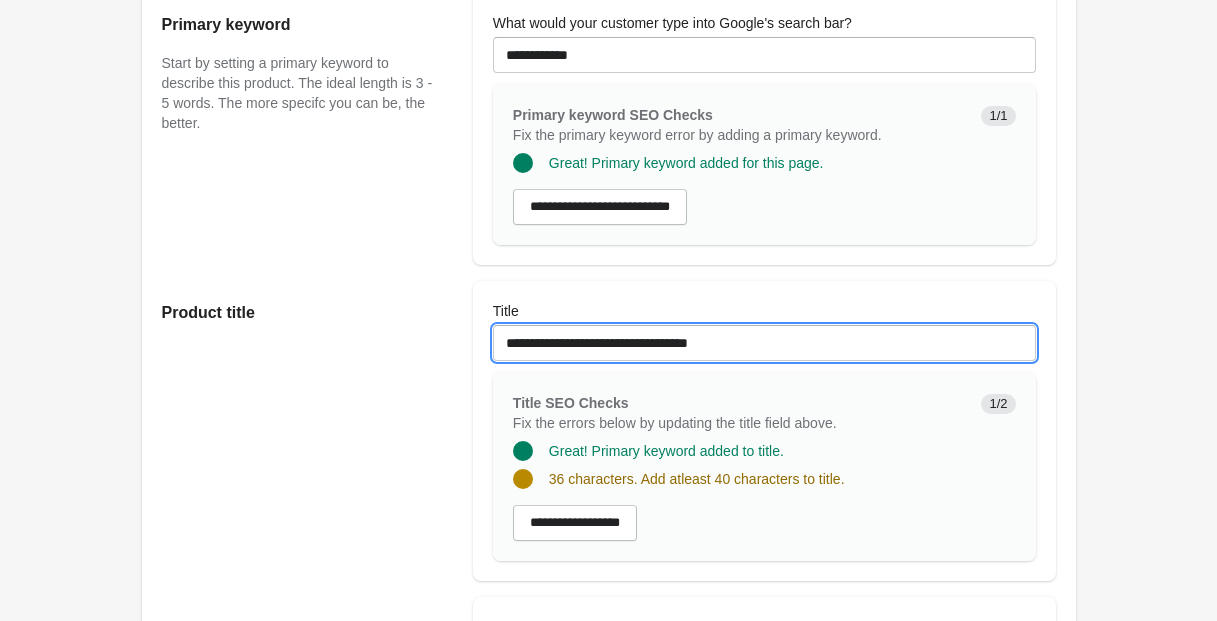 click on "**********" at bounding box center (764, 343) 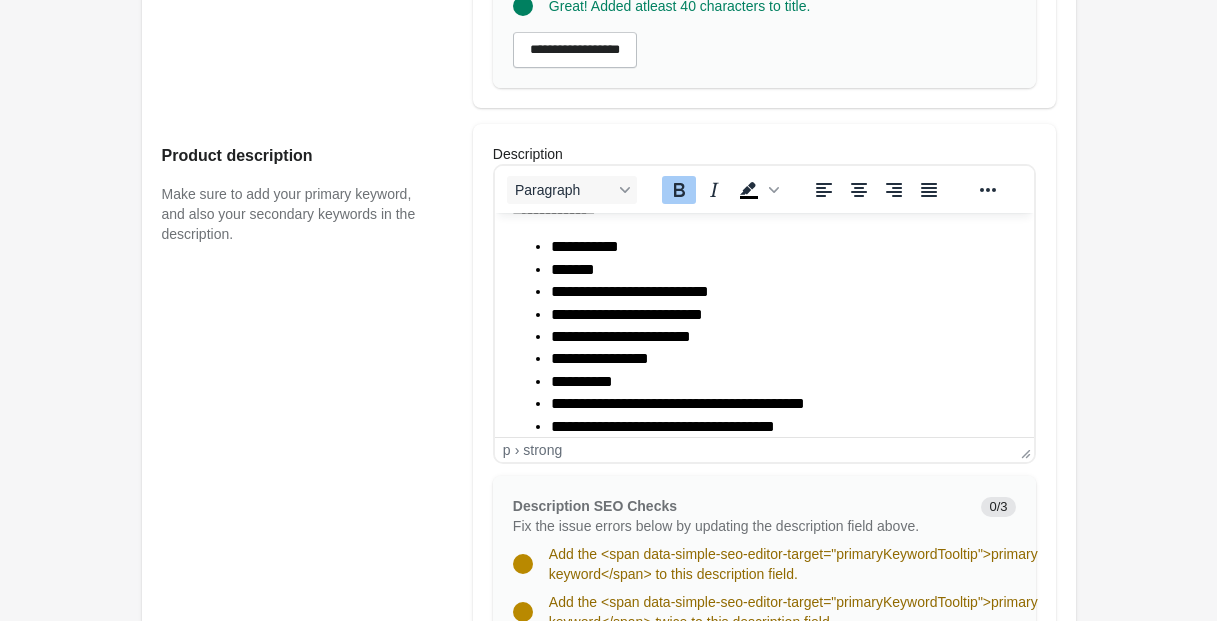 scroll, scrollTop: 0, scrollLeft: 0, axis: both 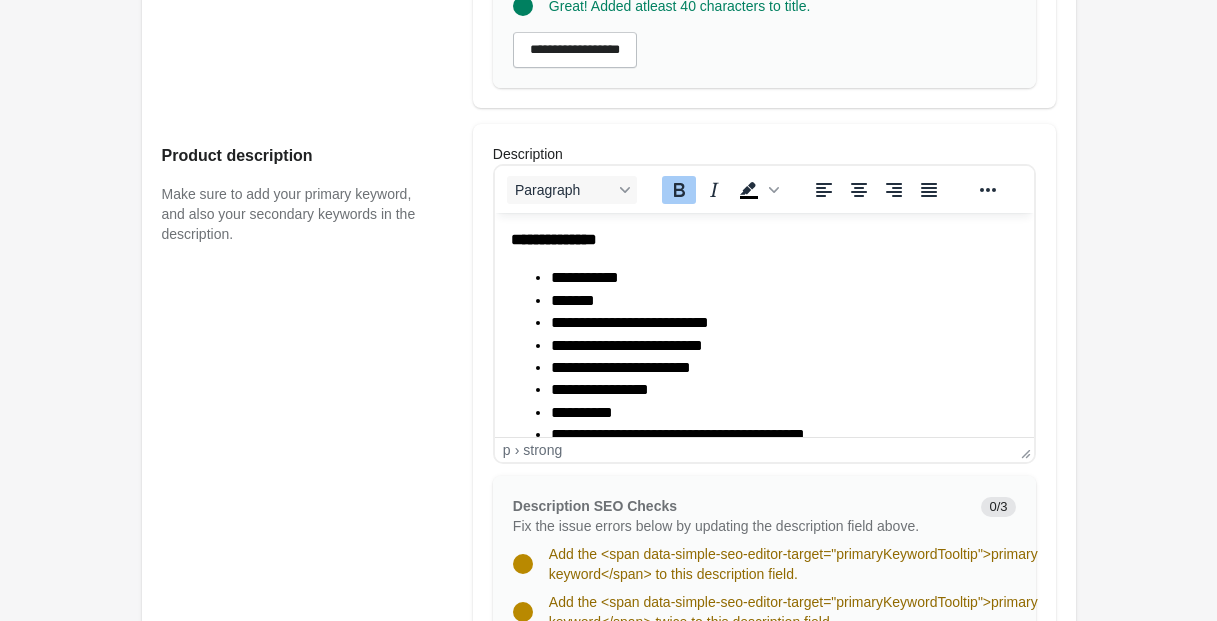 type on "**********" 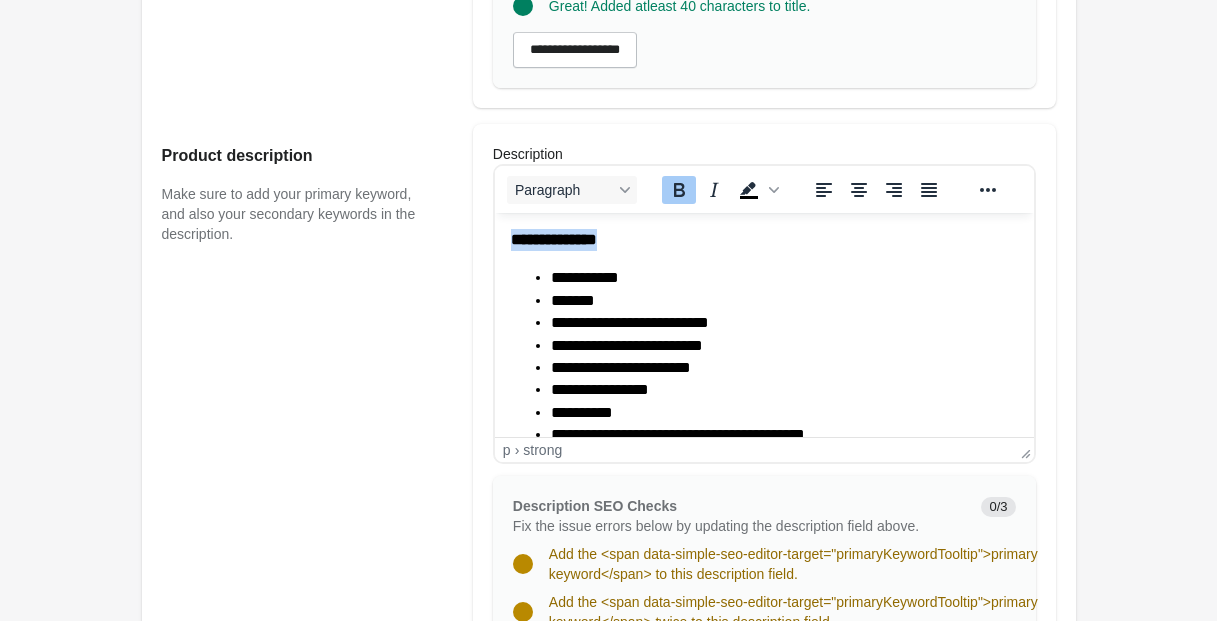 drag, startPoint x: 644, startPoint y: 241, endPoint x: 494, endPoint y: 238, distance: 150.03 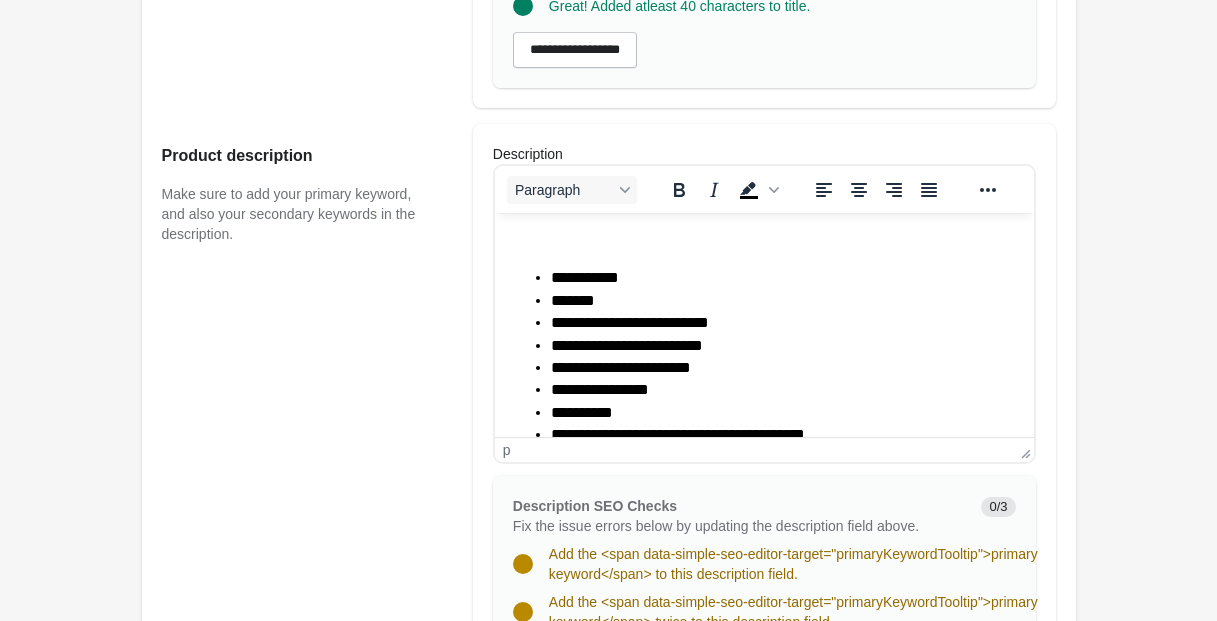 click at bounding box center [763, 240] 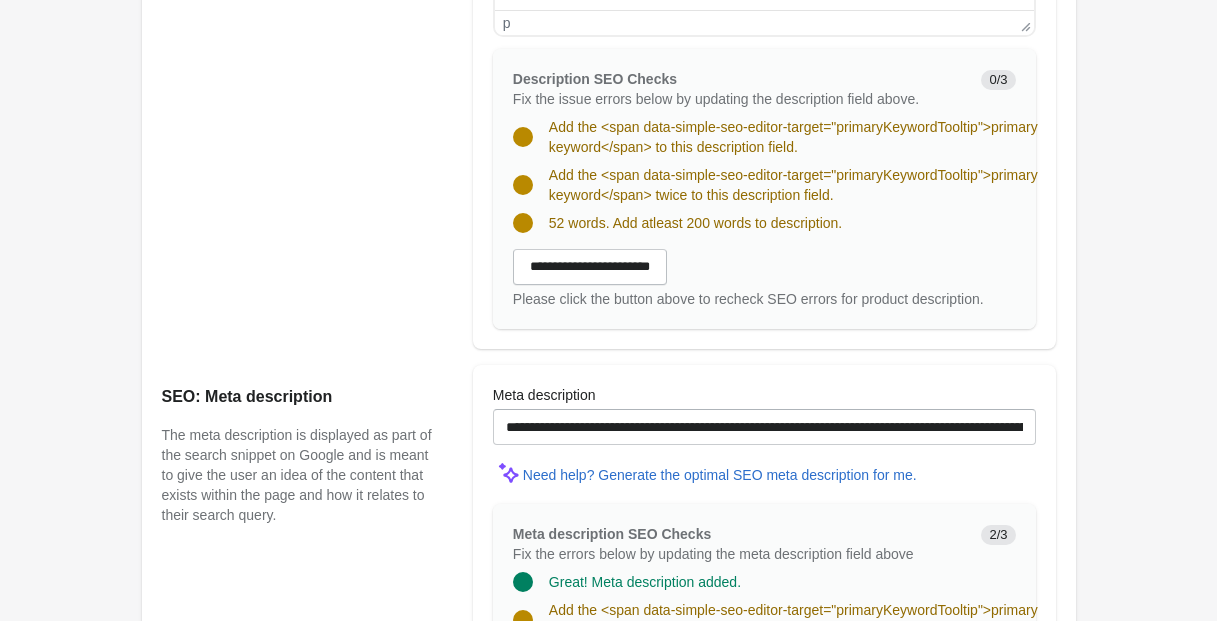 scroll, scrollTop: 1289, scrollLeft: 0, axis: vertical 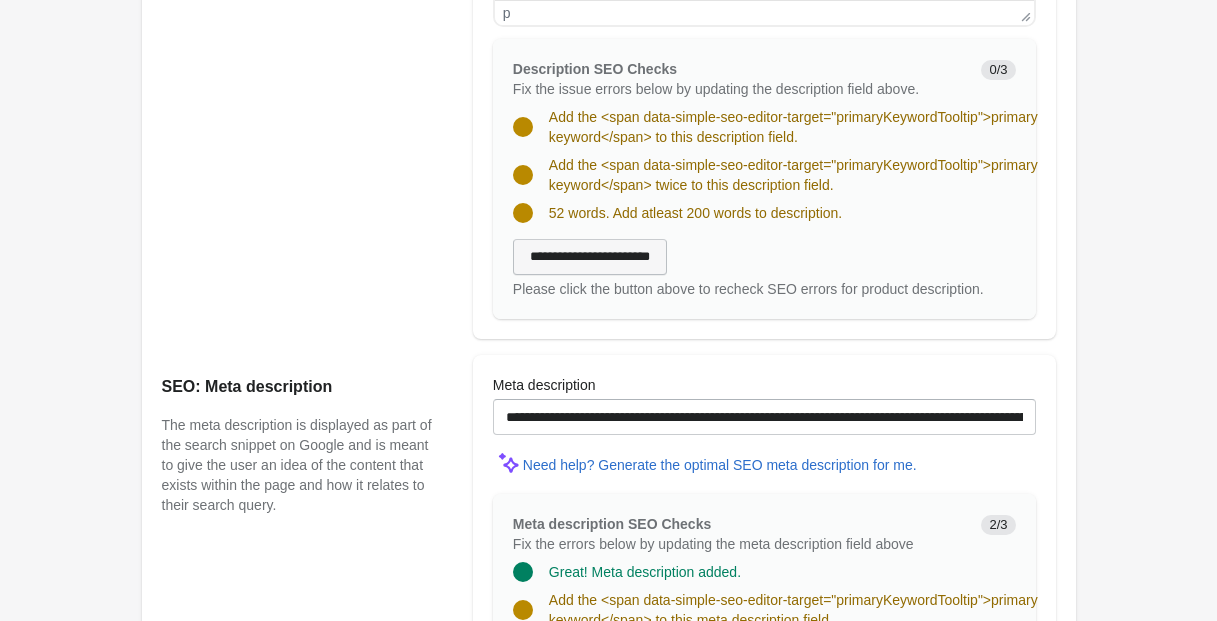 click on "**********" at bounding box center (590, 257) 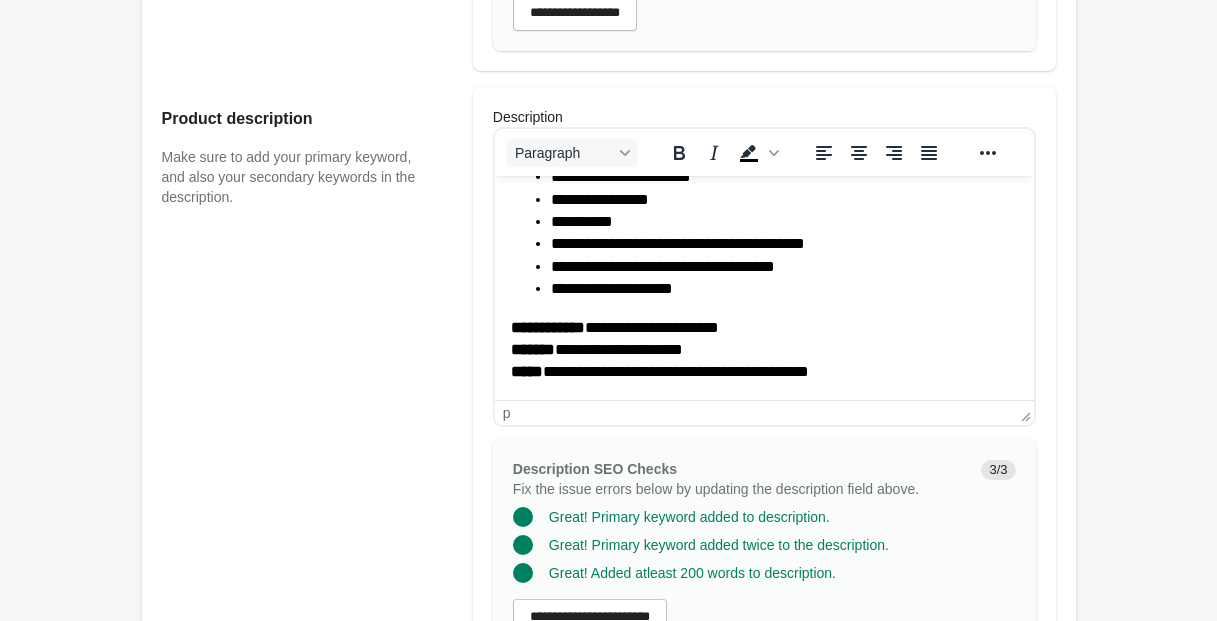 scroll, scrollTop: 884, scrollLeft: 0, axis: vertical 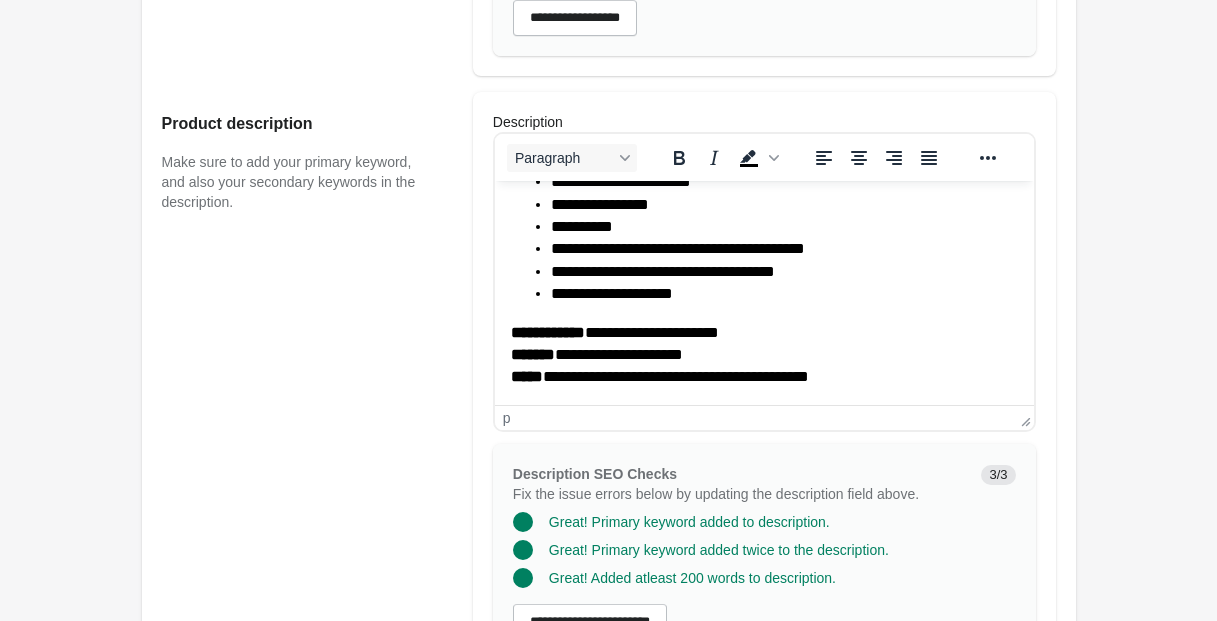 click on "*****" 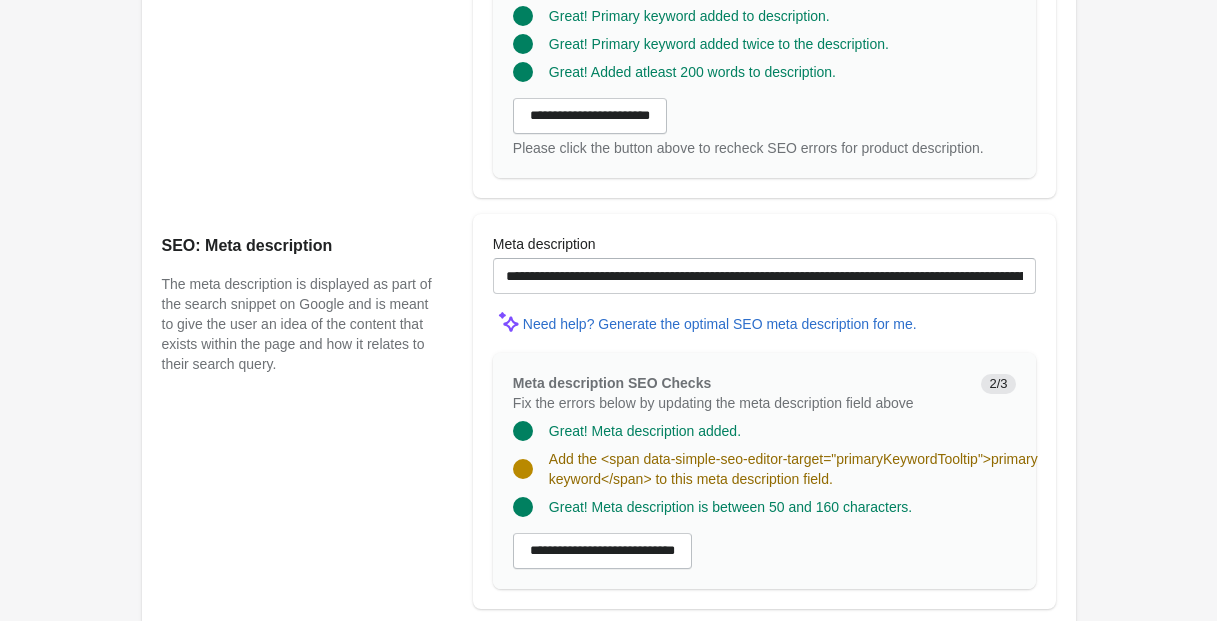 scroll, scrollTop: 1386, scrollLeft: 0, axis: vertical 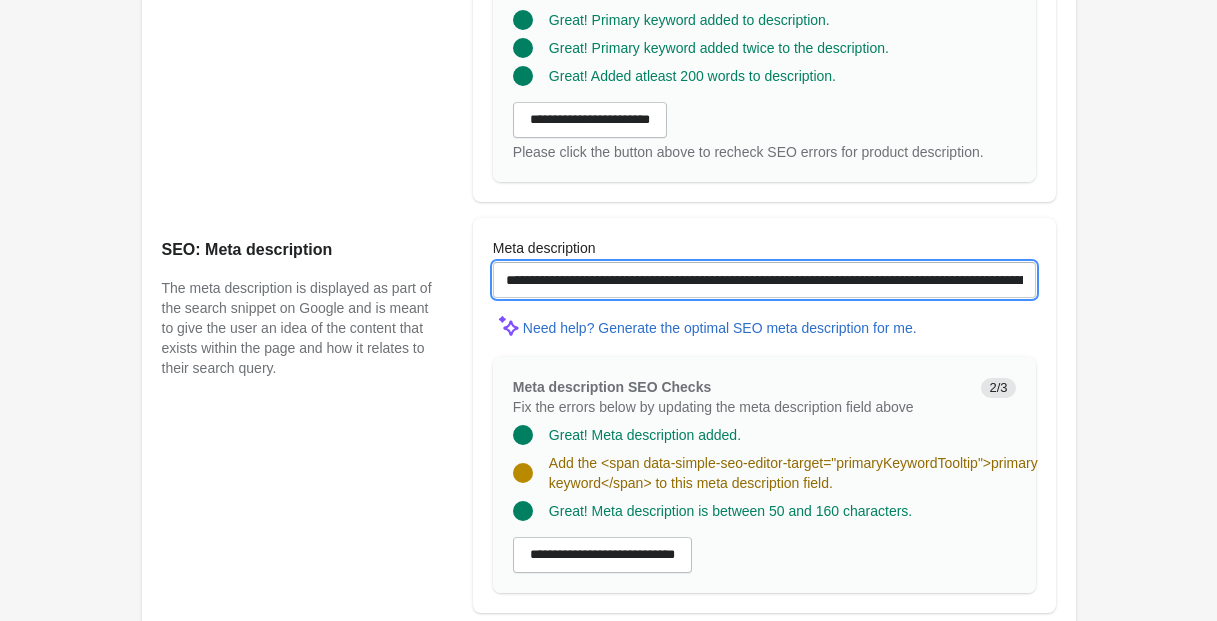 drag, startPoint x: 545, startPoint y: 303, endPoint x: 454, endPoint y: 288, distance: 92.22798 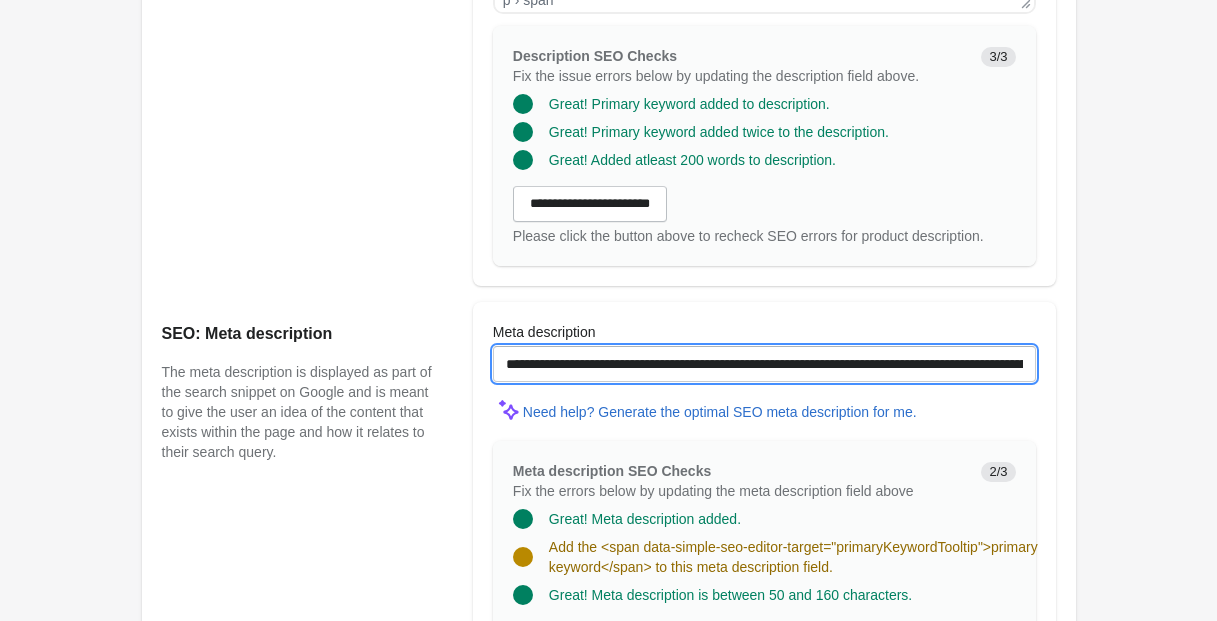 scroll, scrollTop: 1368, scrollLeft: 0, axis: vertical 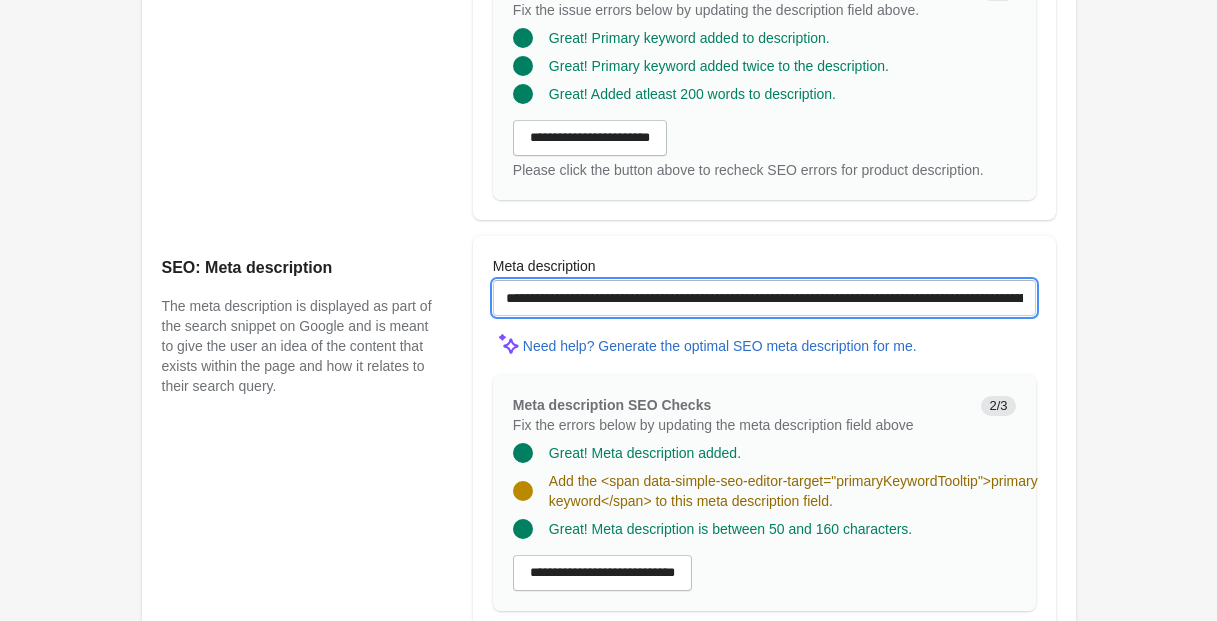 click on "**********" at bounding box center (764, 298) 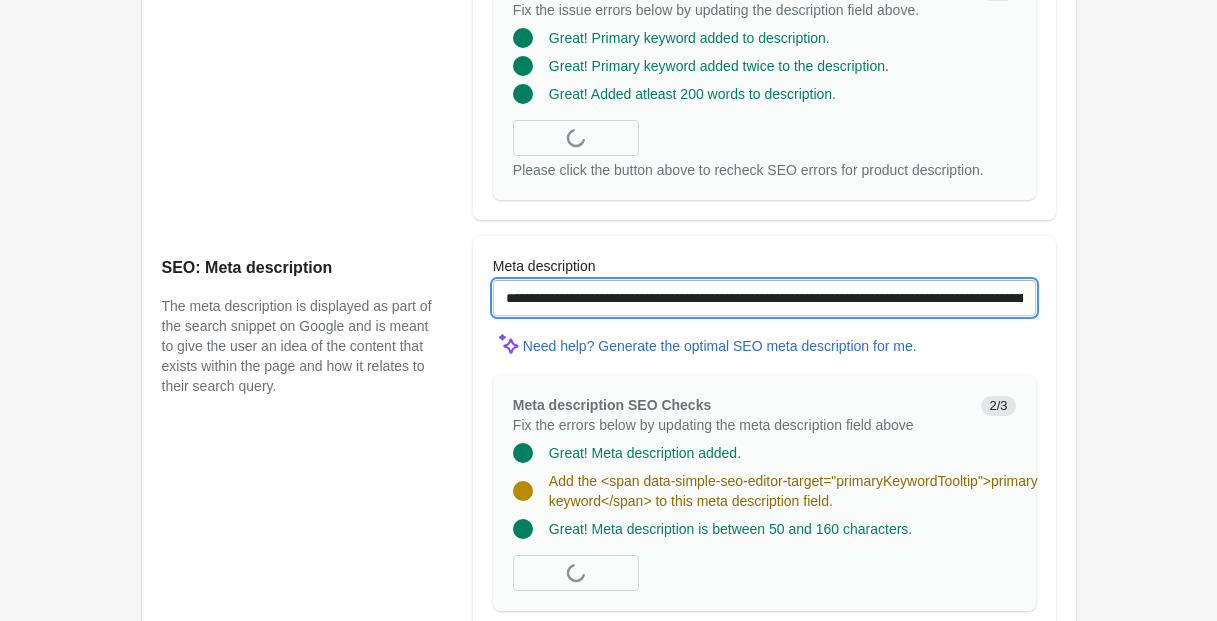 scroll, scrollTop: 1356, scrollLeft: 0, axis: vertical 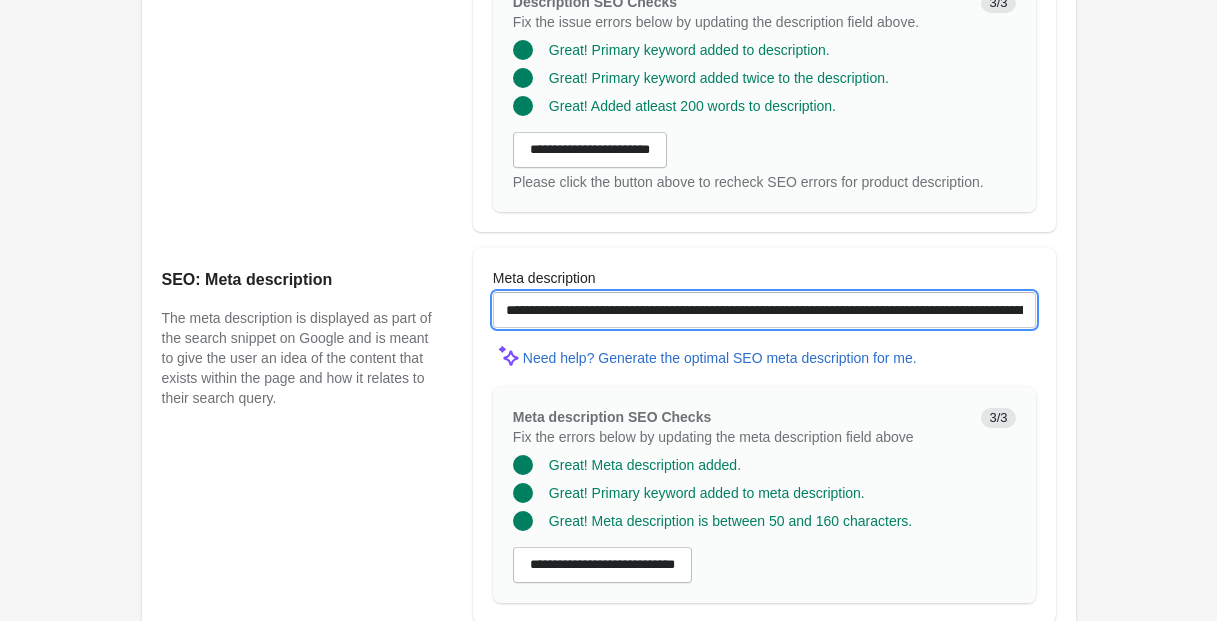drag, startPoint x: 782, startPoint y: 331, endPoint x: 733, endPoint y: 351, distance: 52.924473 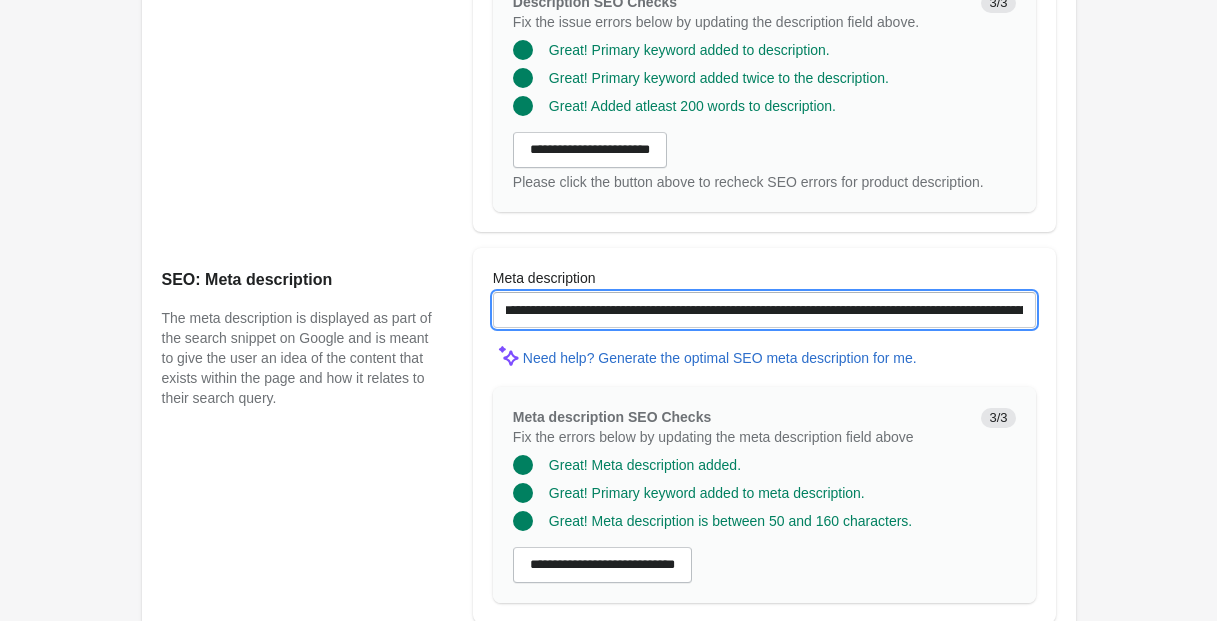 scroll, scrollTop: 0, scrollLeft: 0, axis: both 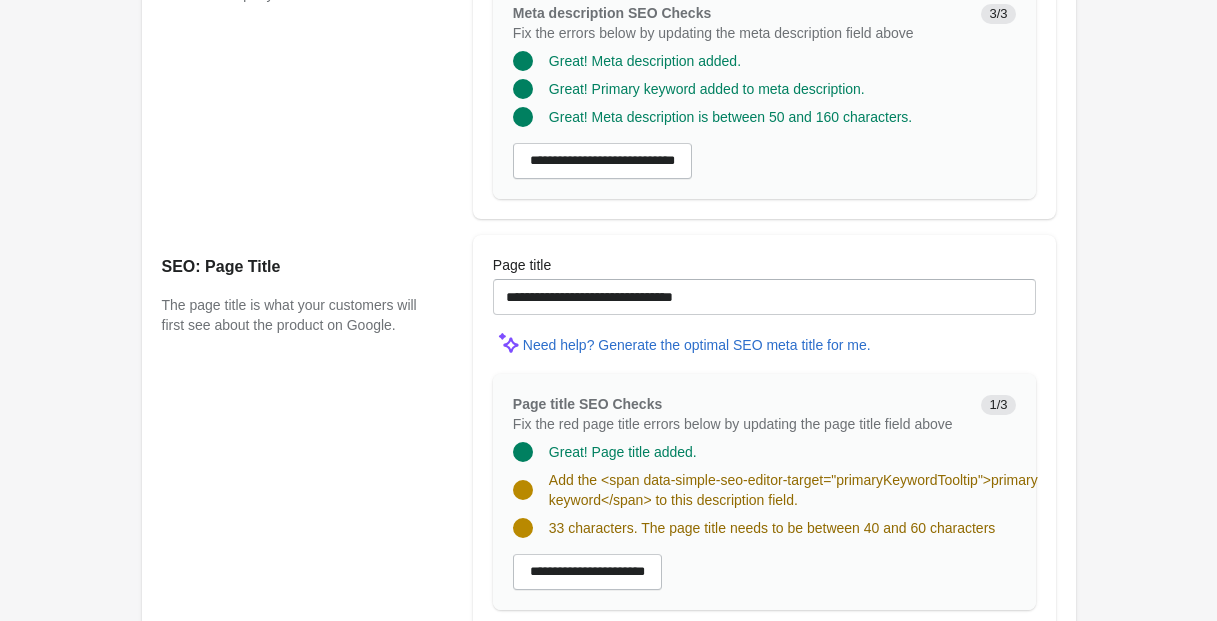 type on "**********" 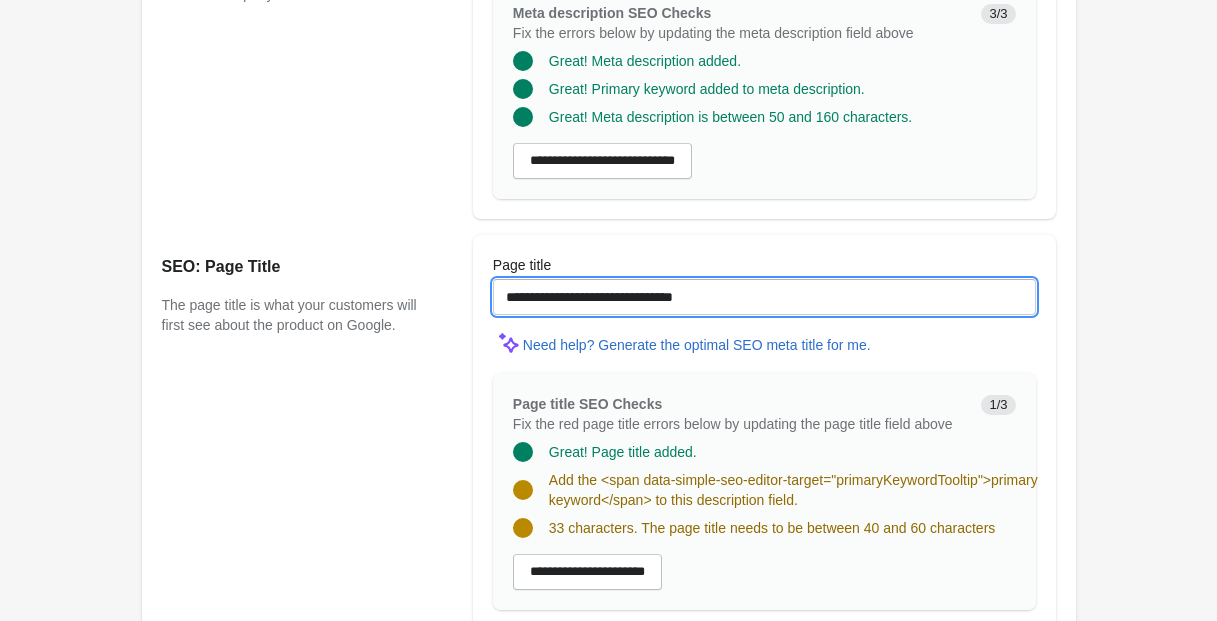 click on "**********" at bounding box center (764, 297) 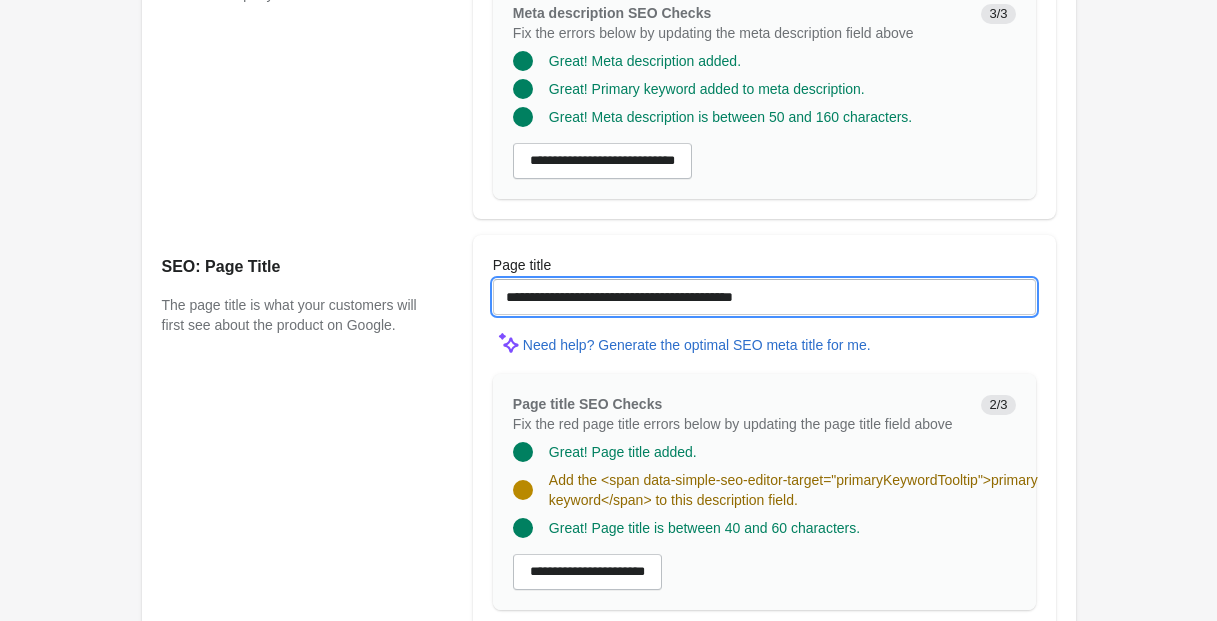click on "**********" at bounding box center (764, 297) 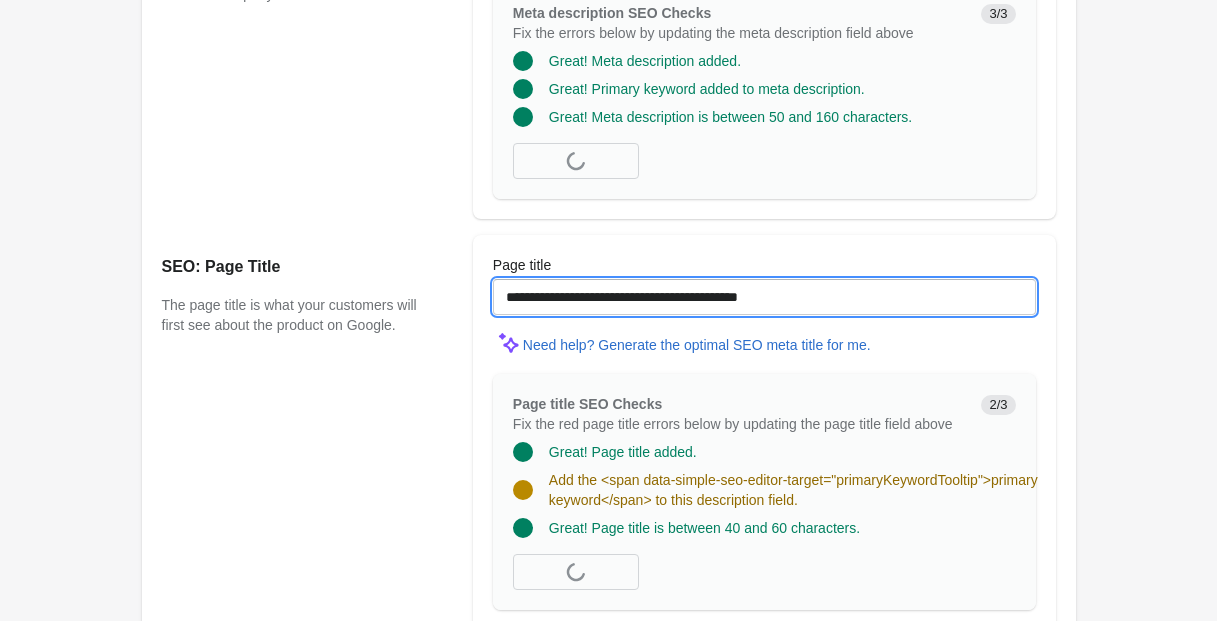 click on "**********" at bounding box center [764, 297] 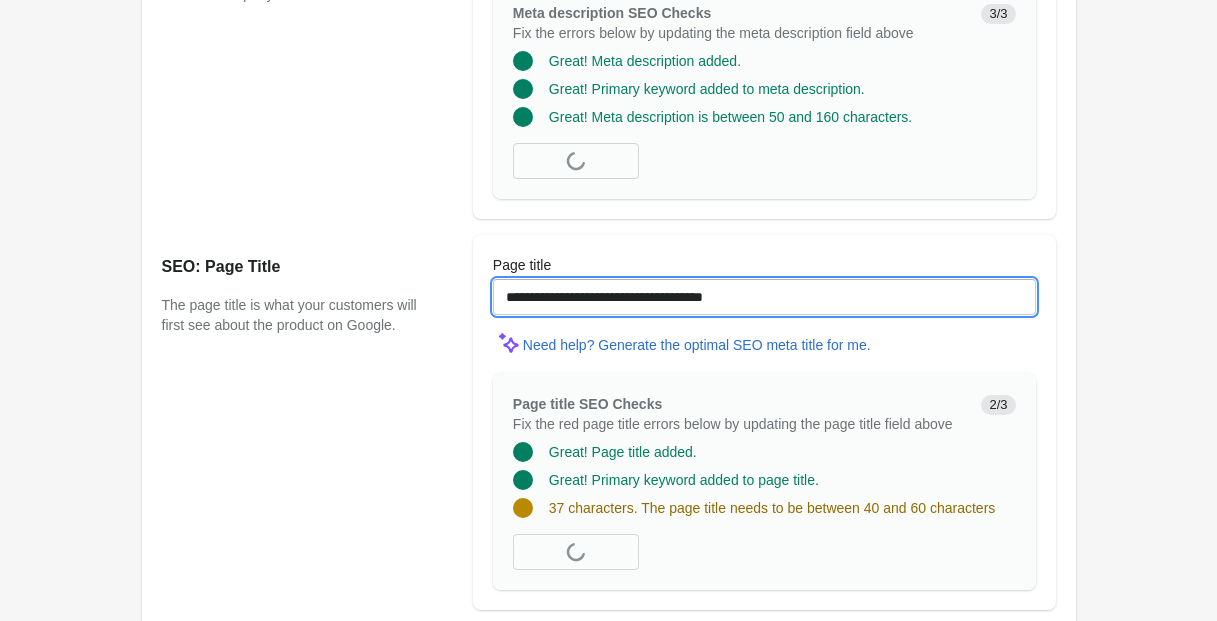scroll, scrollTop: 1744, scrollLeft: 0, axis: vertical 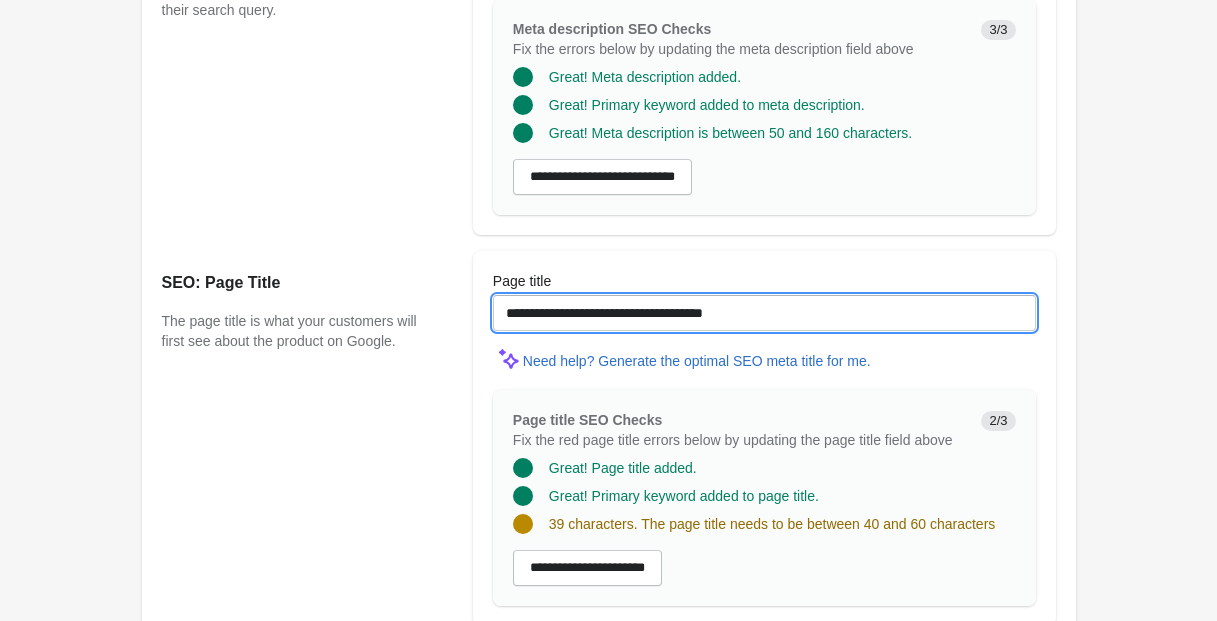 click on "**********" at bounding box center [764, 313] 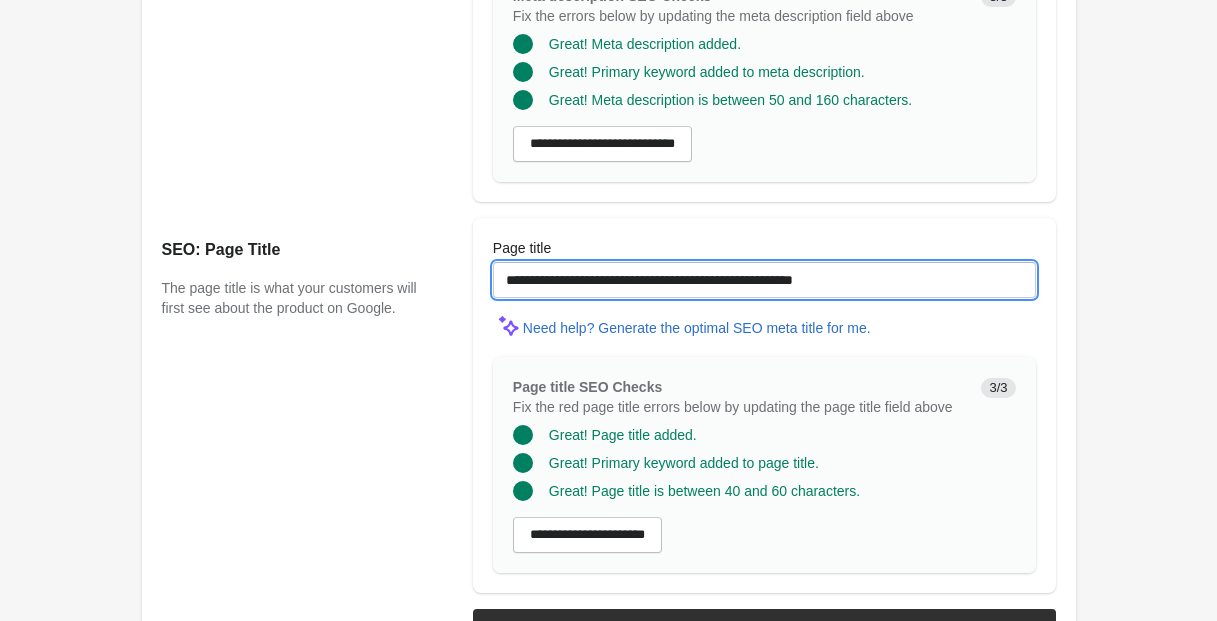 scroll, scrollTop: 1889, scrollLeft: 0, axis: vertical 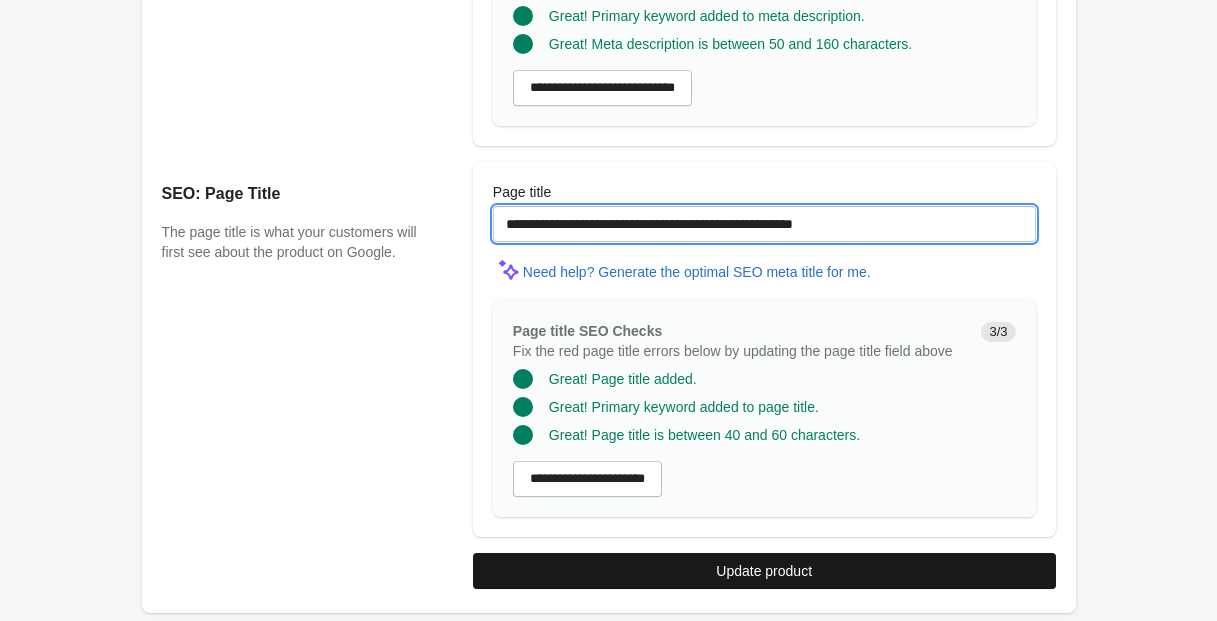 type on "**********" 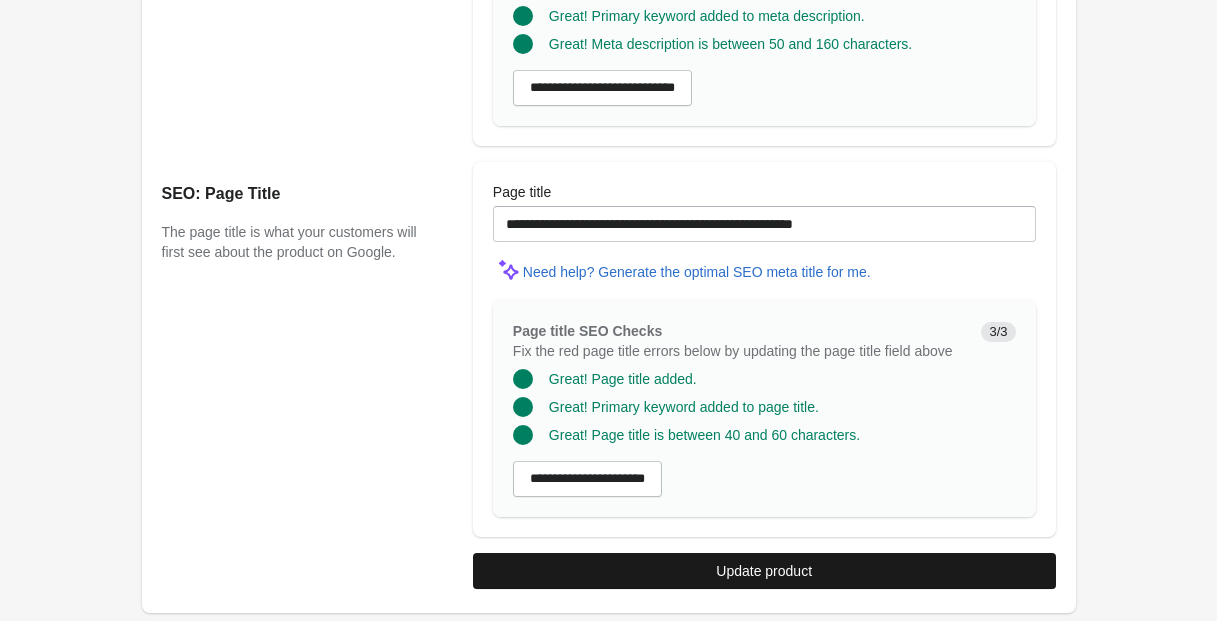 click on "Update product" at bounding box center (764, 571) 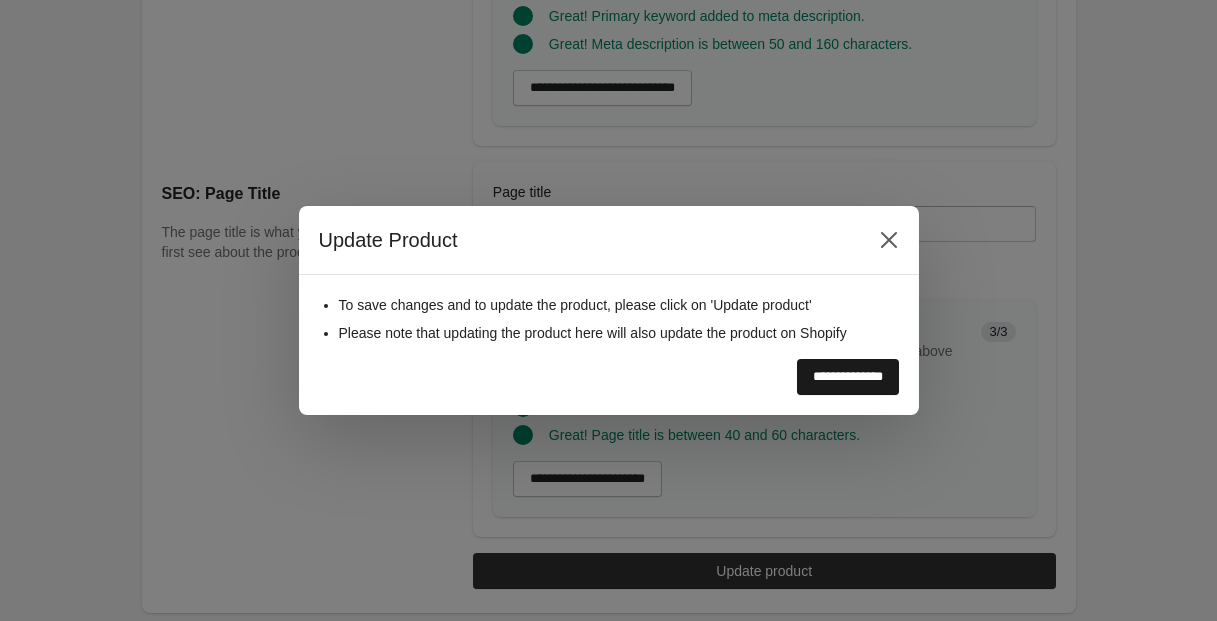 click on "**********" at bounding box center [848, 377] 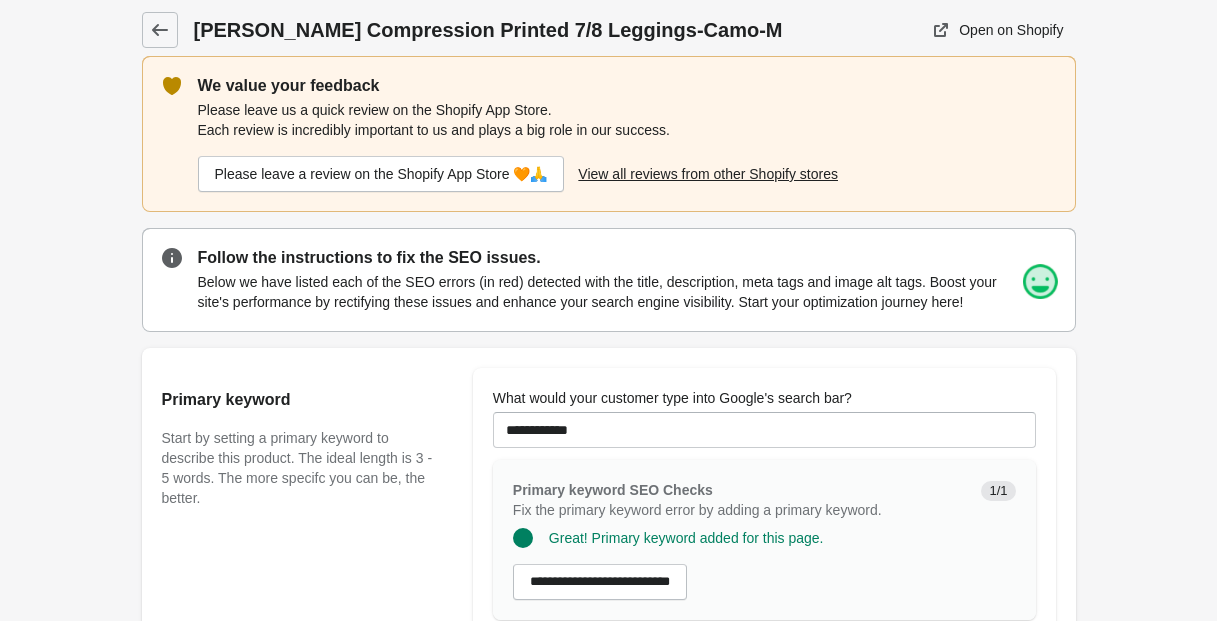 scroll, scrollTop: 0, scrollLeft: 0, axis: both 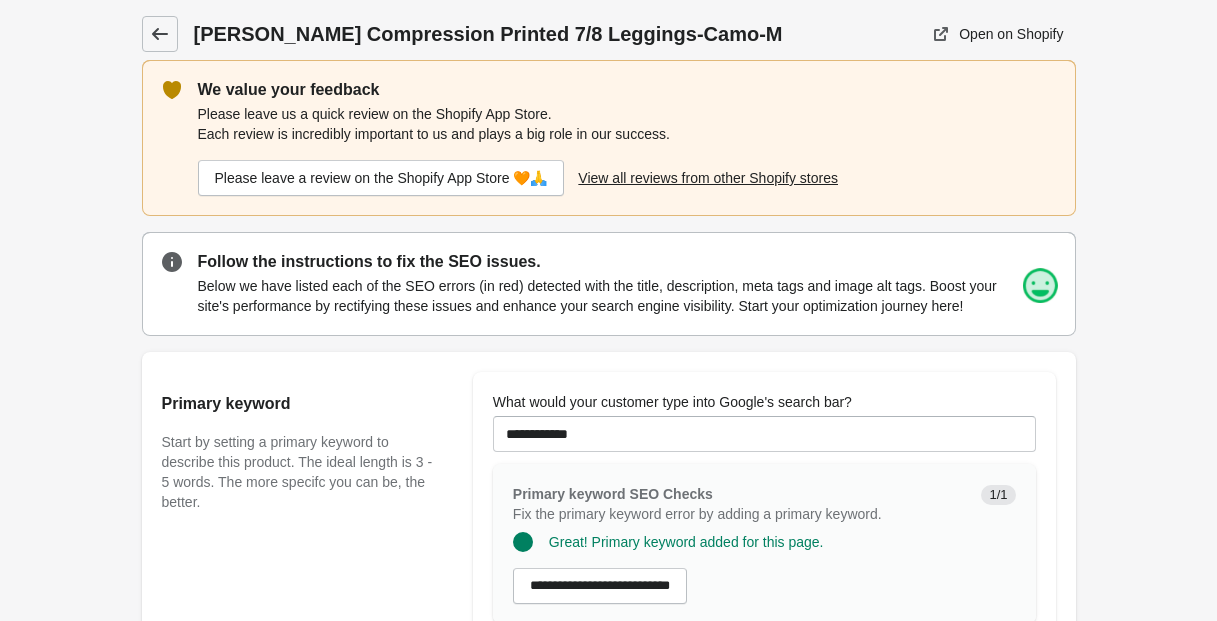 click 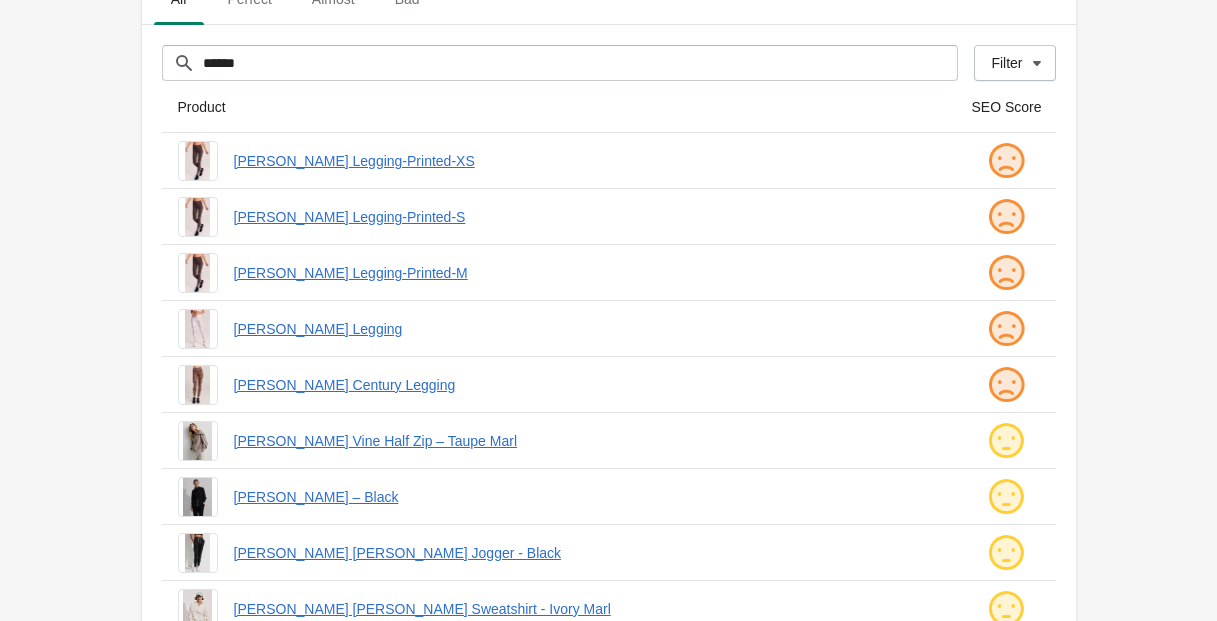 scroll, scrollTop: 0, scrollLeft: 0, axis: both 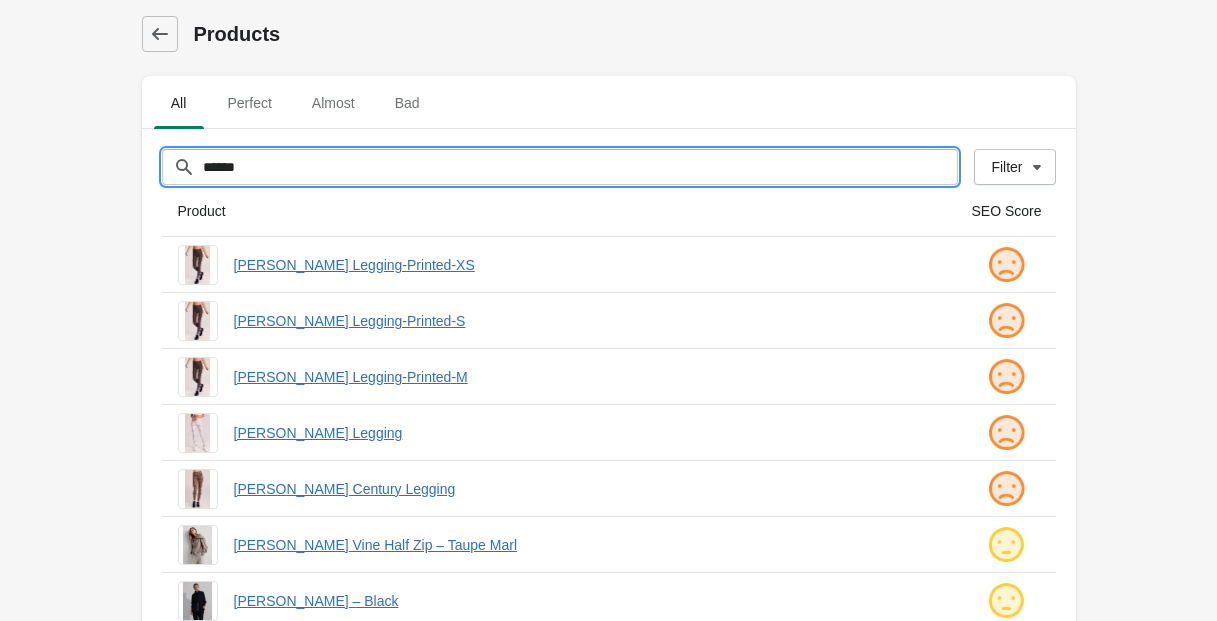 click on "******" at bounding box center [580, 167] 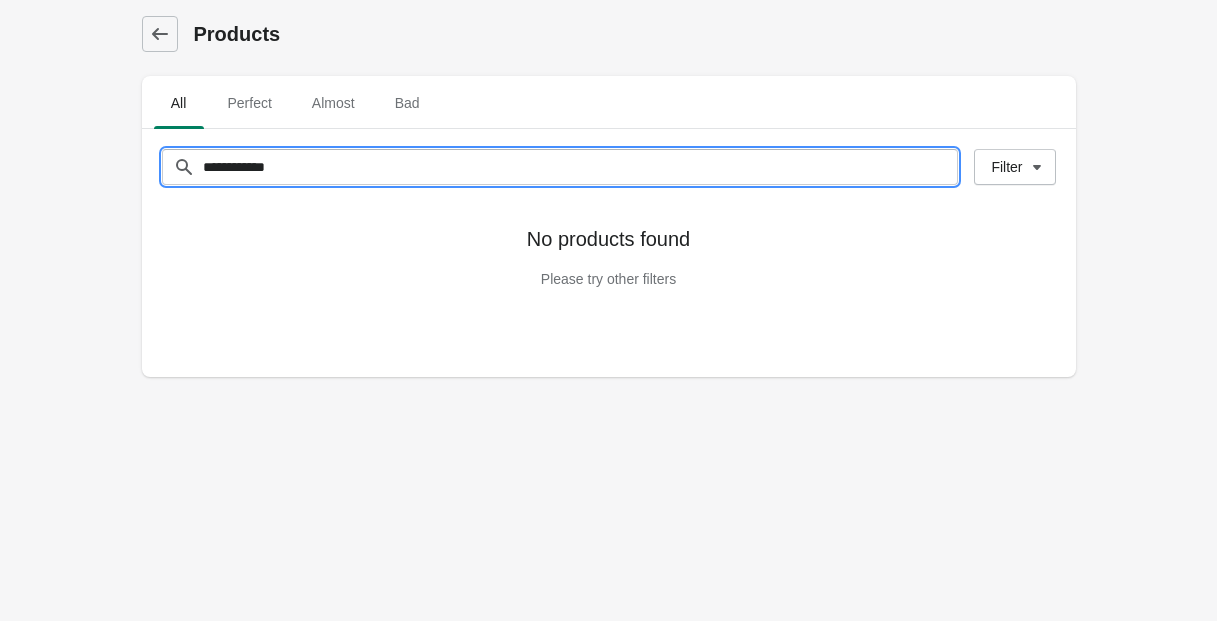 type on "**********" 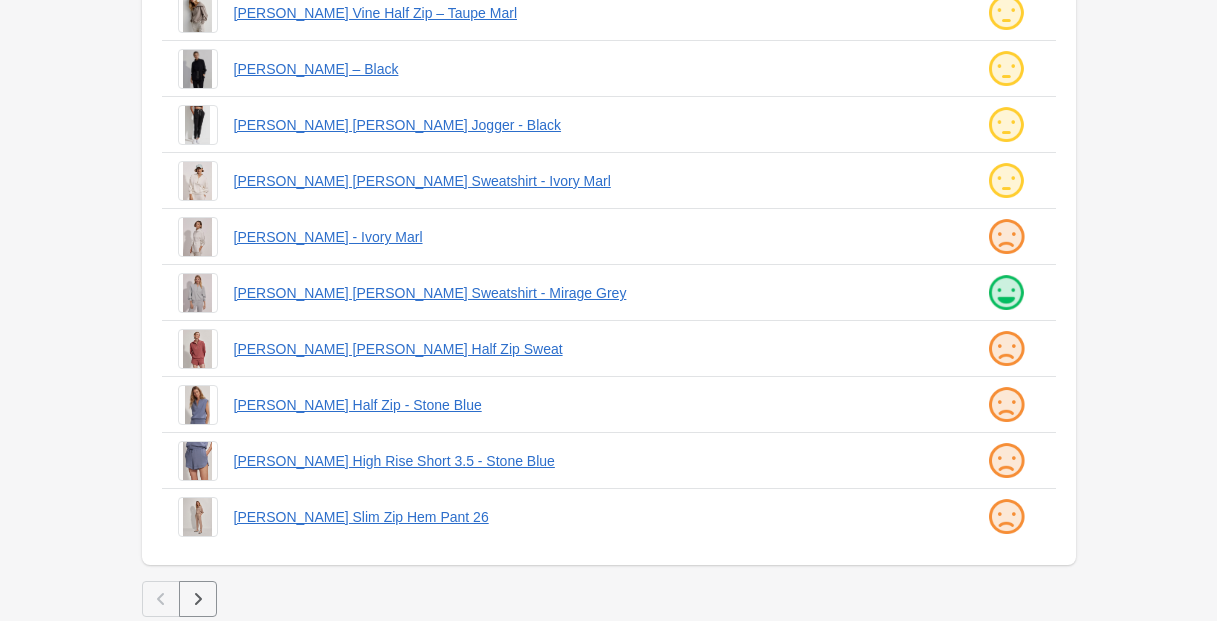scroll, scrollTop: 536, scrollLeft: 0, axis: vertical 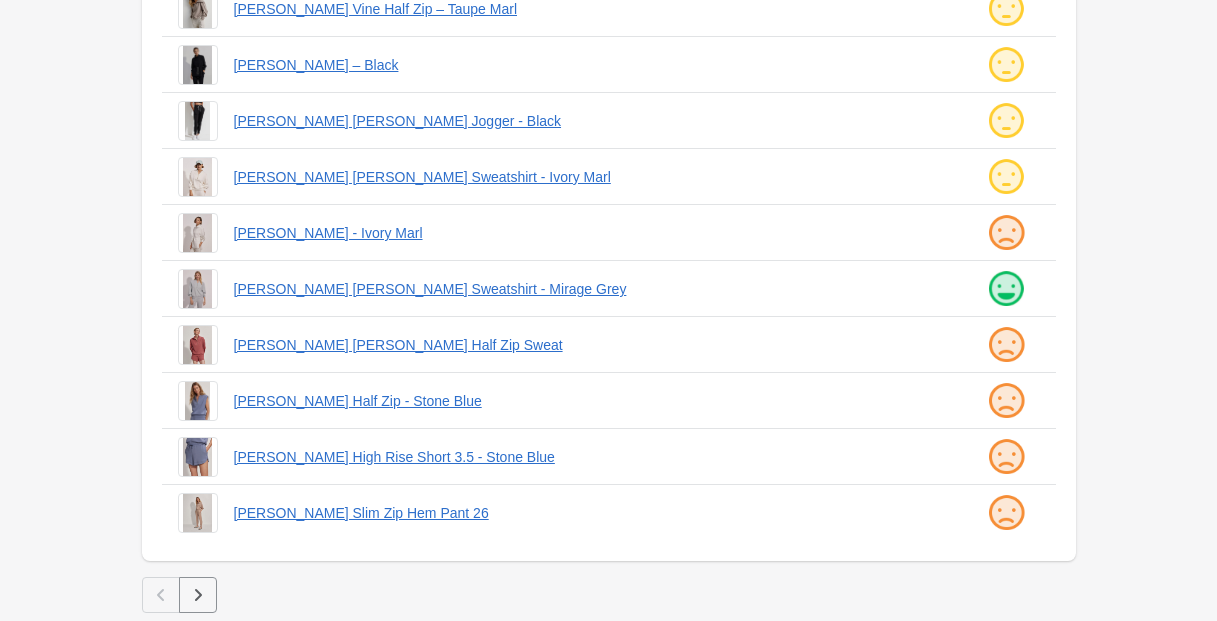 type on "******" 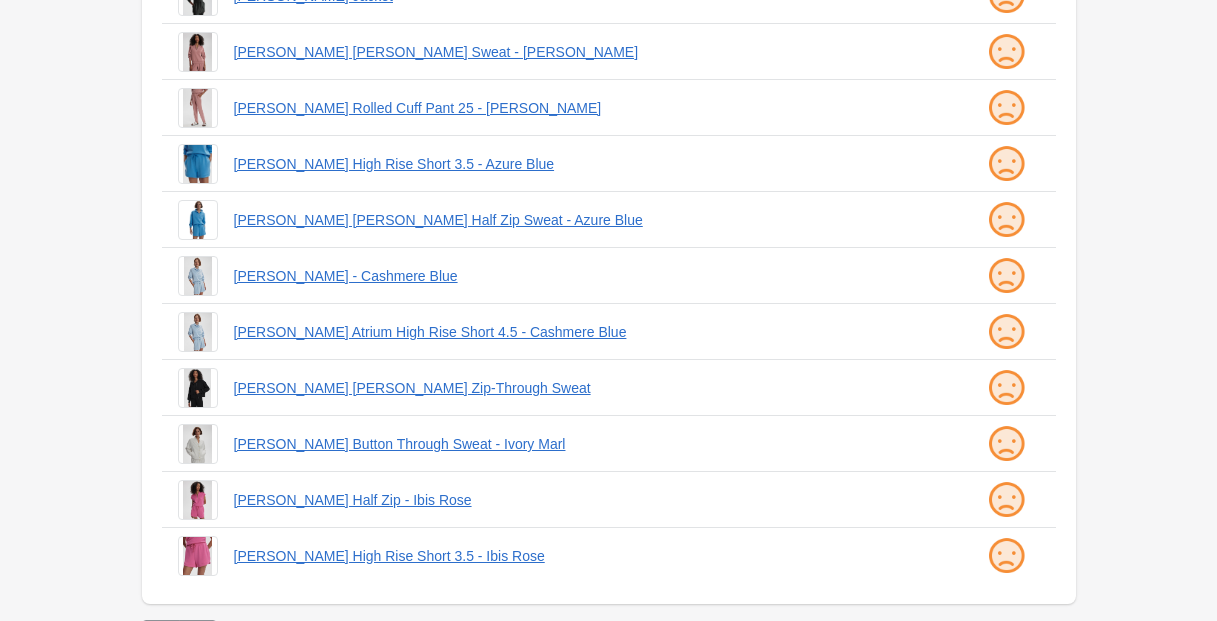 scroll, scrollTop: 536, scrollLeft: 0, axis: vertical 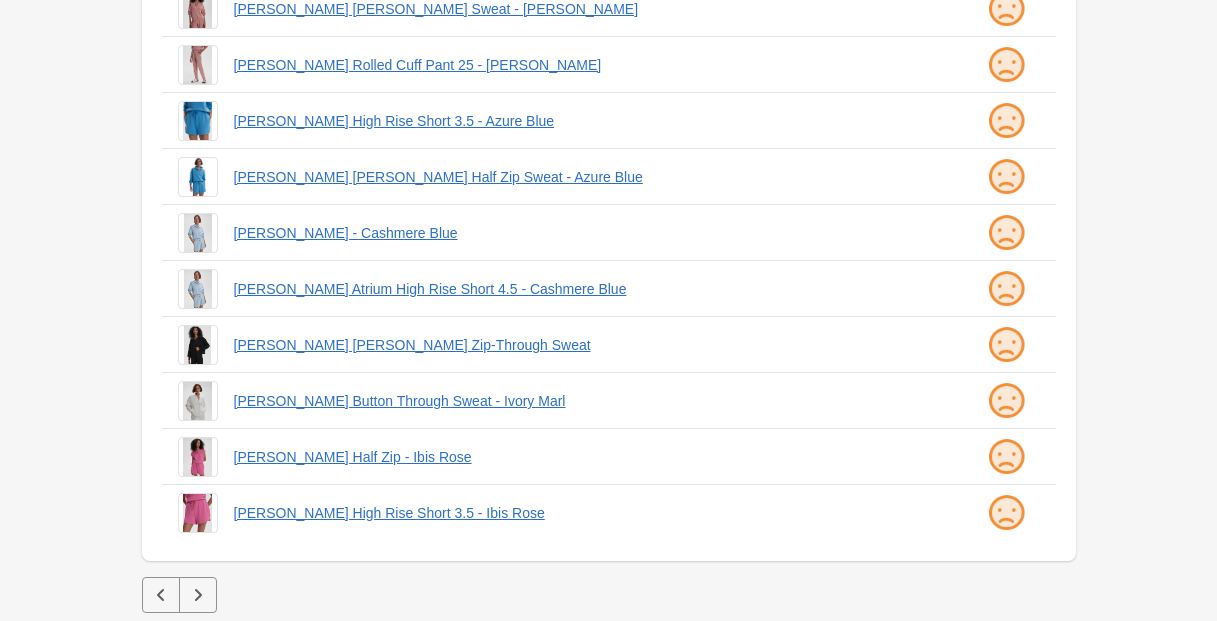 click 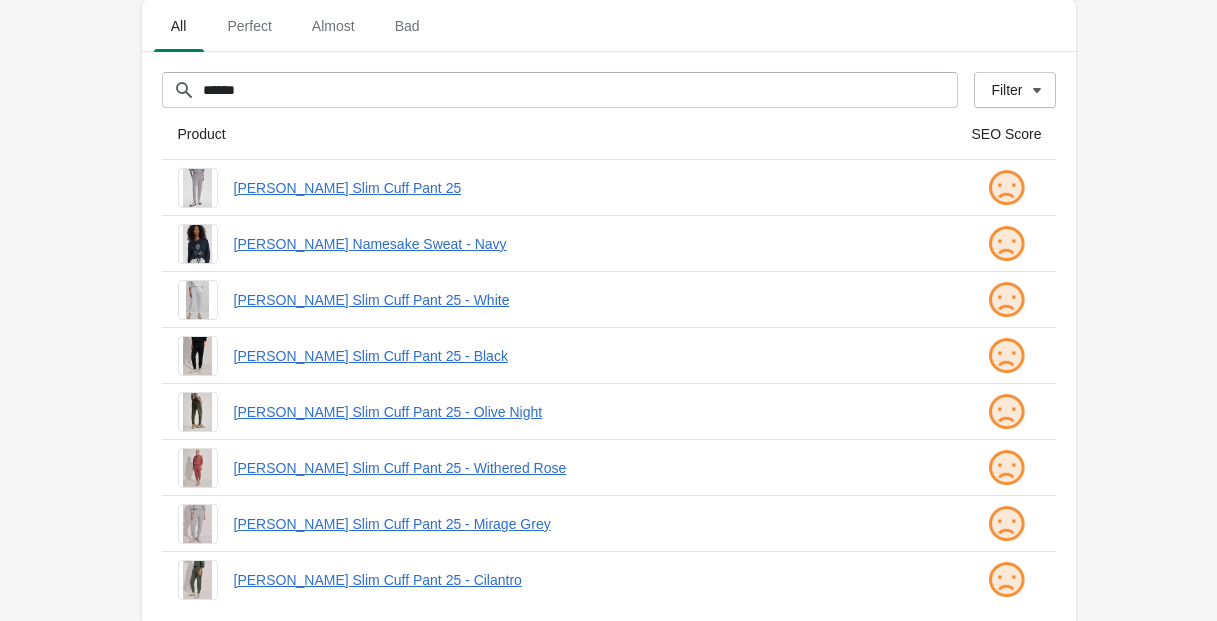 scroll, scrollTop: 144, scrollLeft: 0, axis: vertical 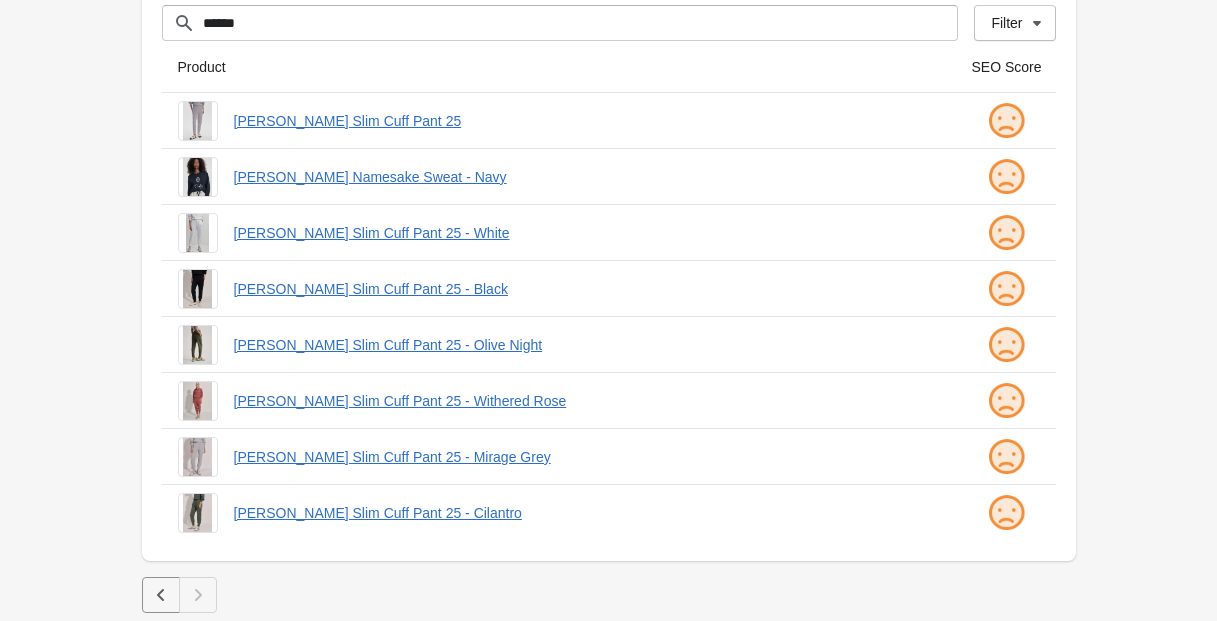 click 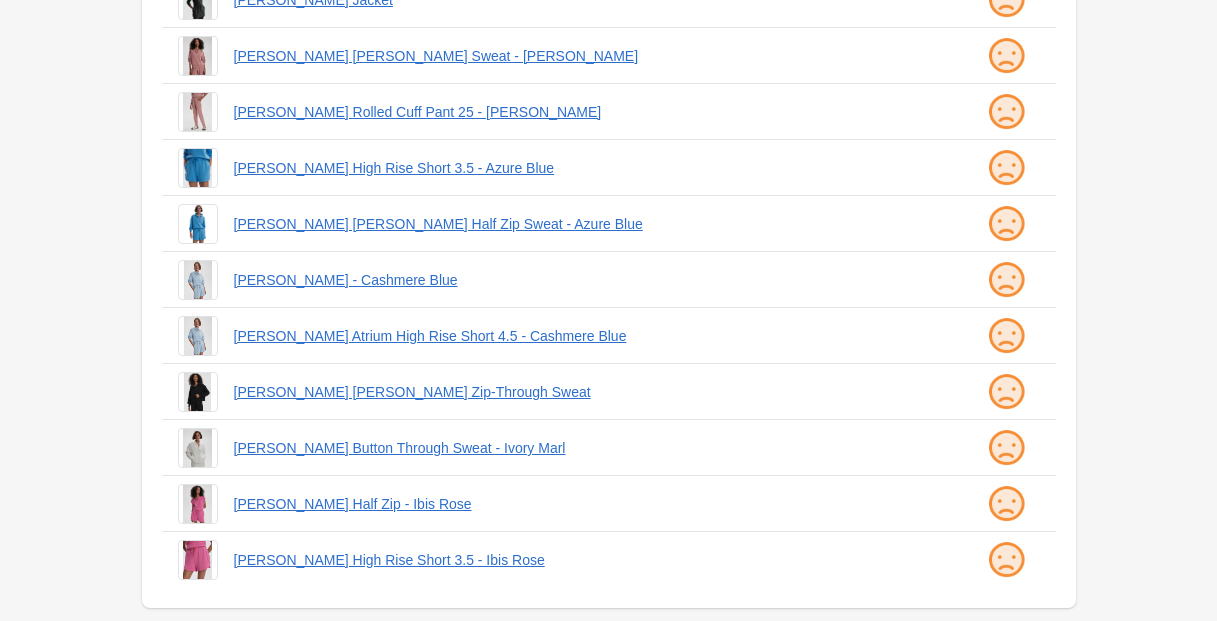 scroll, scrollTop: 536, scrollLeft: 0, axis: vertical 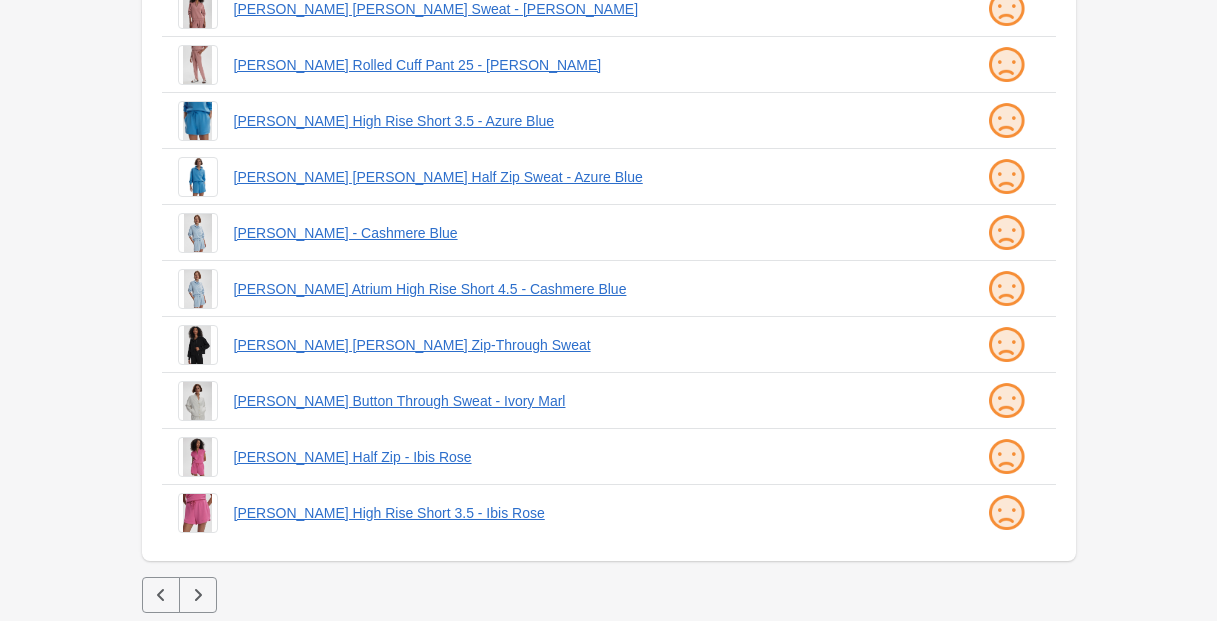 click 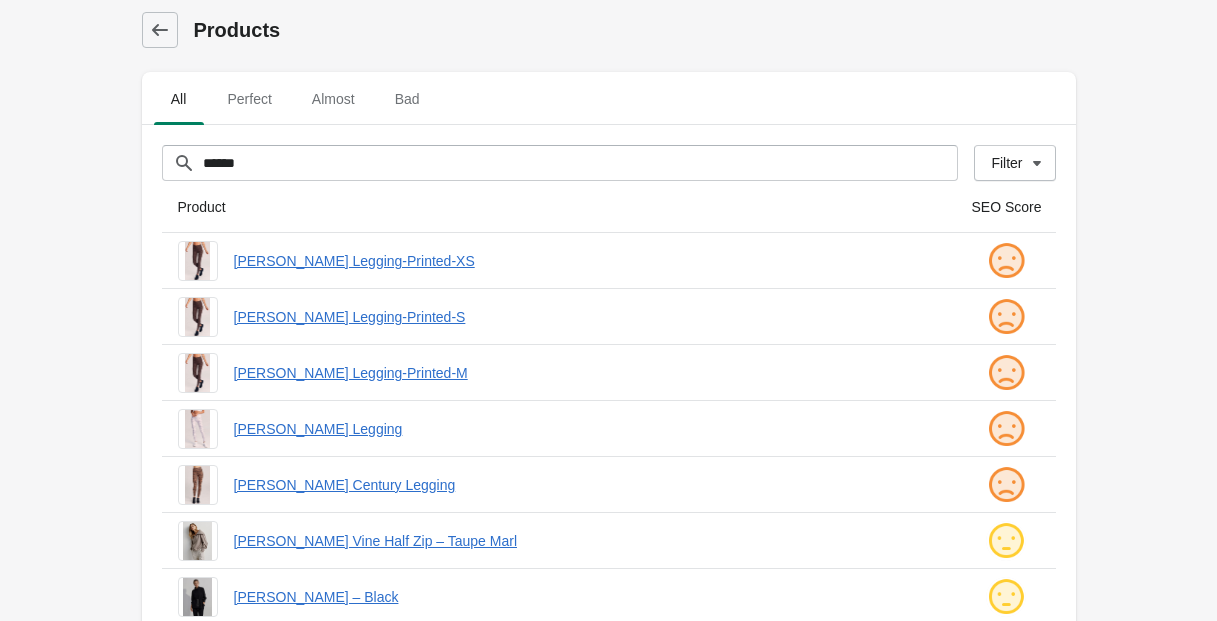 scroll, scrollTop: 0, scrollLeft: 0, axis: both 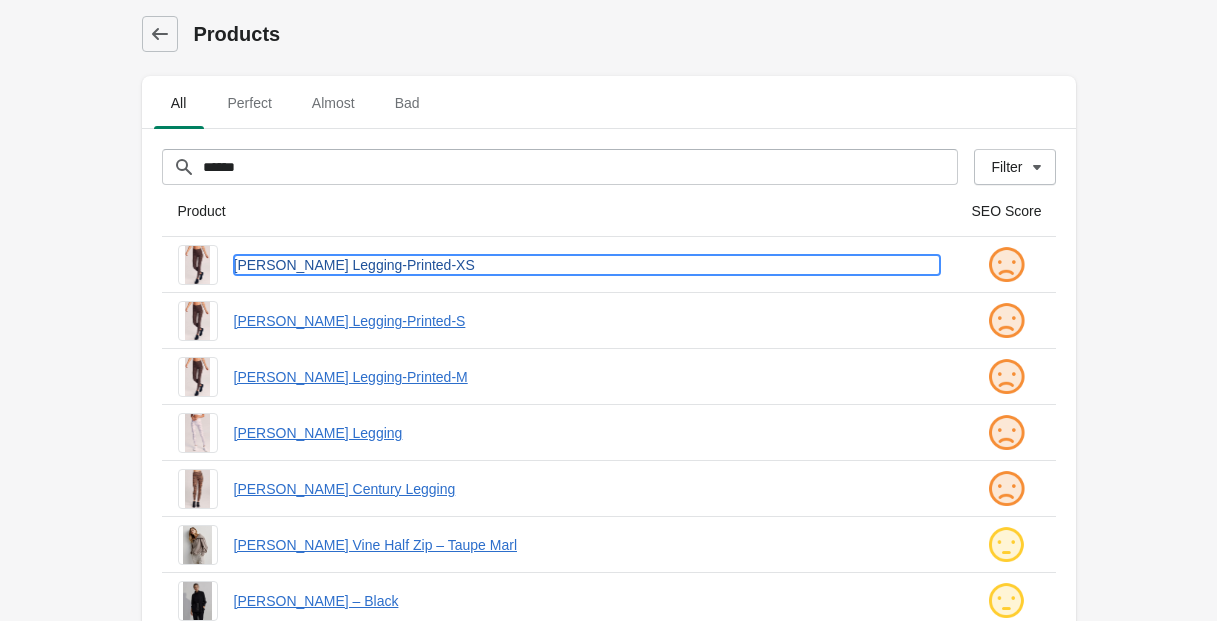 click on "[PERSON_NAME] Legging-Printed-XS" at bounding box center [587, 265] 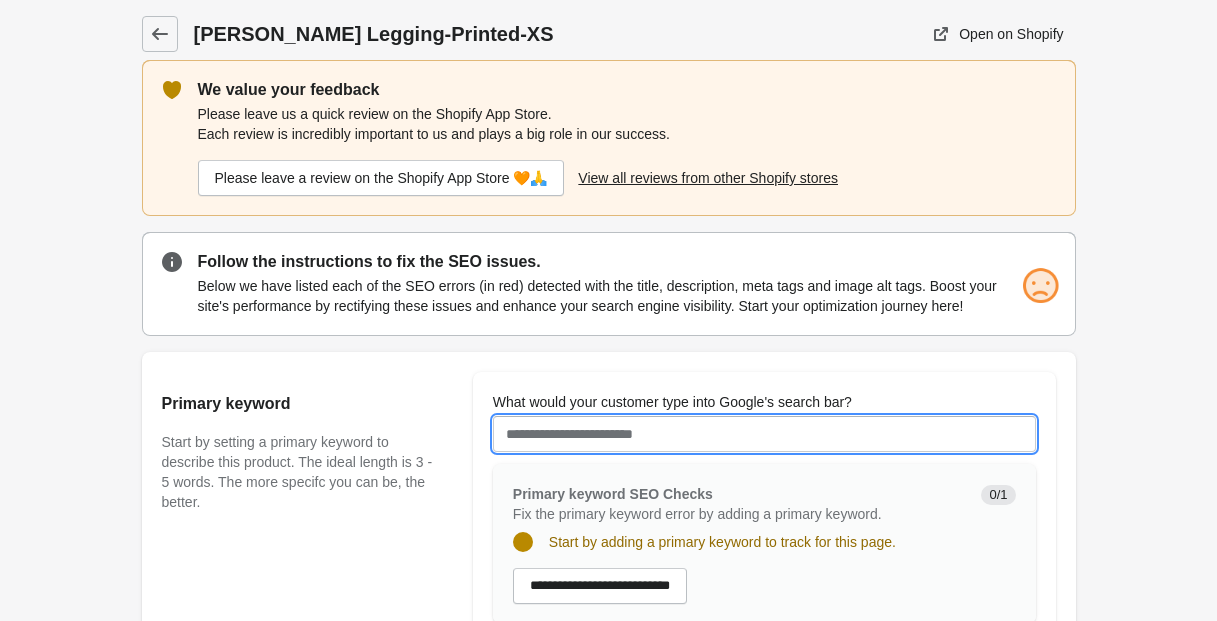 click on "What would your customer type into Google's search bar?" at bounding box center [764, 434] 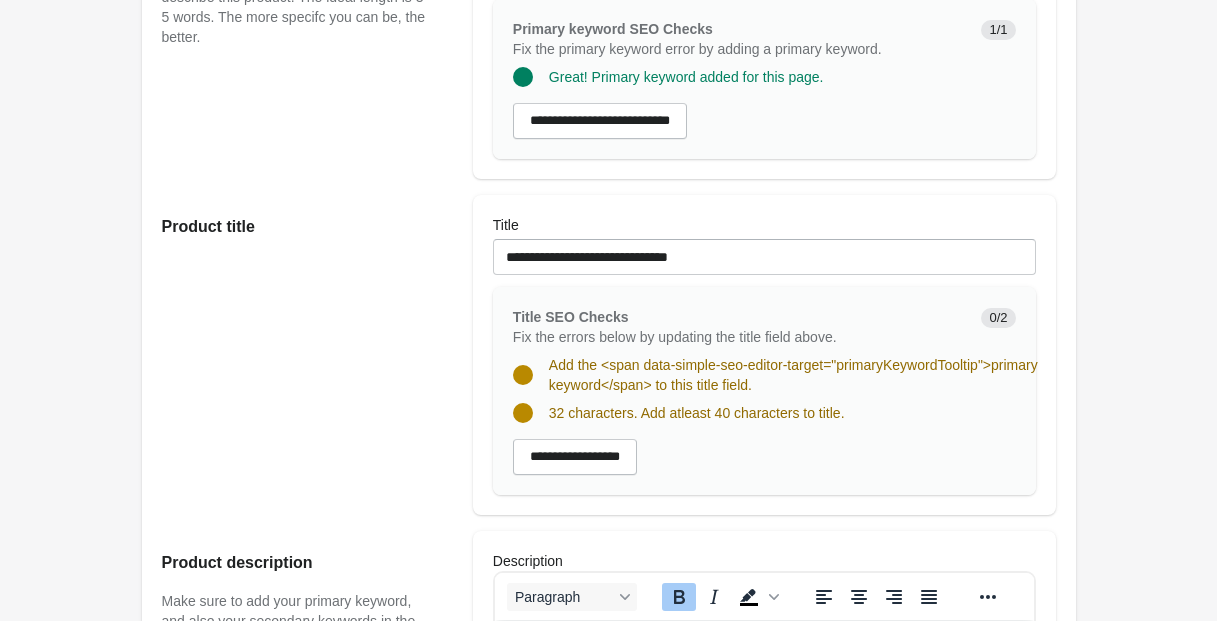 scroll, scrollTop: 477, scrollLeft: 0, axis: vertical 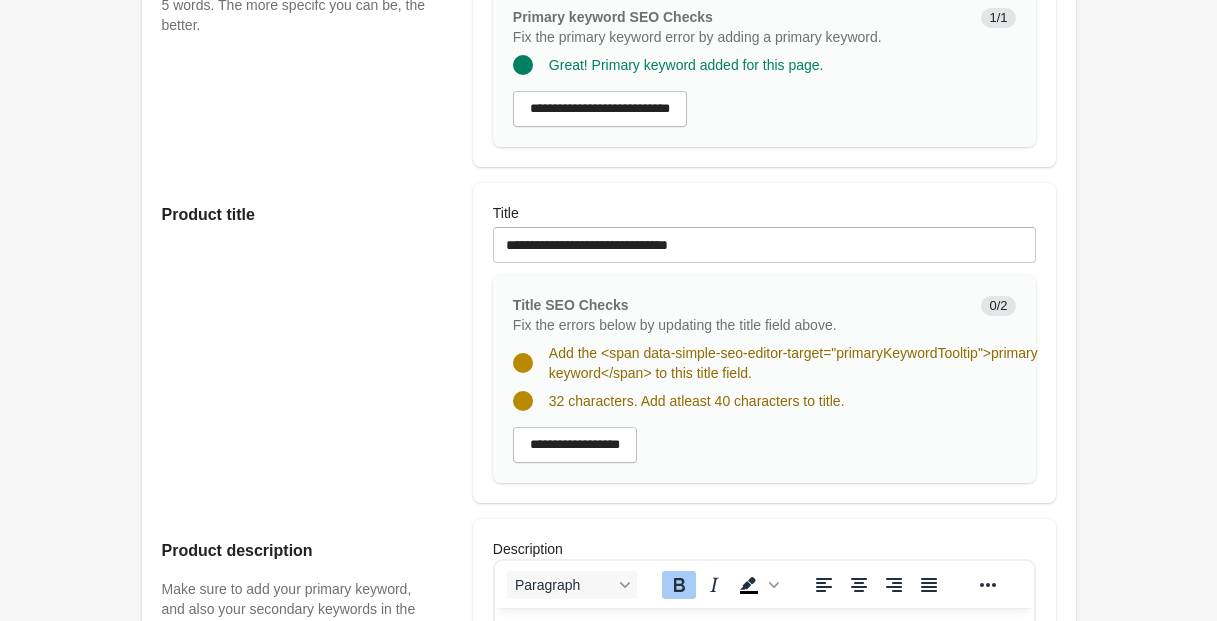 type on "**********" 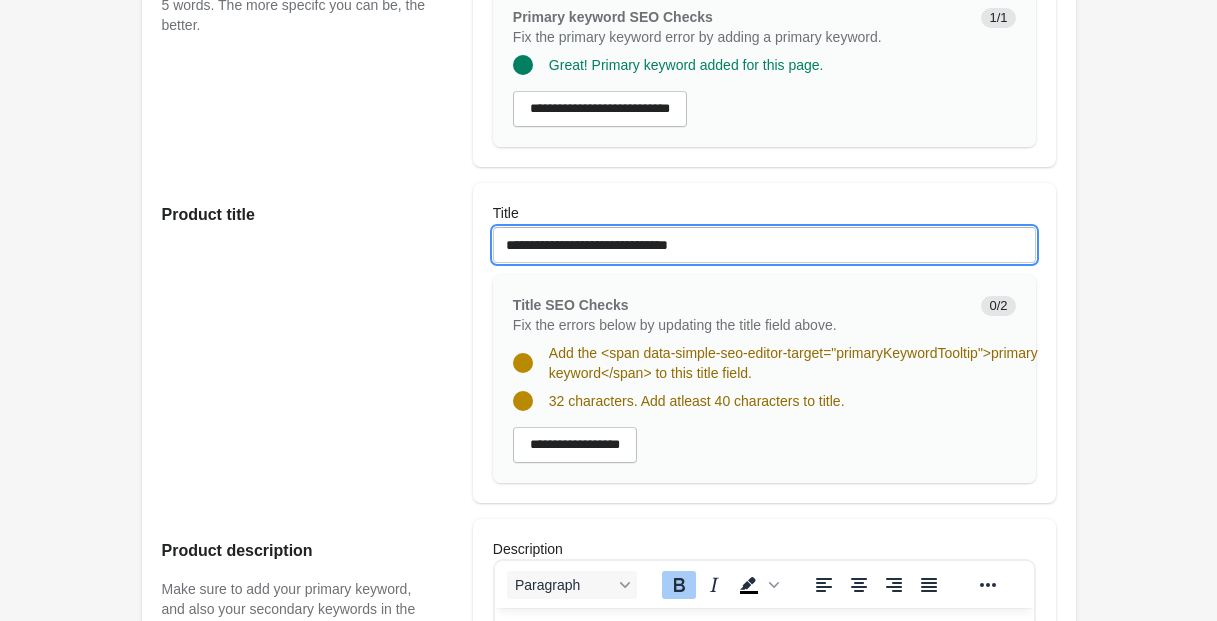 drag, startPoint x: 550, startPoint y: 265, endPoint x: 392, endPoint y: 252, distance: 158.5339 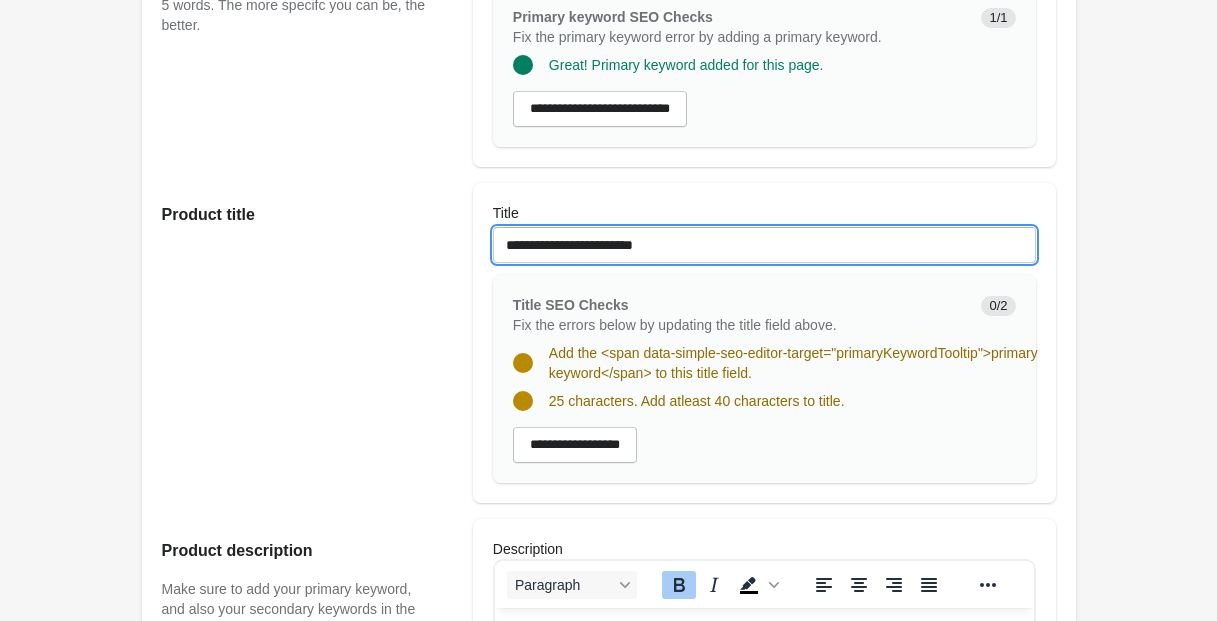 drag, startPoint x: 605, startPoint y: 269, endPoint x: 607, endPoint y: 282, distance: 13.152946 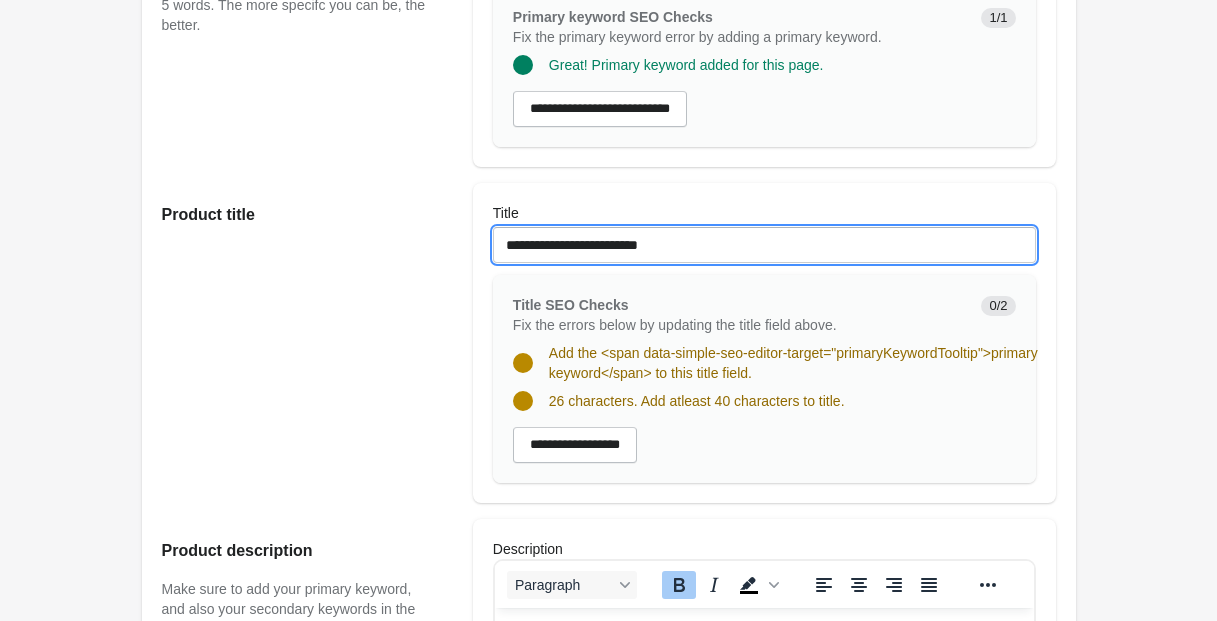 click on "**********" at bounding box center (764, 245) 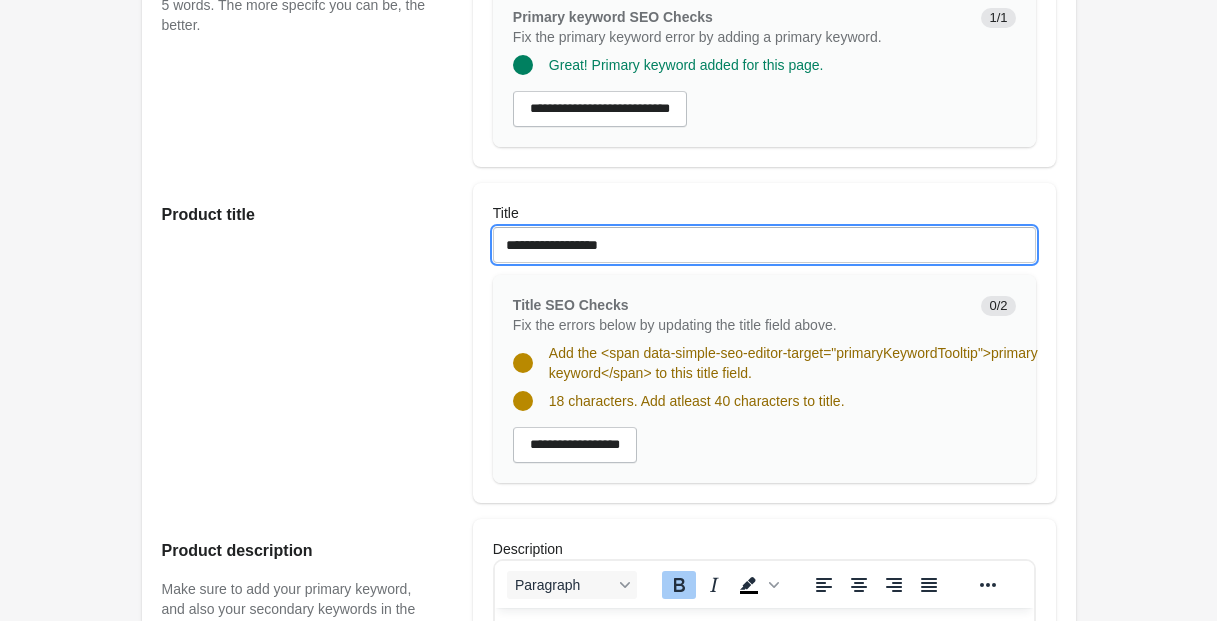 click on "**********" at bounding box center (764, 245) 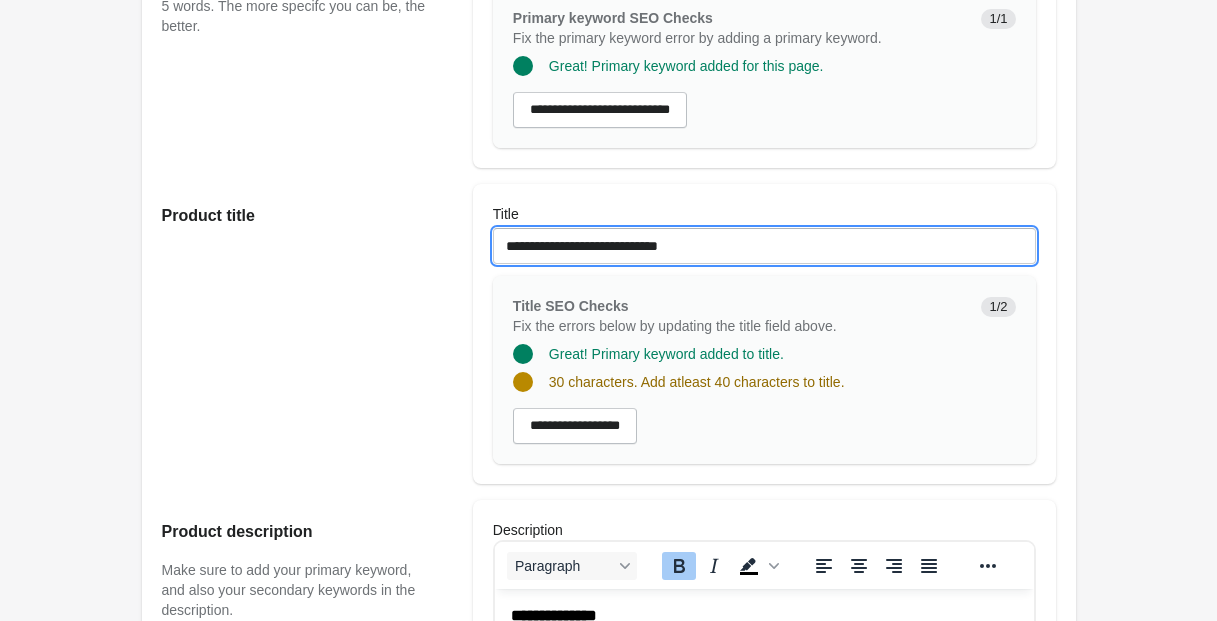 scroll, scrollTop: 0, scrollLeft: 0, axis: both 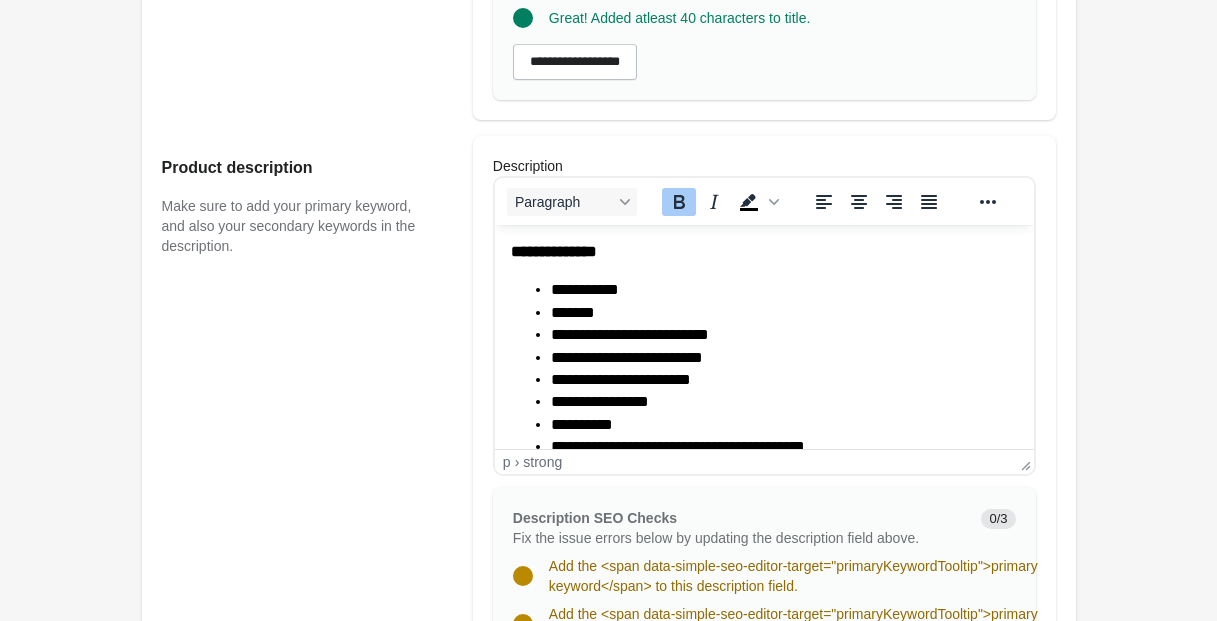 type on "**********" 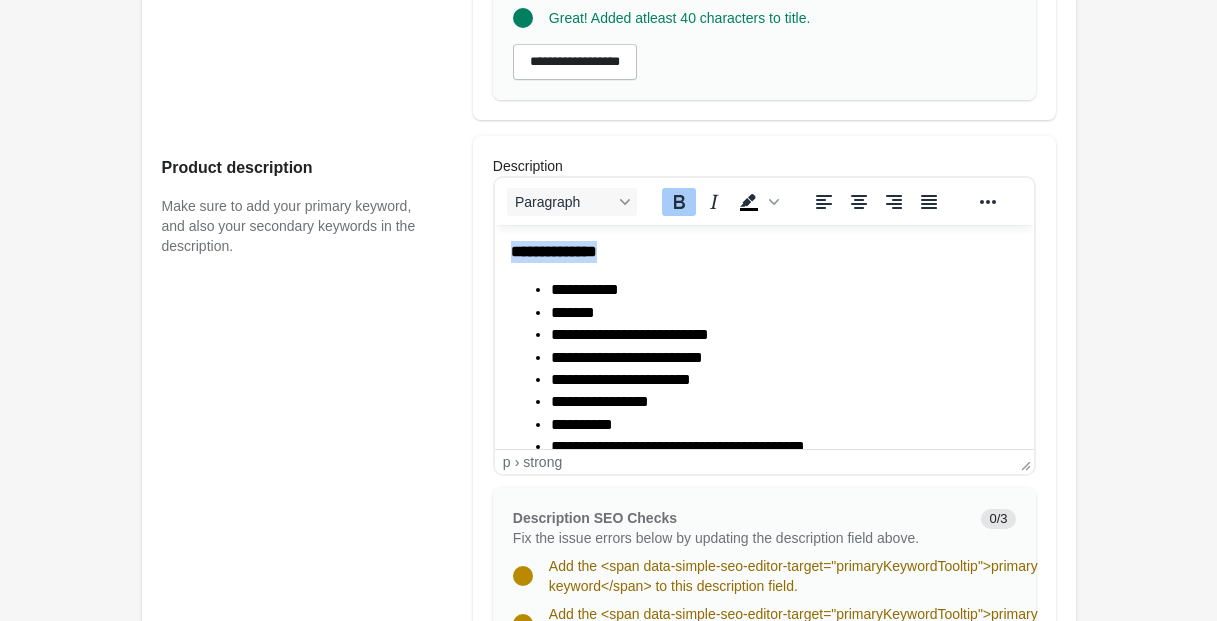 drag, startPoint x: 636, startPoint y: 256, endPoint x: 477, endPoint y: 247, distance: 159.25452 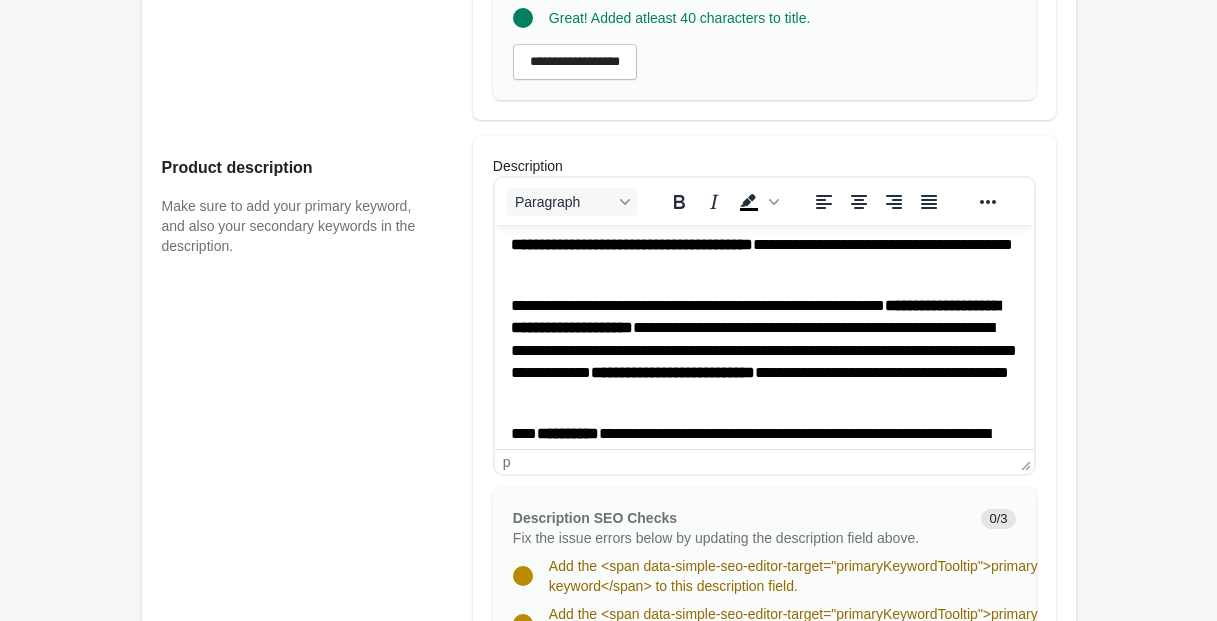 scroll, scrollTop: 0, scrollLeft: 0, axis: both 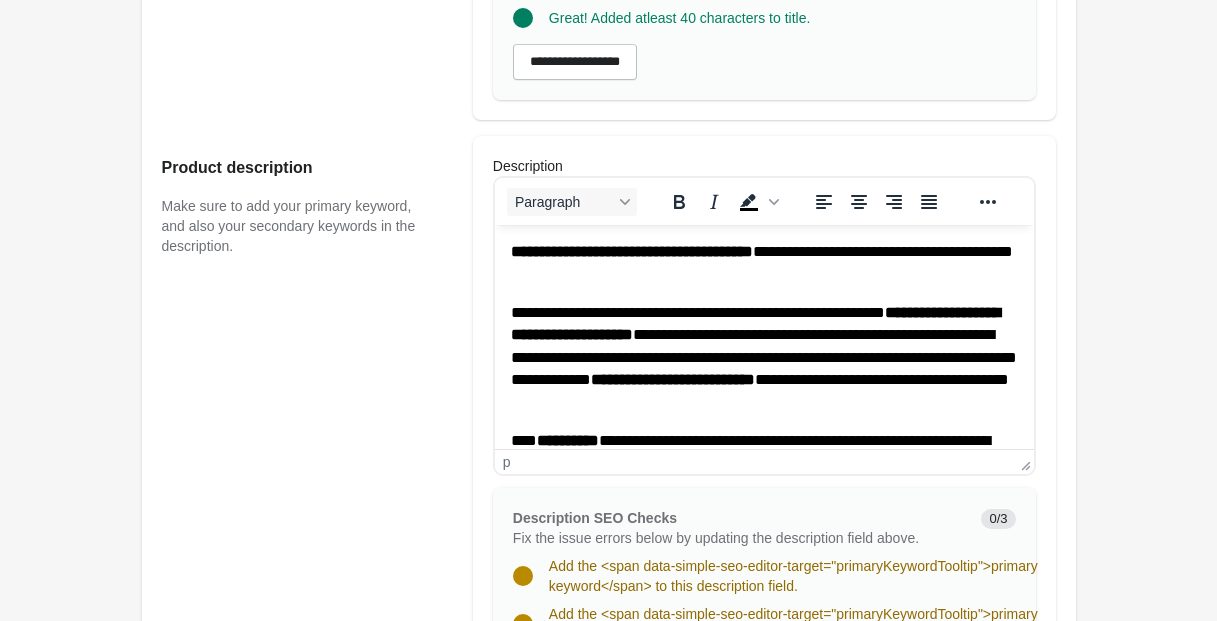 drag, startPoint x: 831, startPoint y: 252, endPoint x: 800, endPoint y: 264, distance: 33.24154 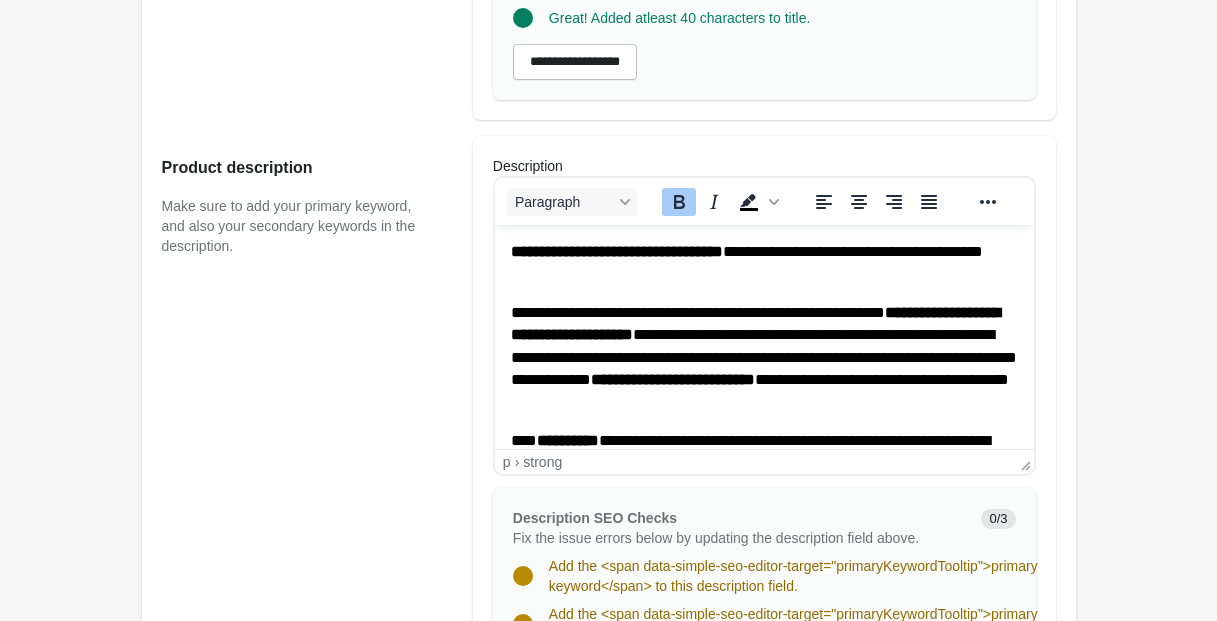 drag, startPoint x: 778, startPoint y: 335, endPoint x: 565, endPoint y: 414, distance: 227.17834 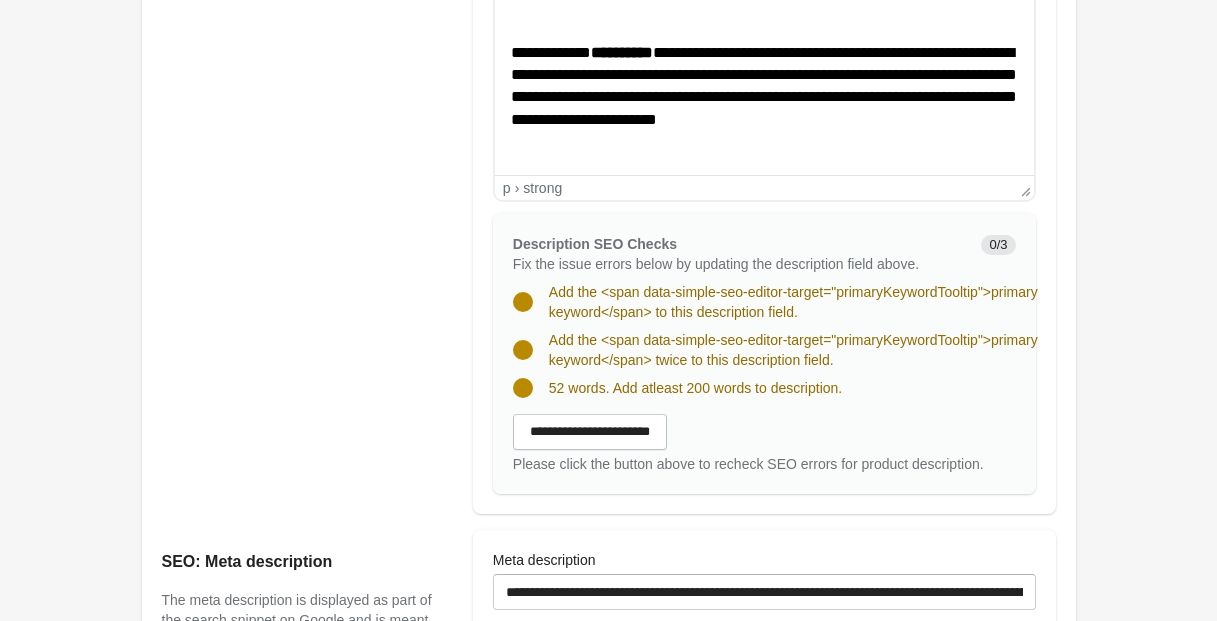 scroll, scrollTop: 240, scrollLeft: 0, axis: vertical 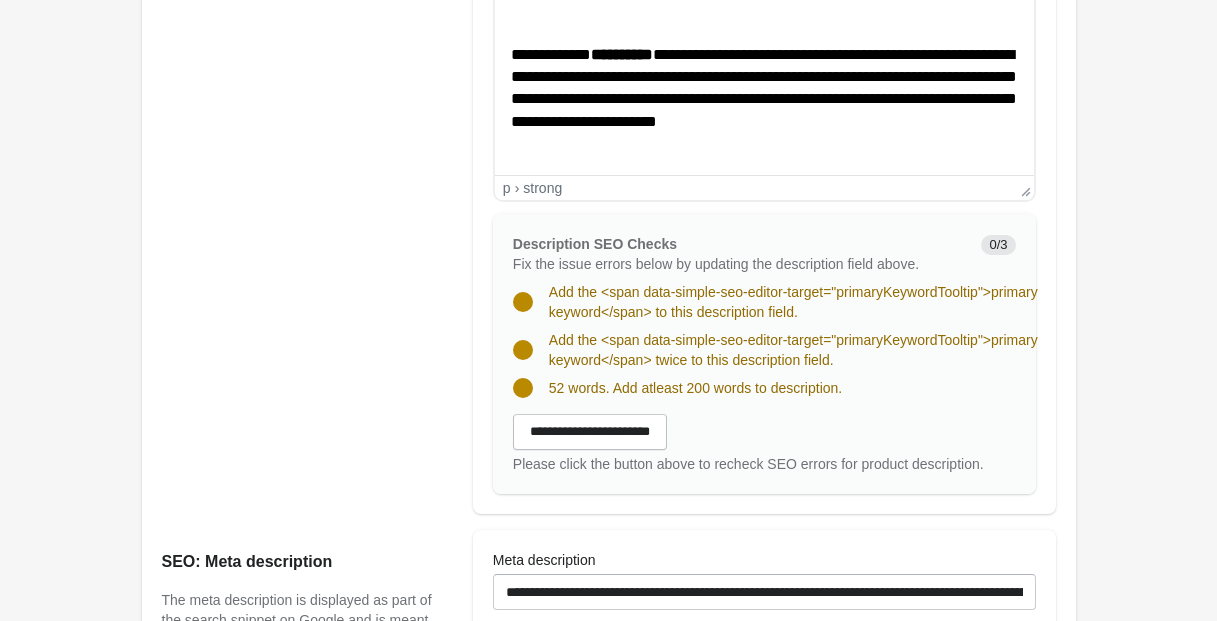 click on "**********" at bounding box center (621, 54) 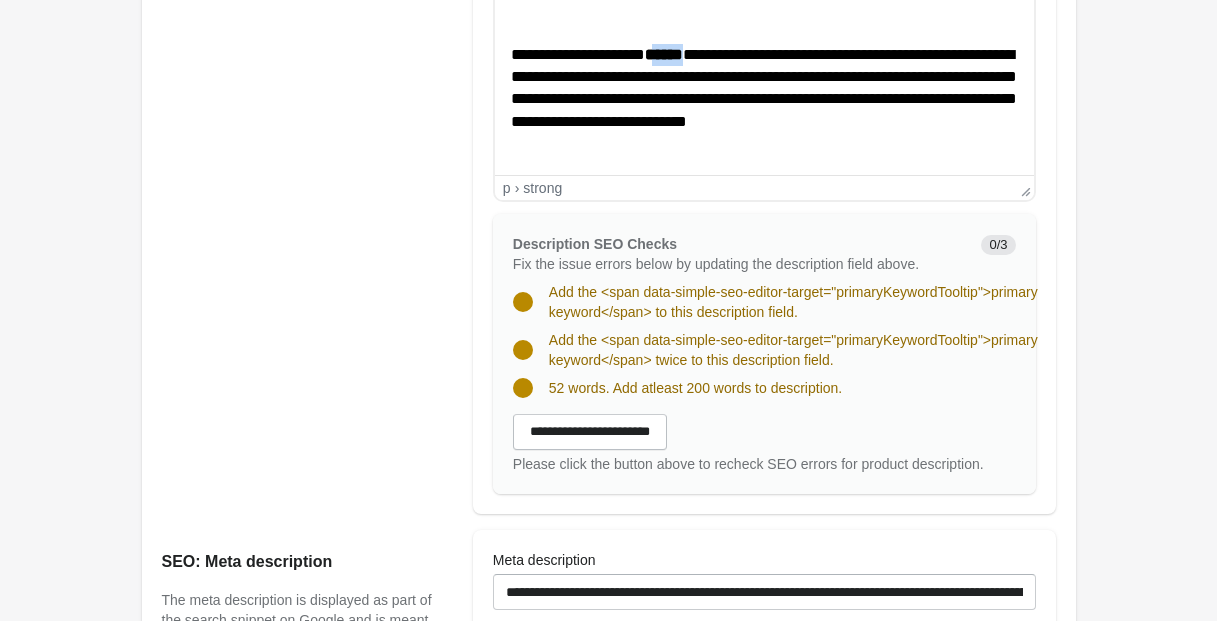 drag, startPoint x: 719, startPoint y: 54, endPoint x: 685, endPoint y: 56, distance: 34.058773 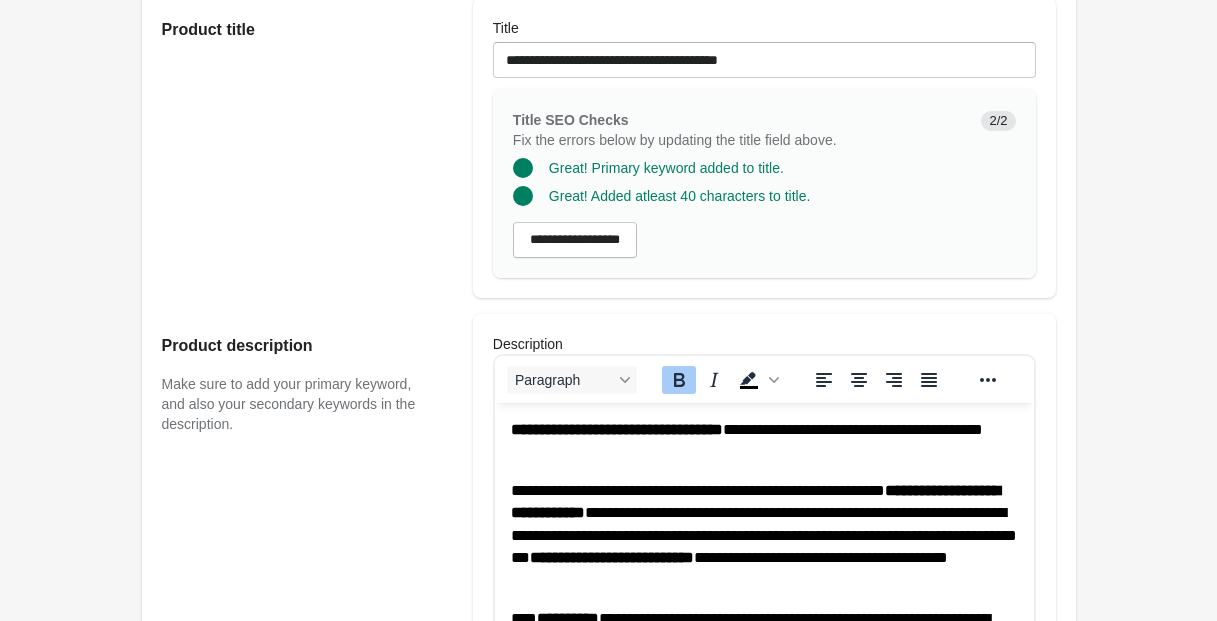 scroll, scrollTop: 612, scrollLeft: 0, axis: vertical 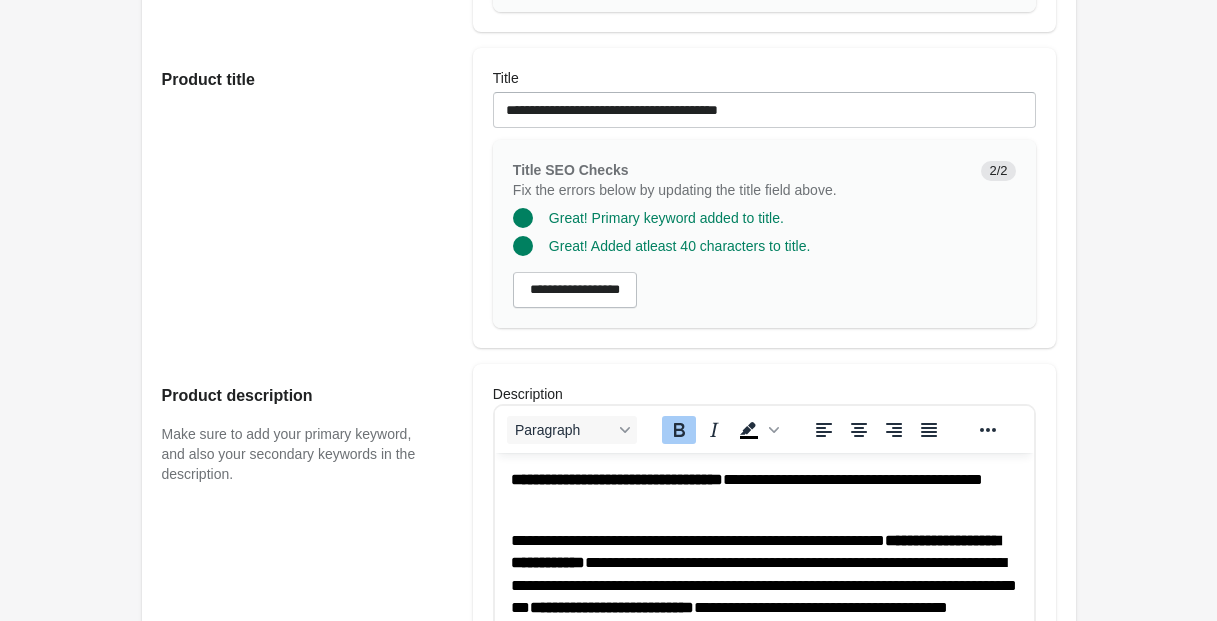 click 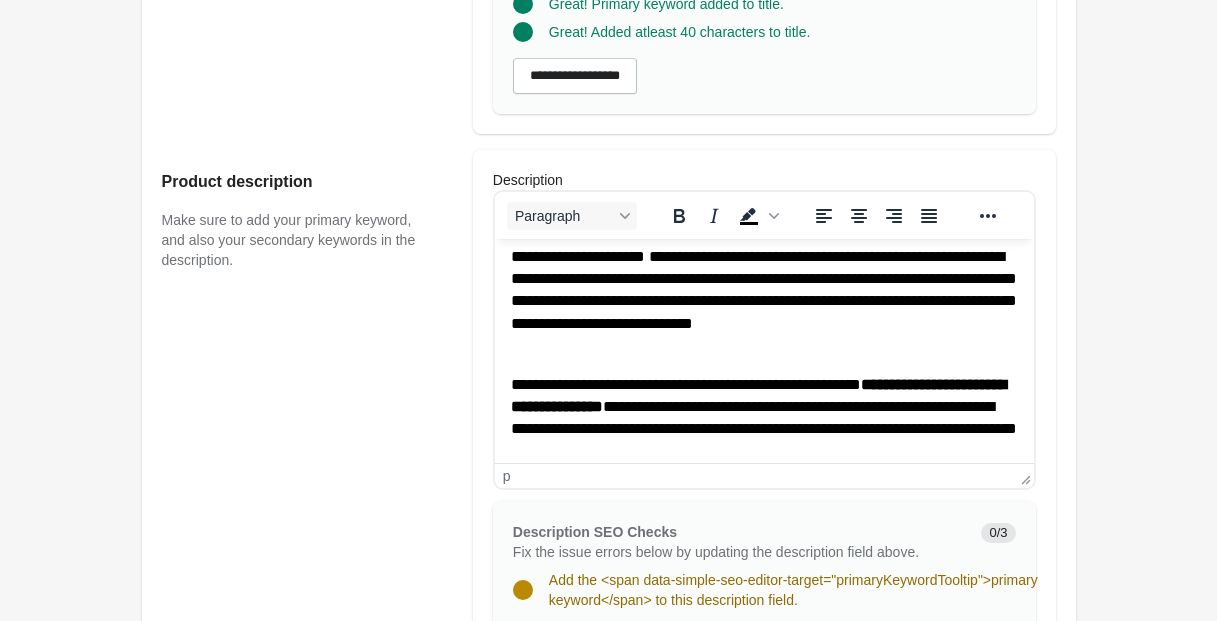 scroll, scrollTop: 330, scrollLeft: 0, axis: vertical 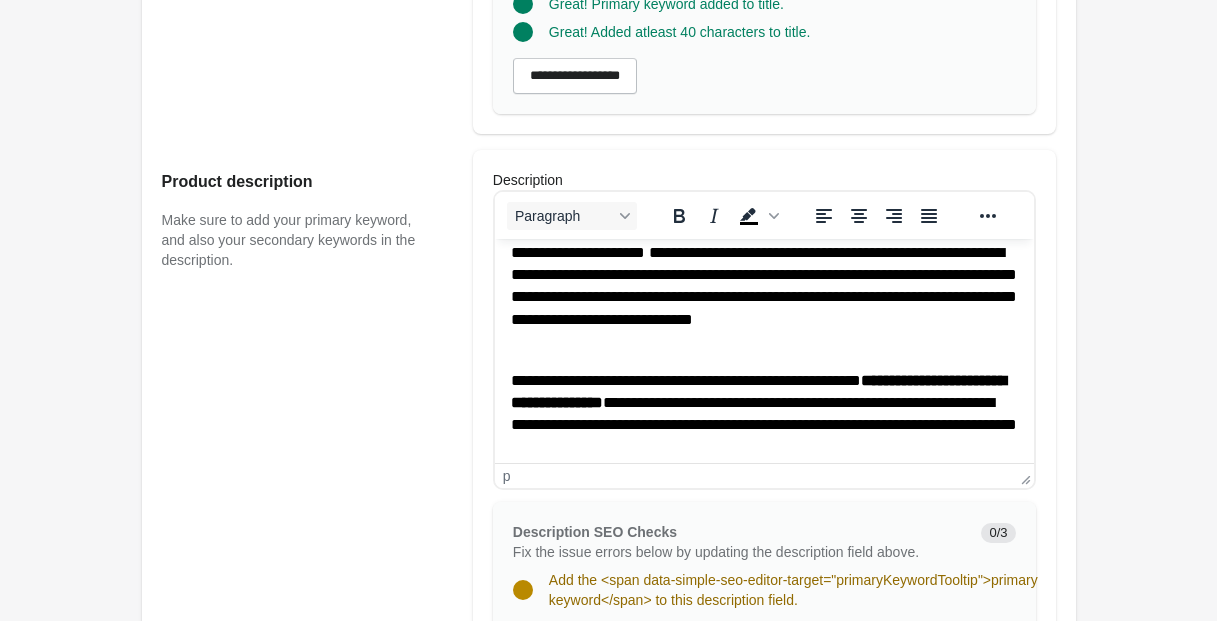 click on "**********" at bounding box center (763, 415) 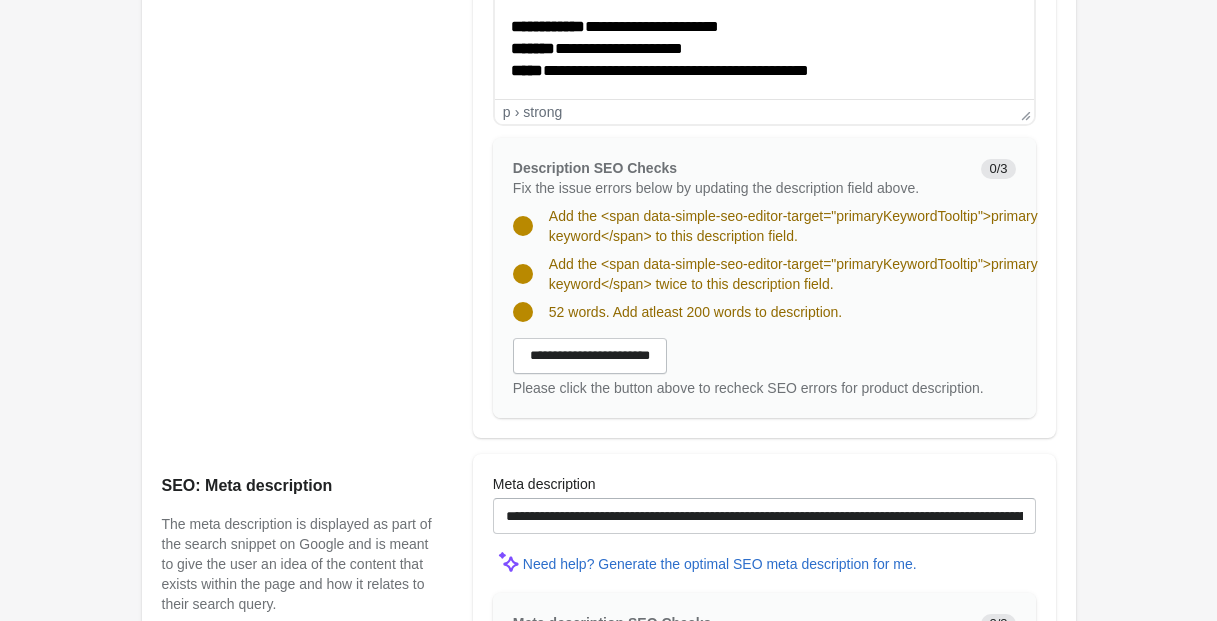scroll, scrollTop: 1196, scrollLeft: 0, axis: vertical 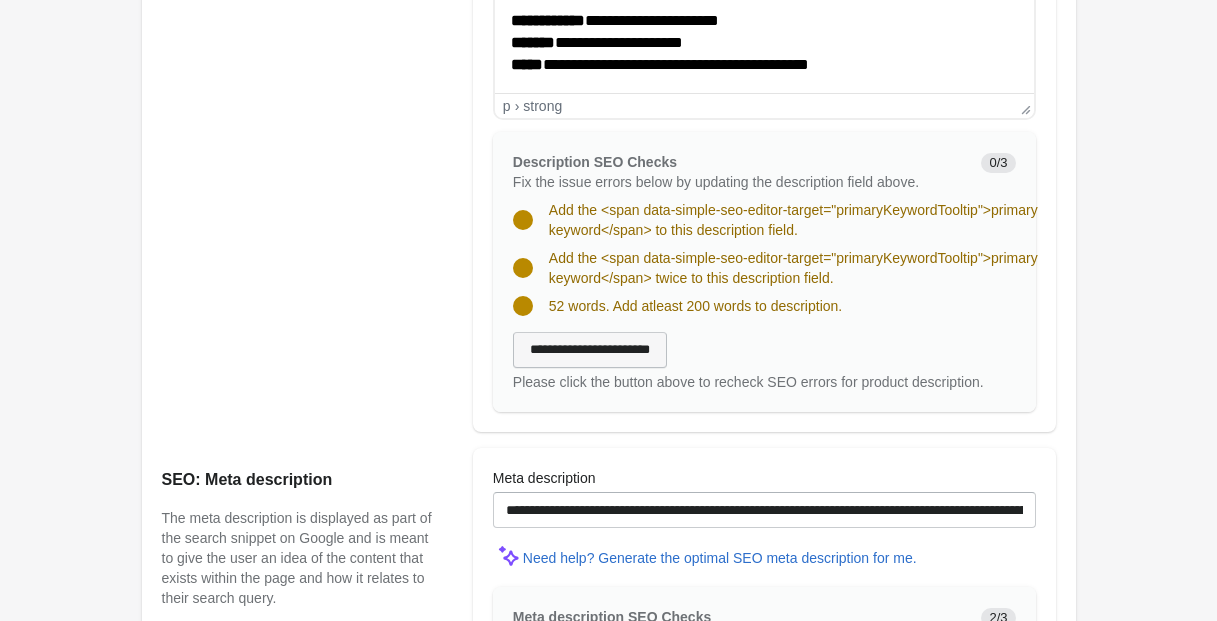 click on "**********" at bounding box center (590, 350) 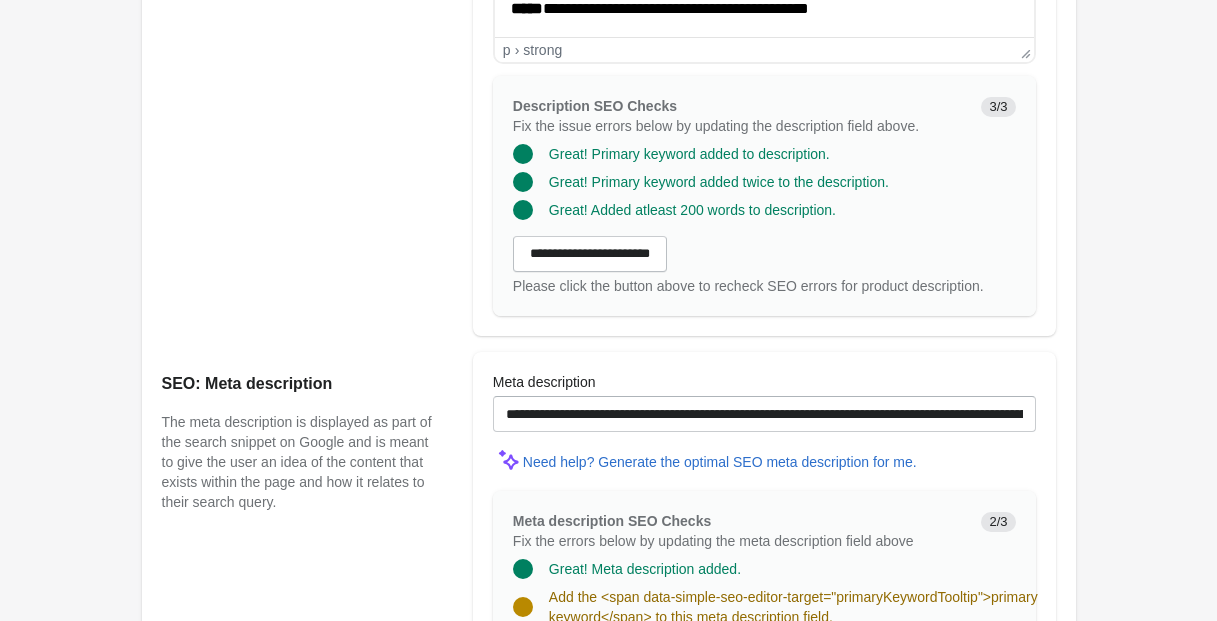 scroll, scrollTop: 1301, scrollLeft: 0, axis: vertical 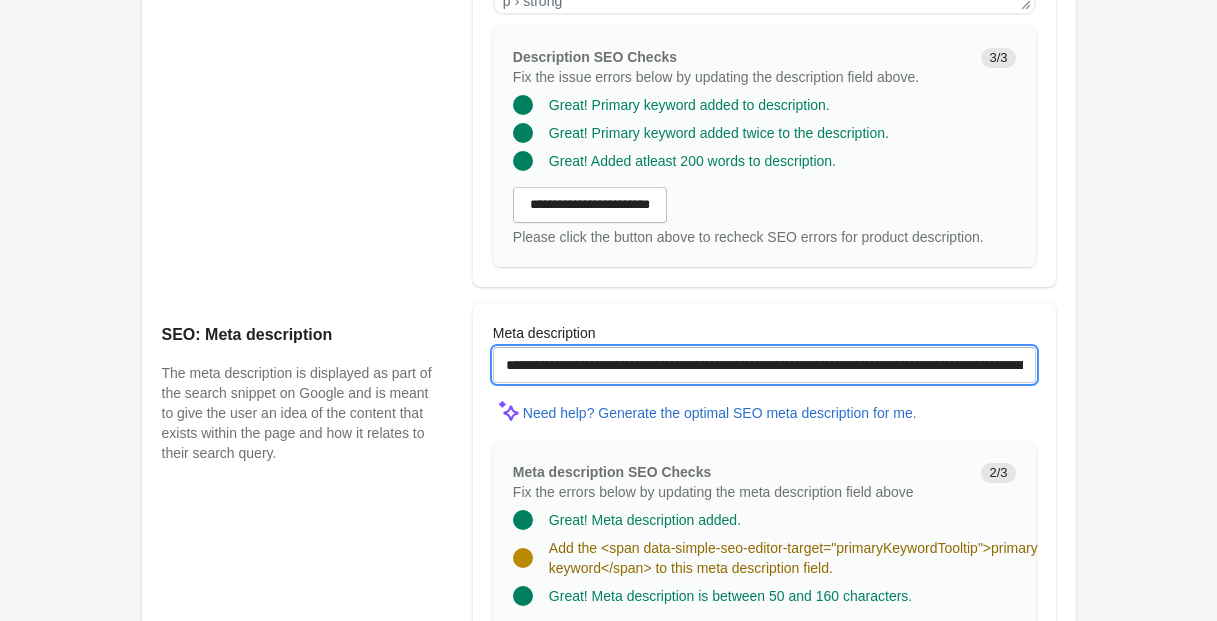 drag, startPoint x: 543, startPoint y: 387, endPoint x: 487, endPoint y: 384, distance: 56.0803 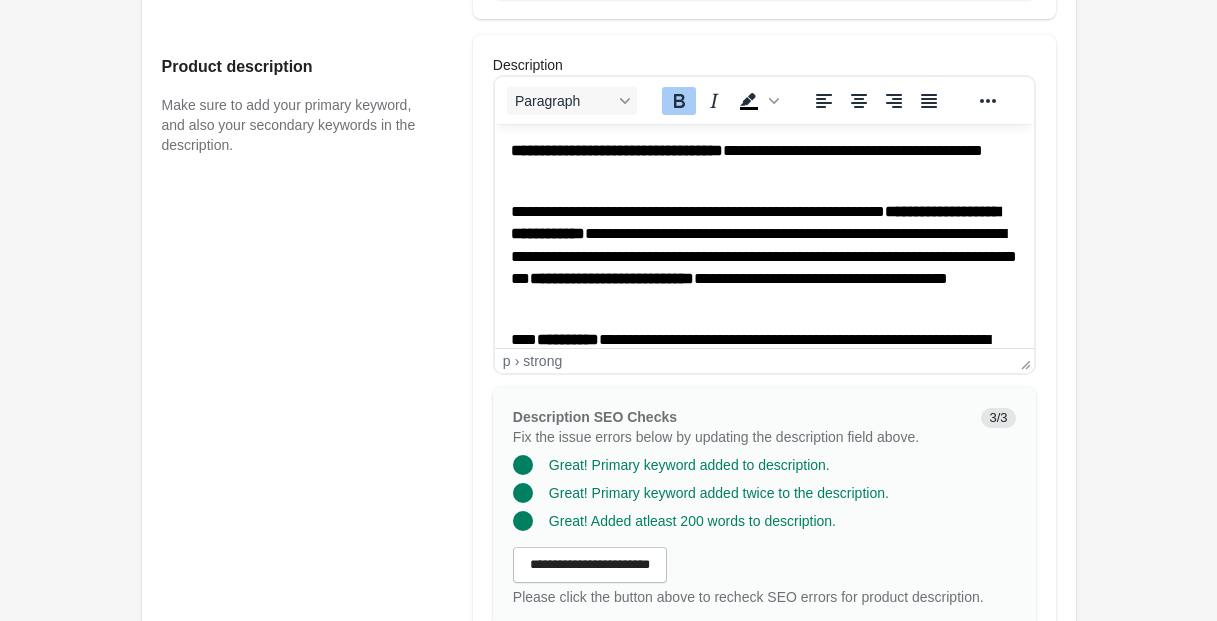 scroll, scrollTop: 934, scrollLeft: 0, axis: vertical 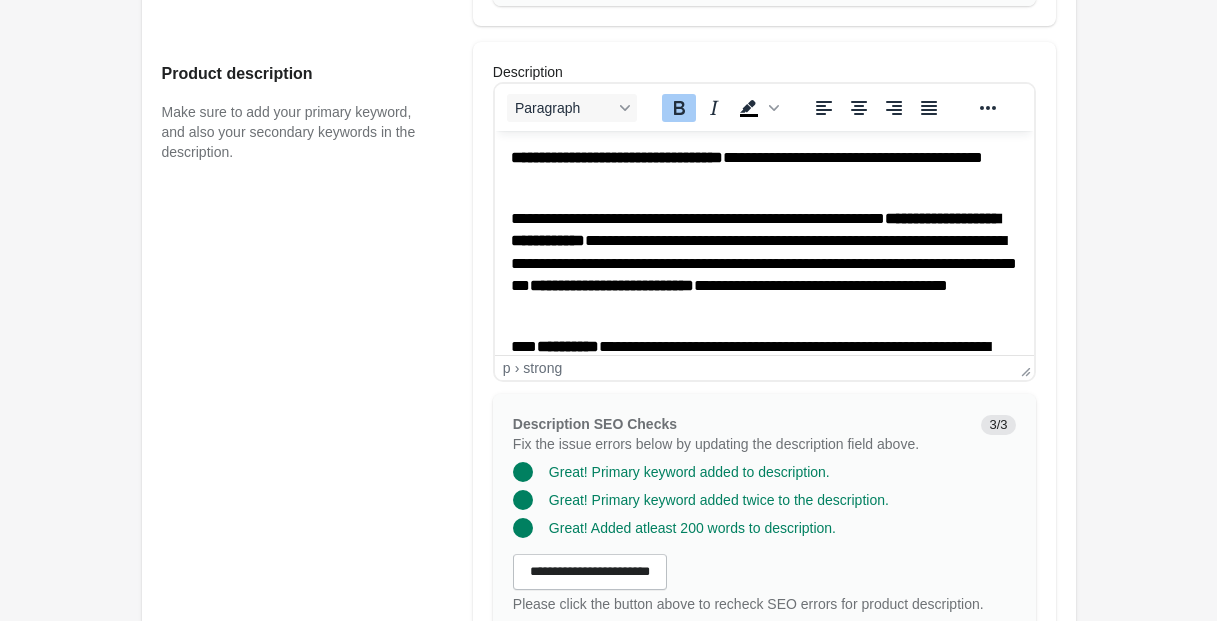 click on "**********" at bounding box center [616, 157] 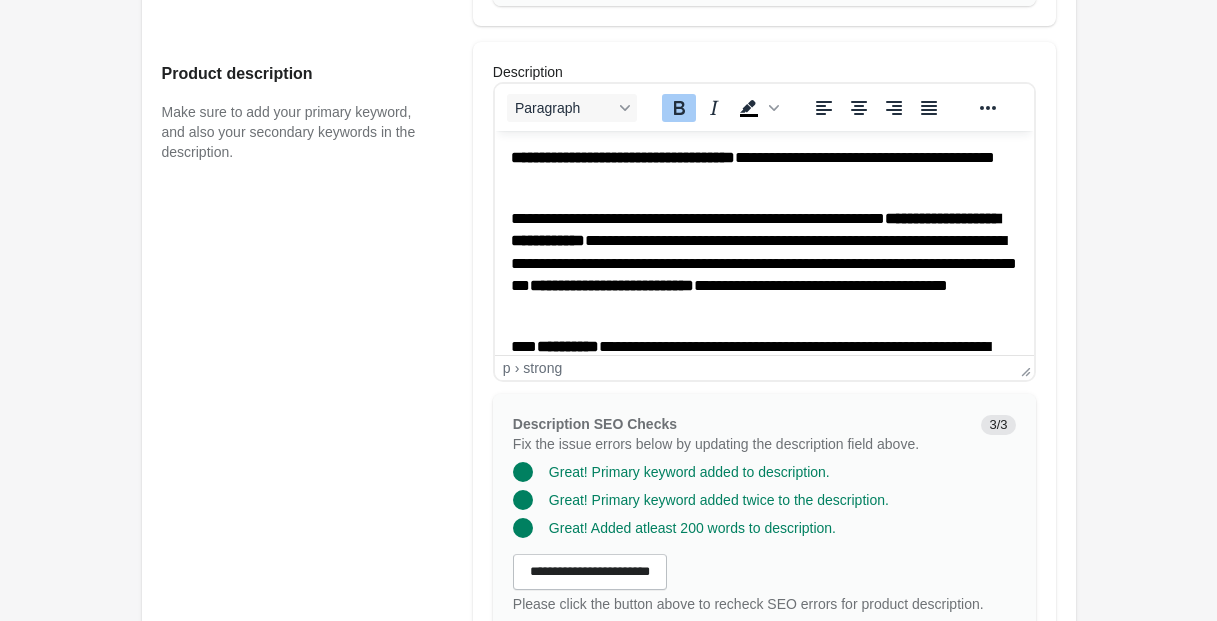click on "**********" at bounding box center (754, 229) 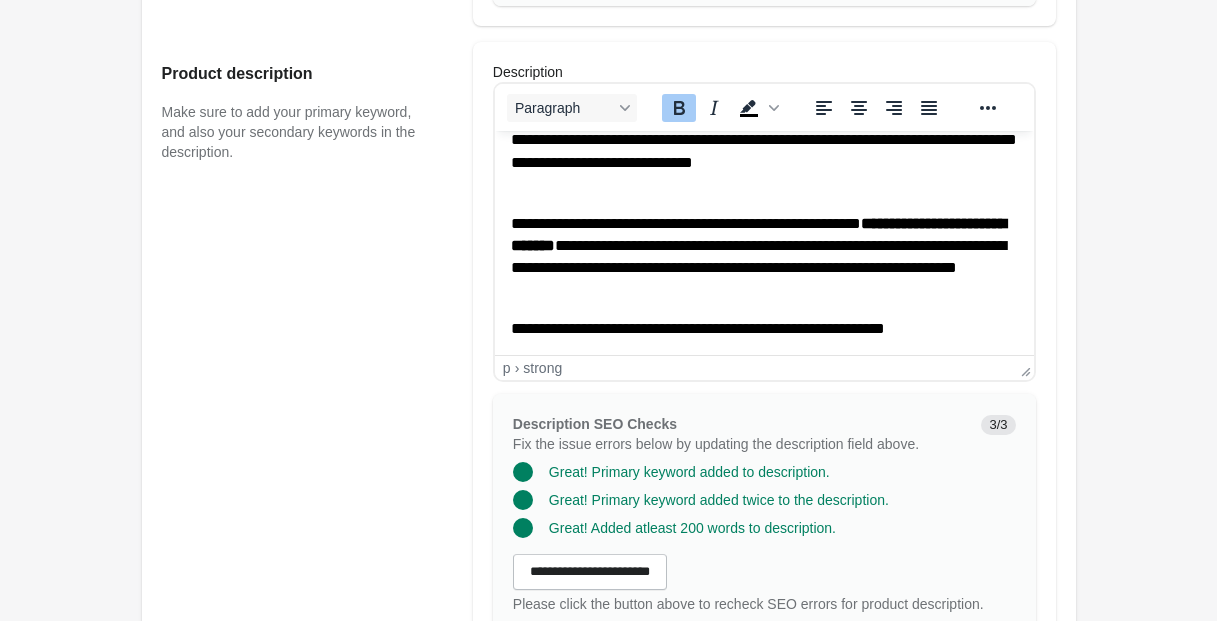 scroll, scrollTop: 380, scrollLeft: 0, axis: vertical 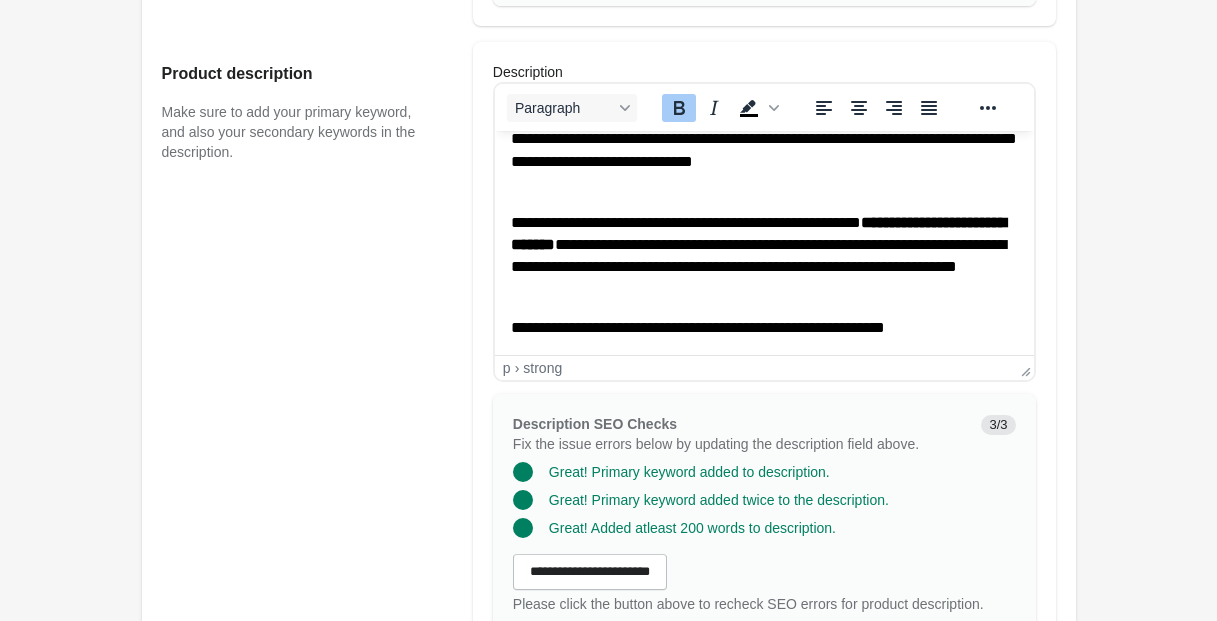click on "**********" at bounding box center (763, 257) 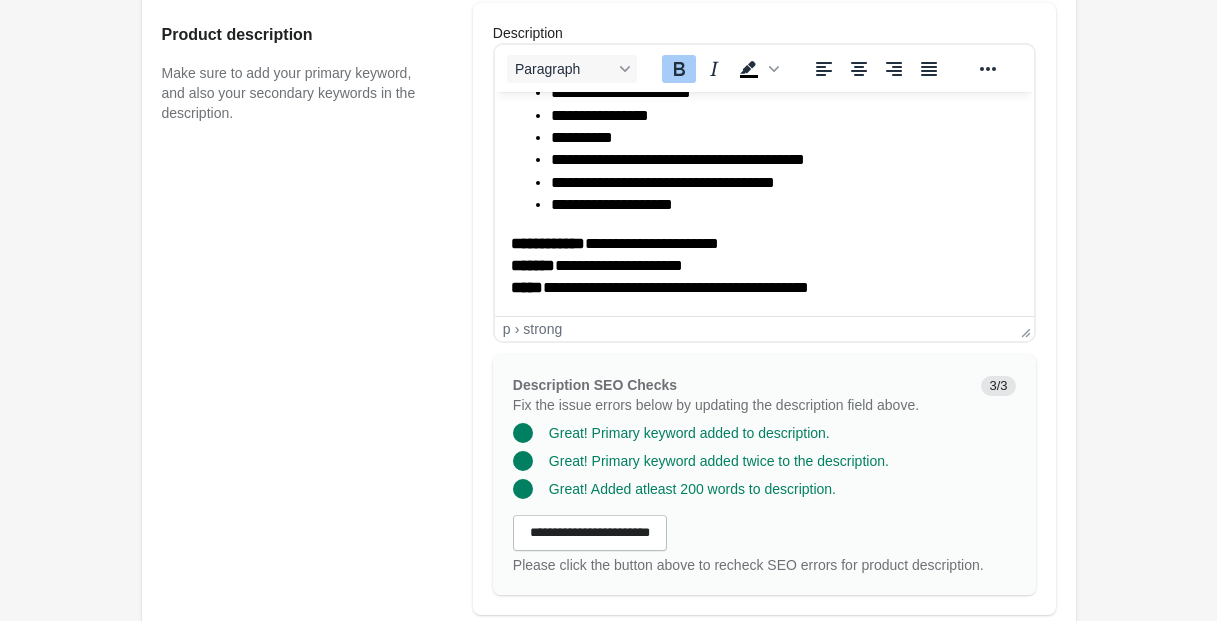 scroll, scrollTop: 999, scrollLeft: 0, axis: vertical 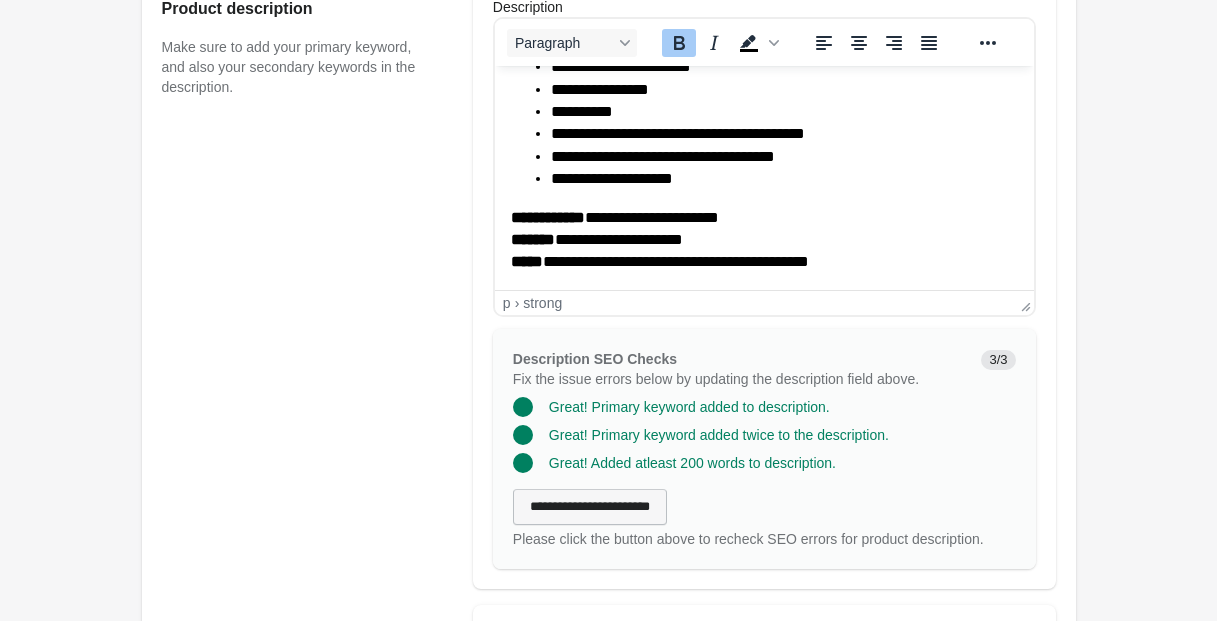 click on "**********" at bounding box center (590, 507) 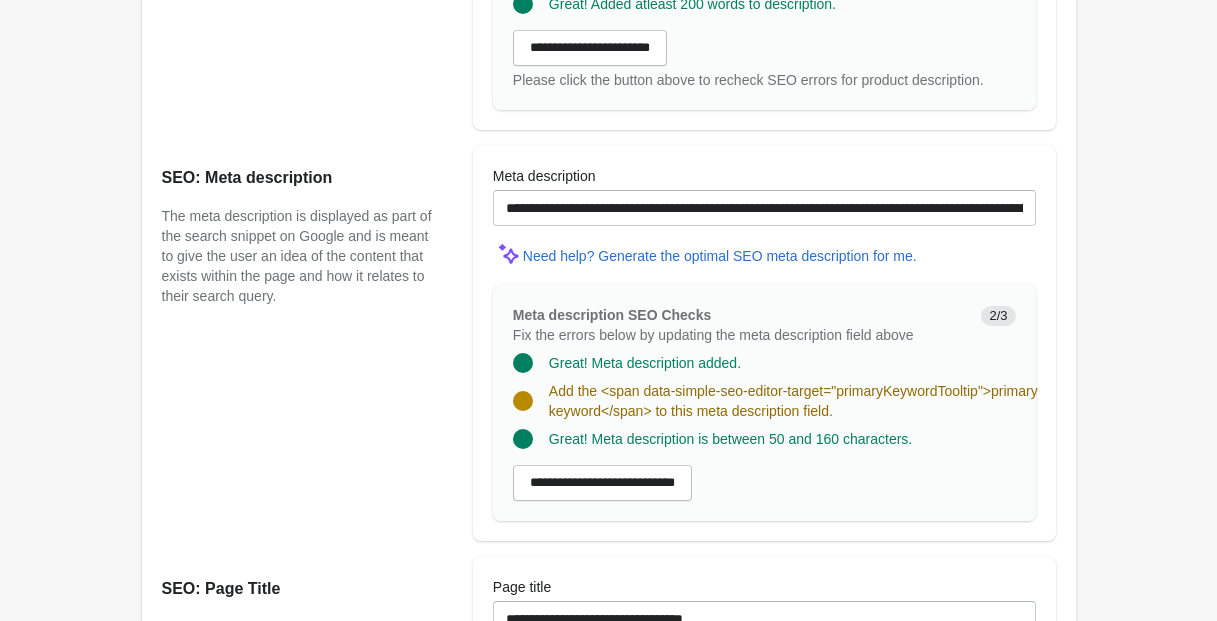 scroll, scrollTop: 1462, scrollLeft: 0, axis: vertical 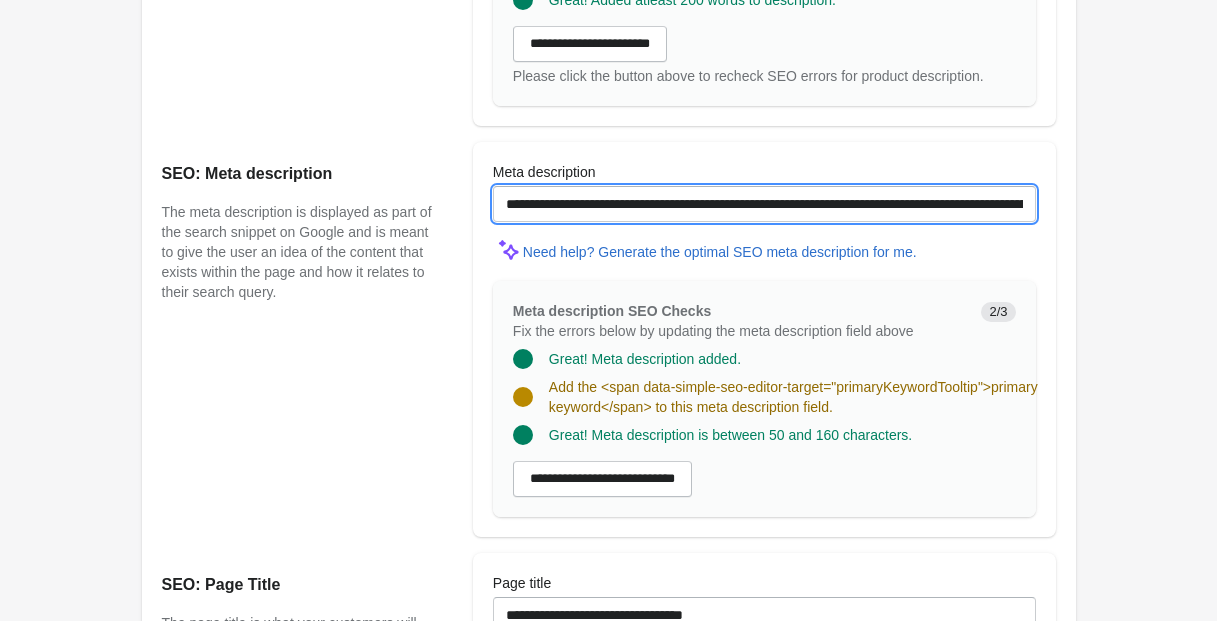 click on "**********" at bounding box center [764, 204] 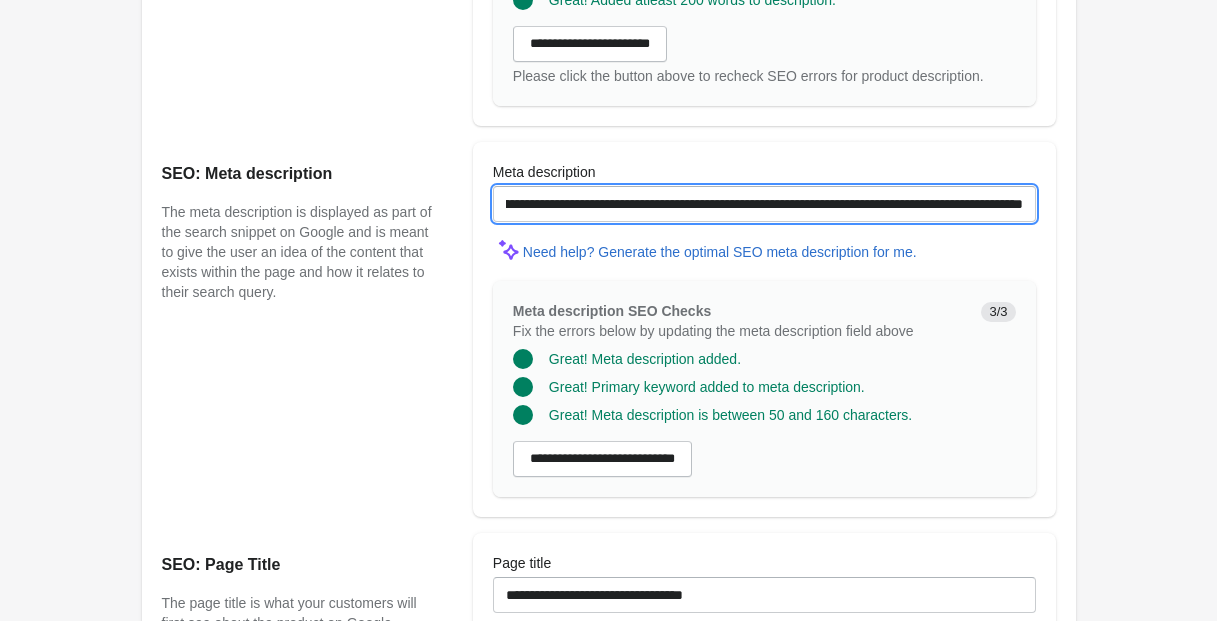 scroll, scrollTop: 0, scrollLeft: 172, axis: horizontal 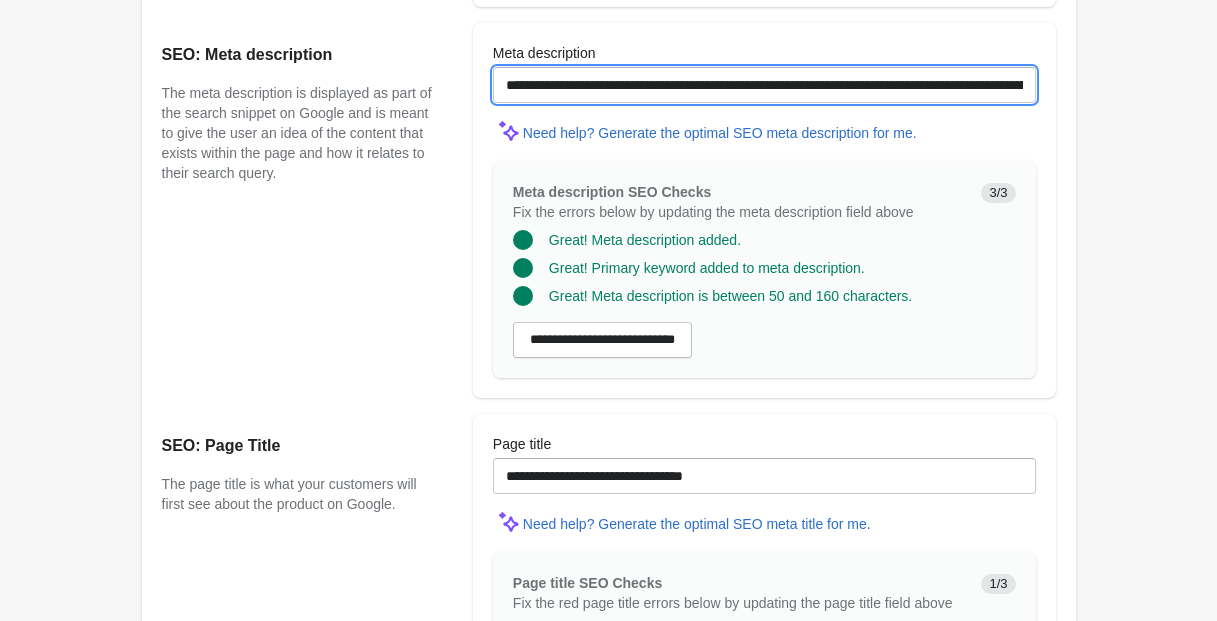 drag, startPoint x: 549, startPoint y: 105, endPoint x: 433, endPoint y: 101, distance: 116.06895 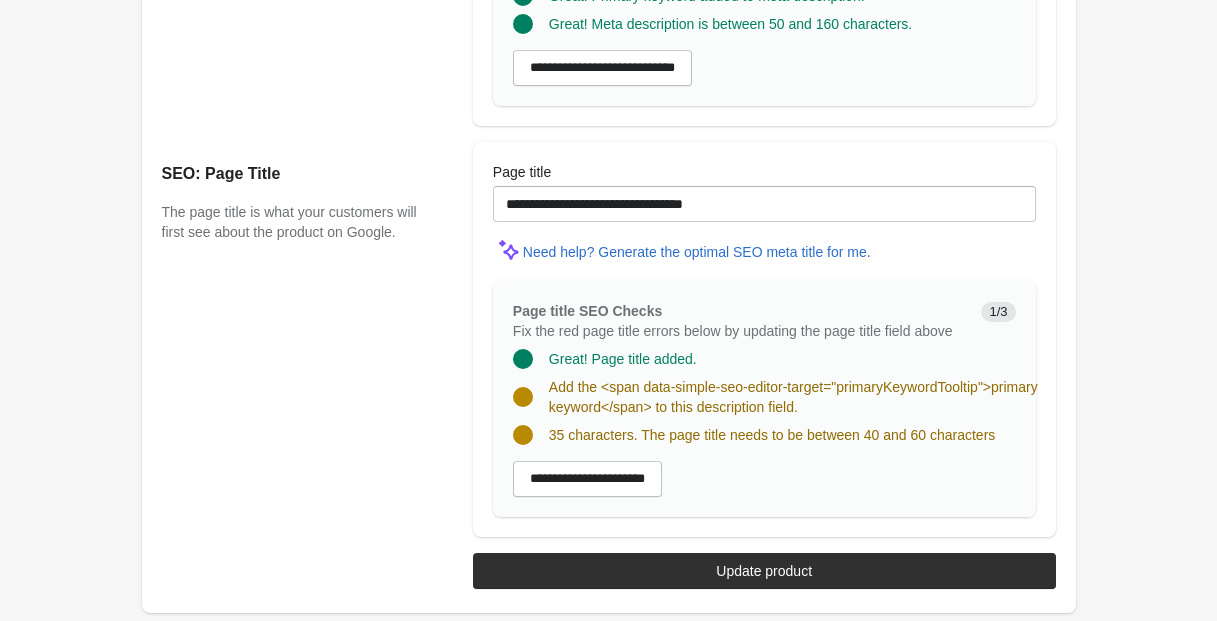 scroll, scrollTop: 1912, scrollLeft: 0, axis: vertical 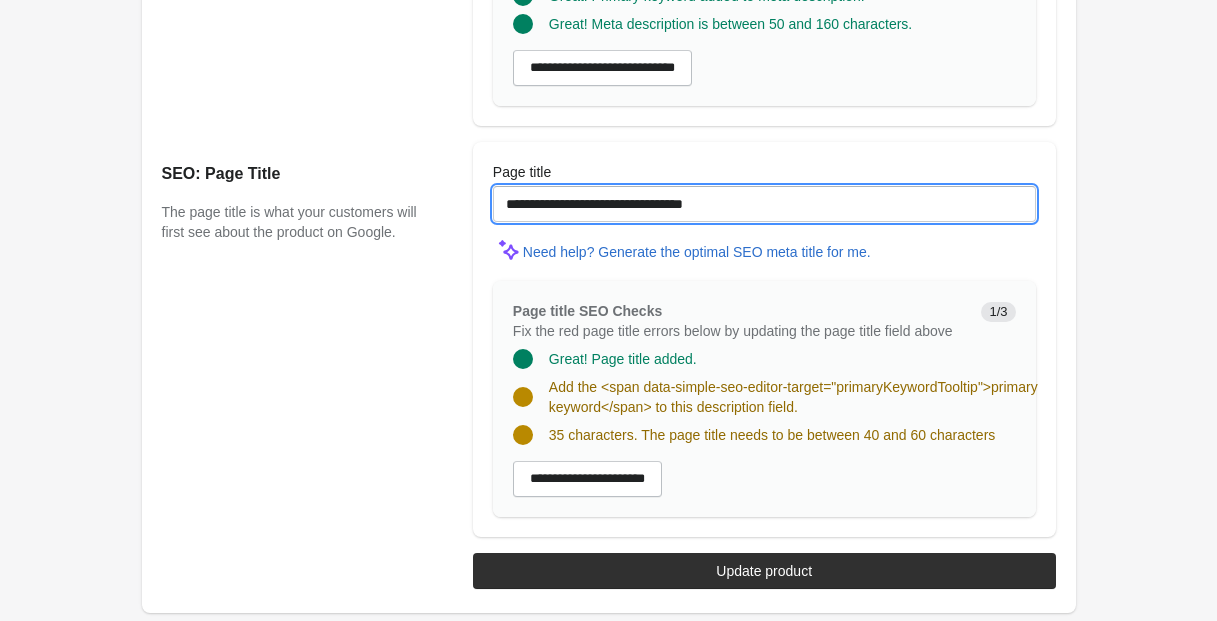 drag, startPoint x: 597, startPoint y: 169, endPoint x: 501, endPoint y: 193, distance: 98.95454 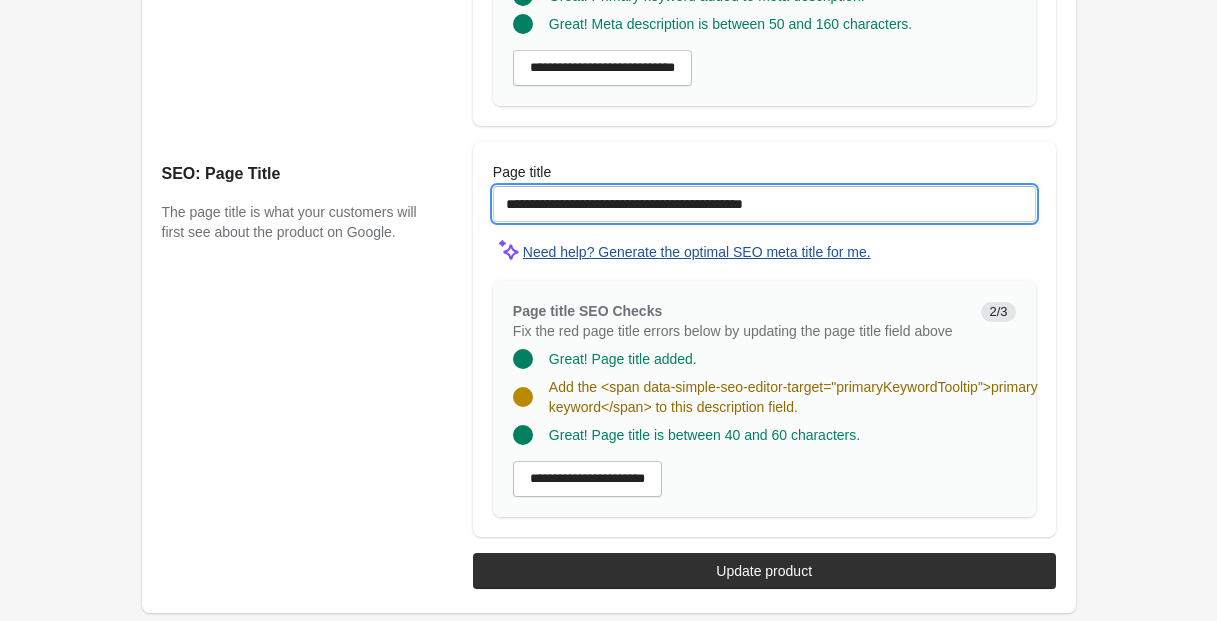 drag, startPoint x: 722, startPoint y: 167, endPoint x: 714, endPoint y: 195, distance: 29.12044 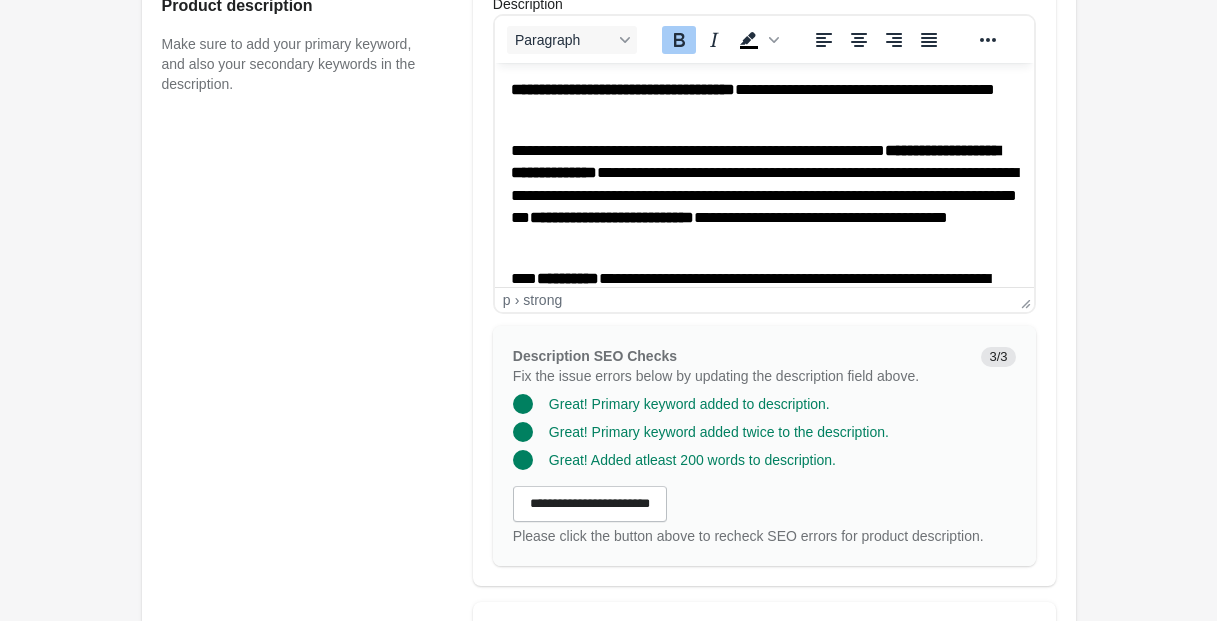 scroll, scrollTop: 987, scrollLeft: 0, axis: vertical 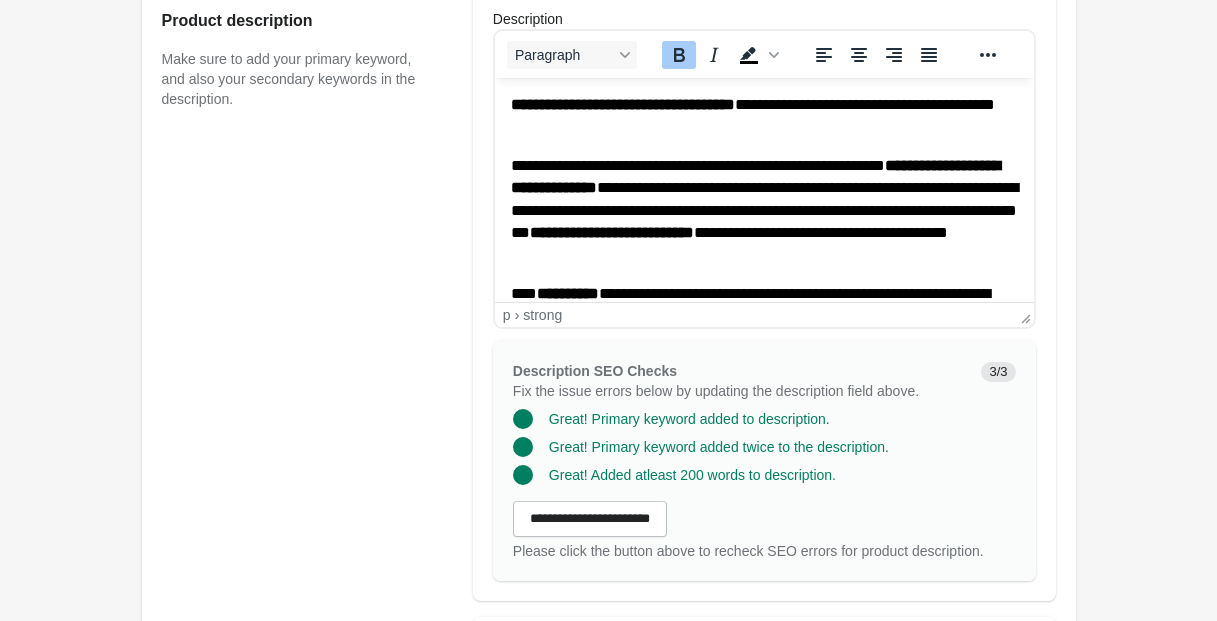 type on "**********" 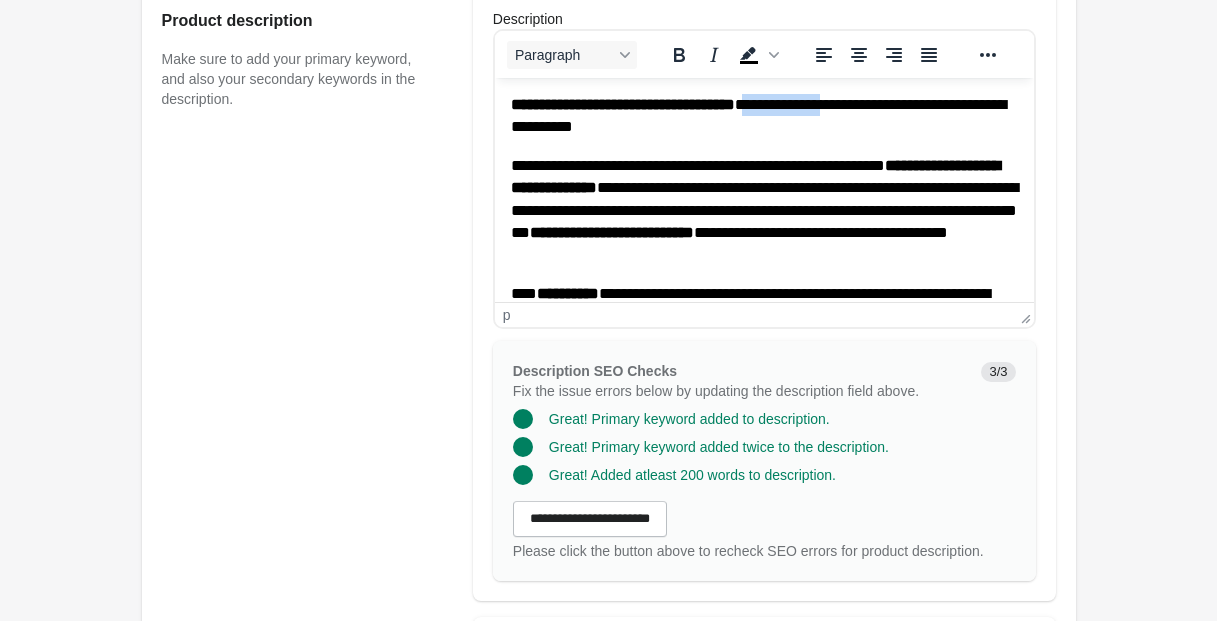 drag, startPoint x: 799, startPoint y: 104, endPoint x: 903, endPoint y: 104, distance: 104 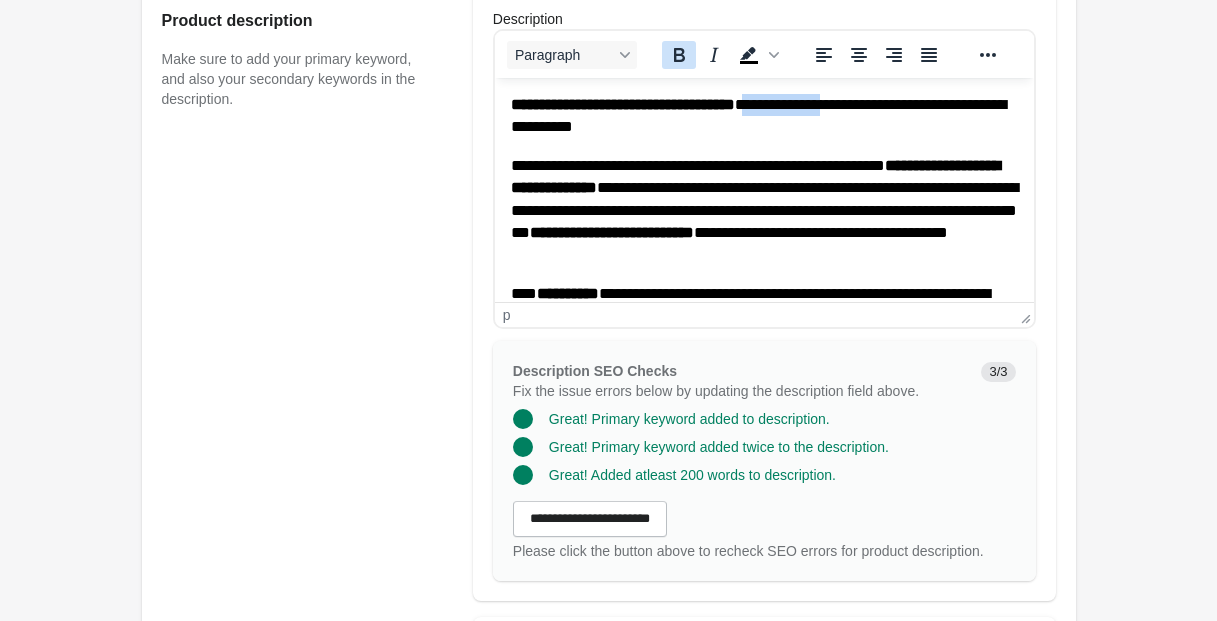 drag, startPoint x: 675, startPoint y: 69, endPoint x: 210, endPoint y: 33, distance: 466.39148 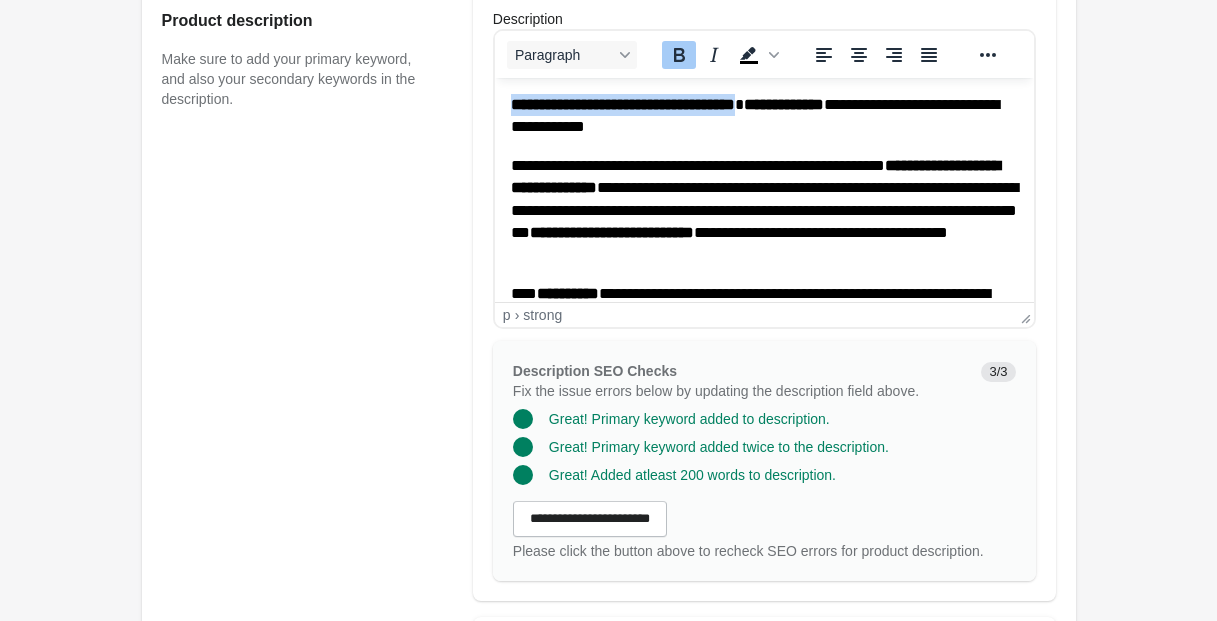 click on "******" 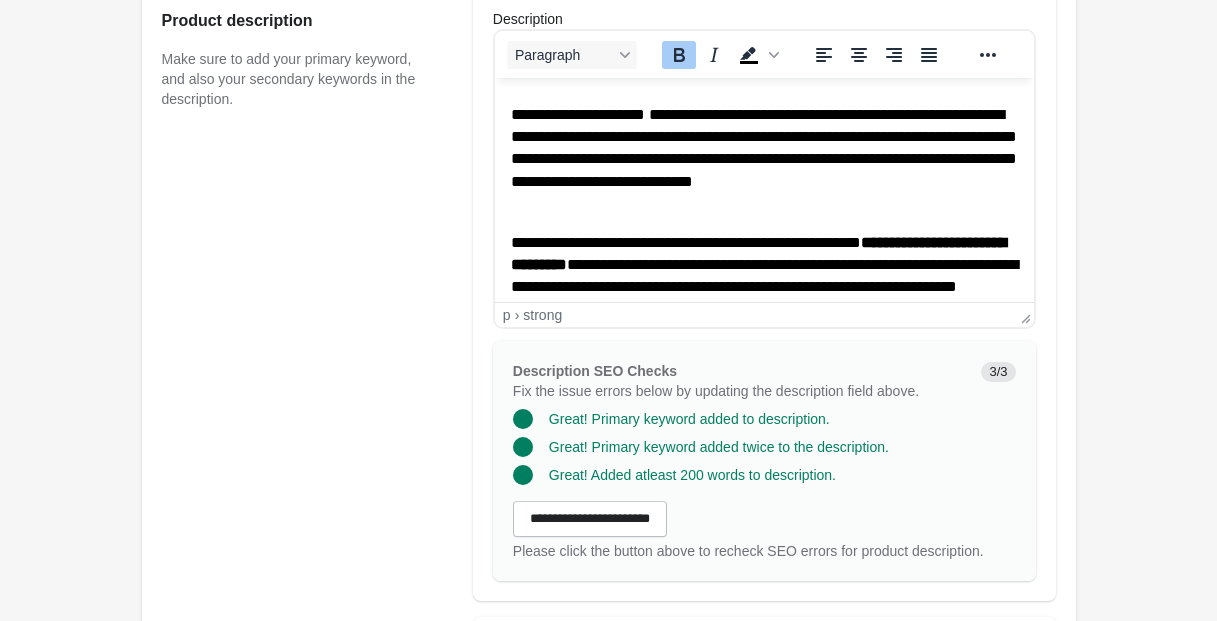scroll, scrollTop: 344, scrollLeft: 0, axis: vertical 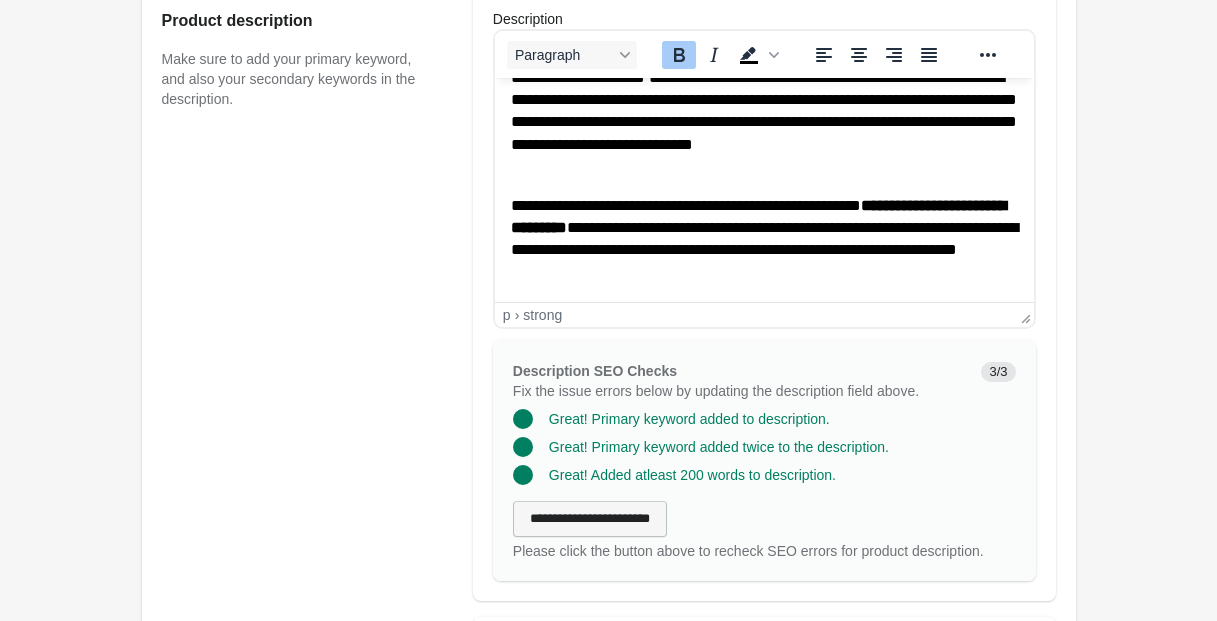 click on "**********" at bounding box center (590, 519) 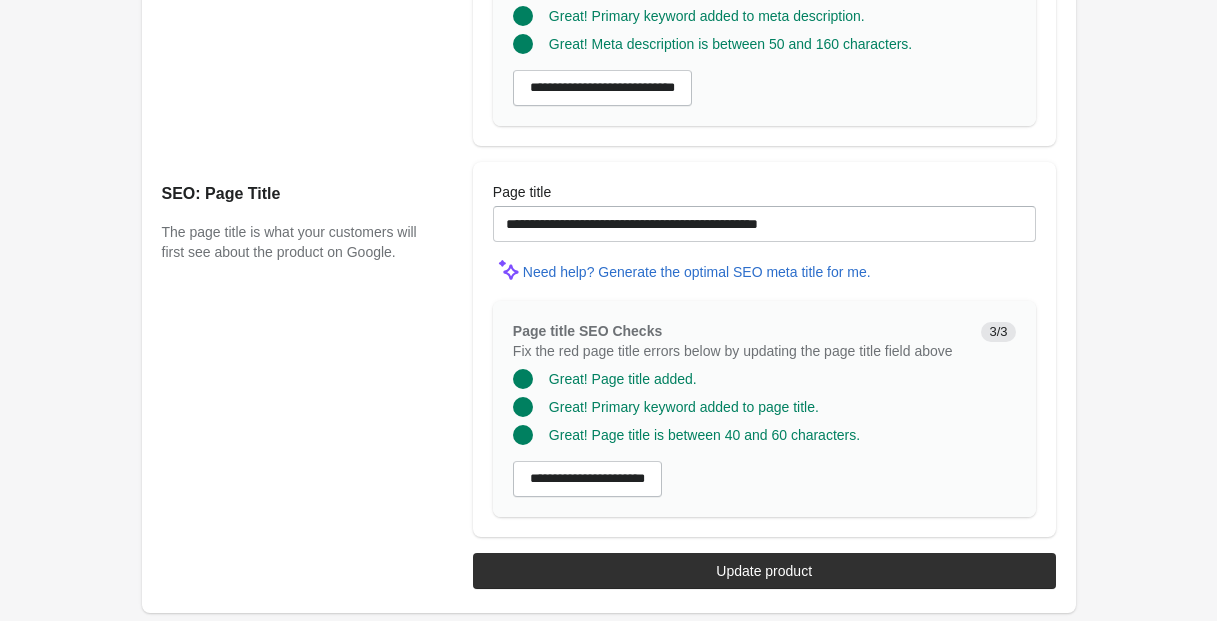 scroll, scrollTop: 1889, scrollLeft: 0, axis: vertical 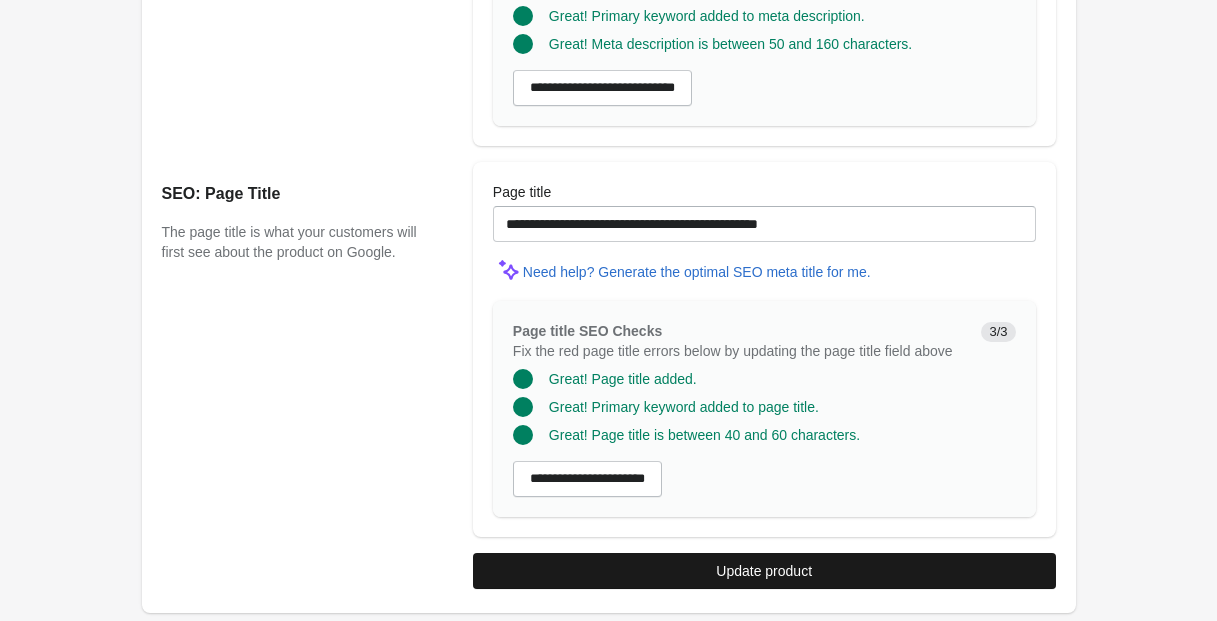 click on "Update product" at bounding box center [764, 571] 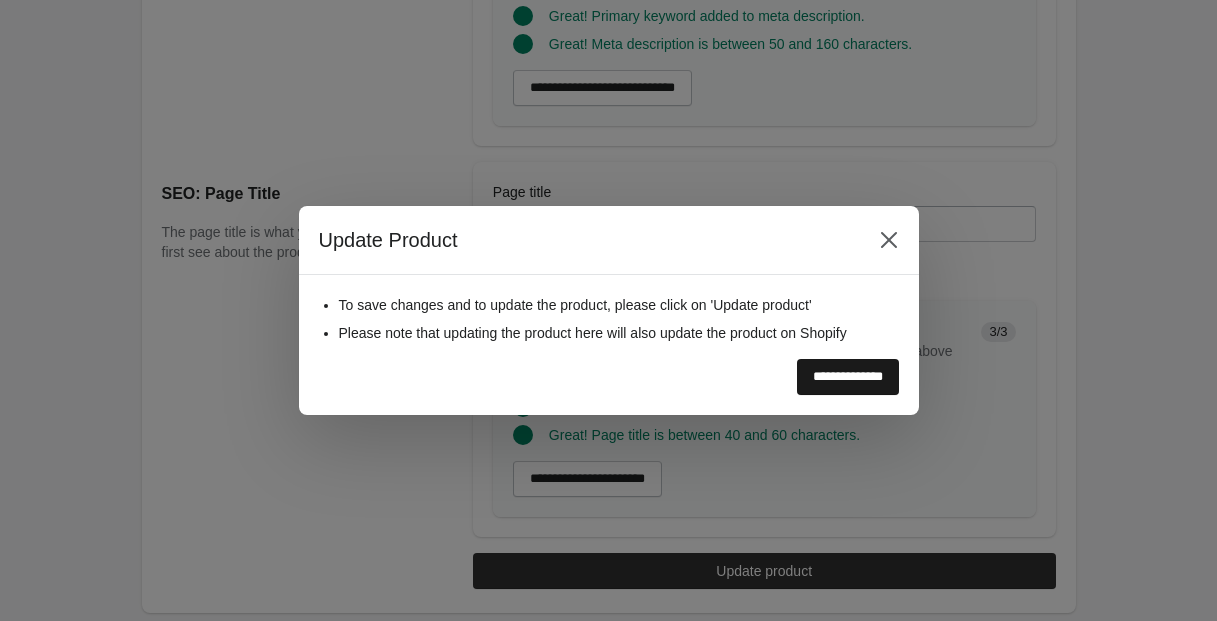 click on "**********" at bounding box center [848, 377] 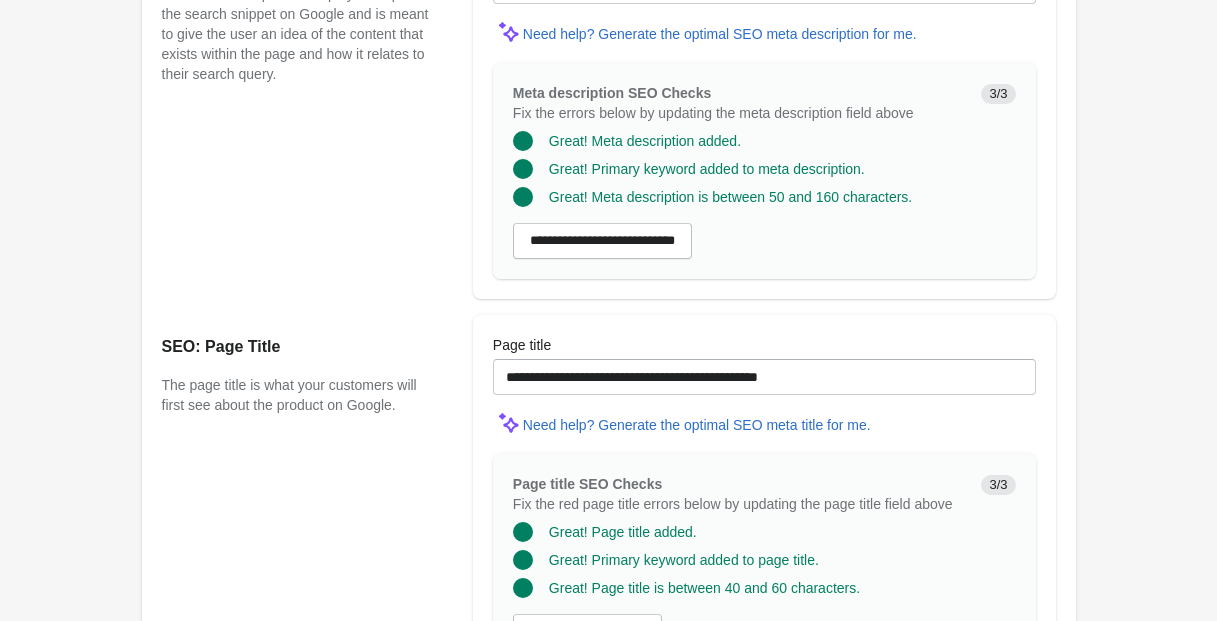 scroll, scrollTop: 1889, scrollLeft: 0, axis: vertical 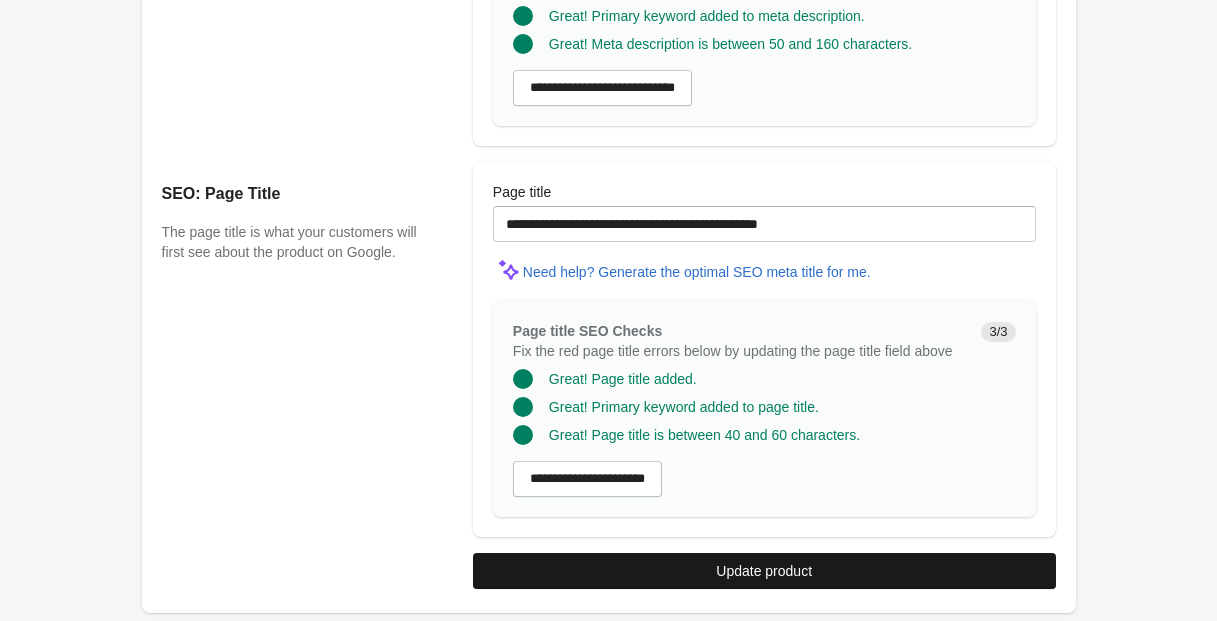 click on "Update product" at bounding box center [764, 571] 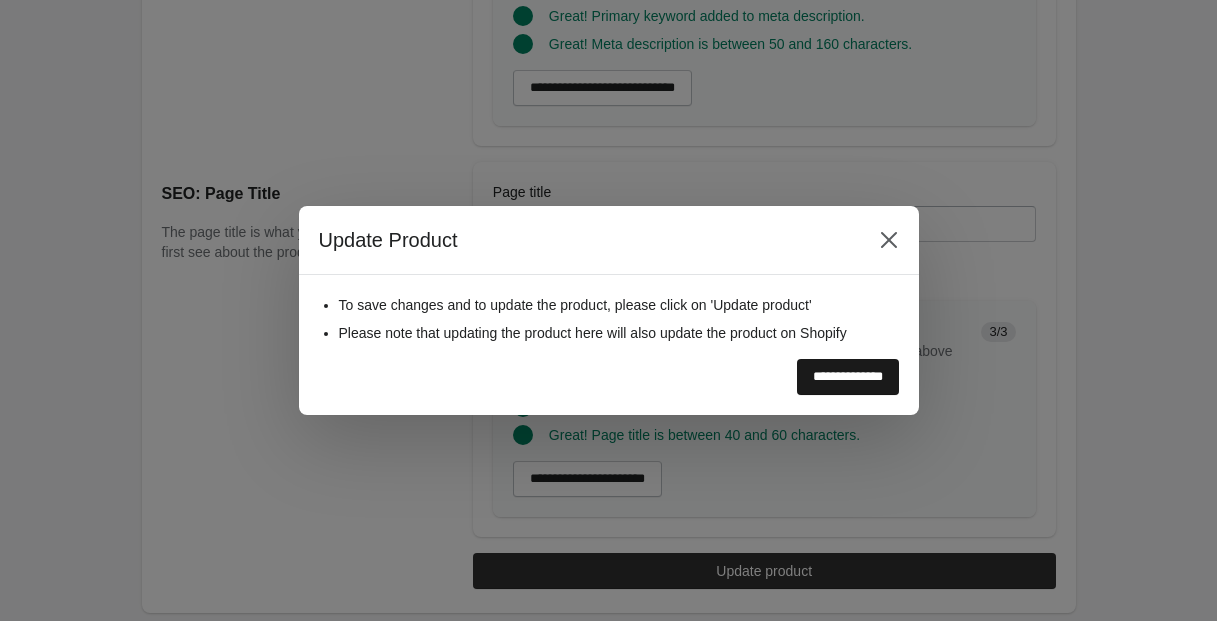 click on "**********" at bounding box center (848, 377) 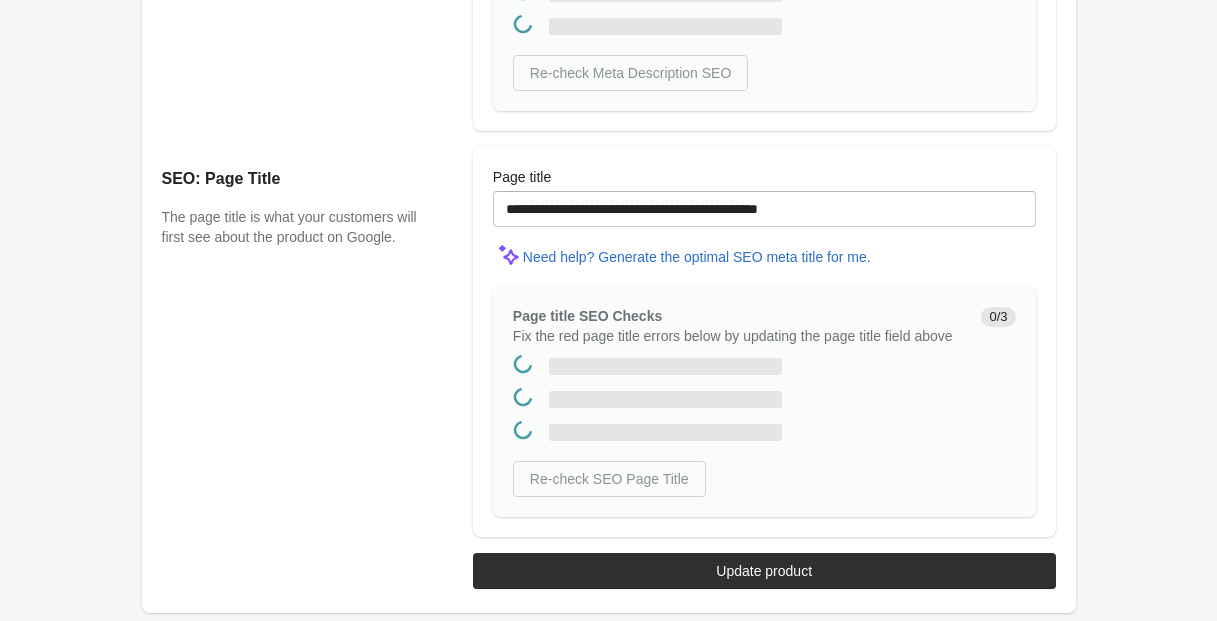 scroll, scrollTop: 0, scrollLeft: 0, axis: both 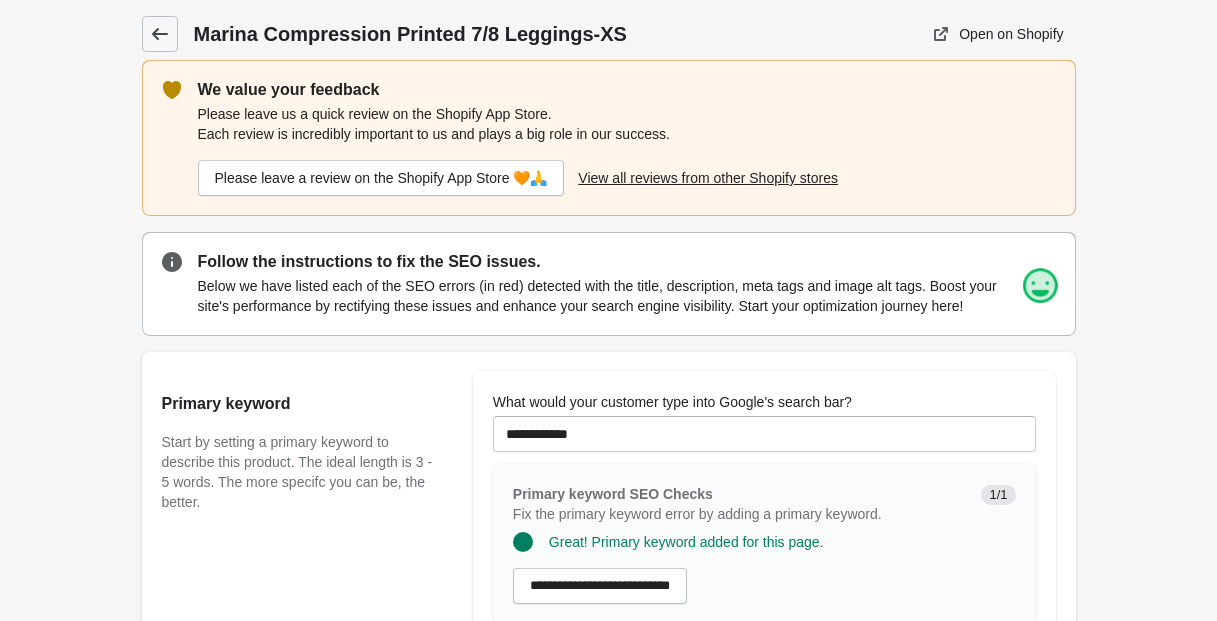 click 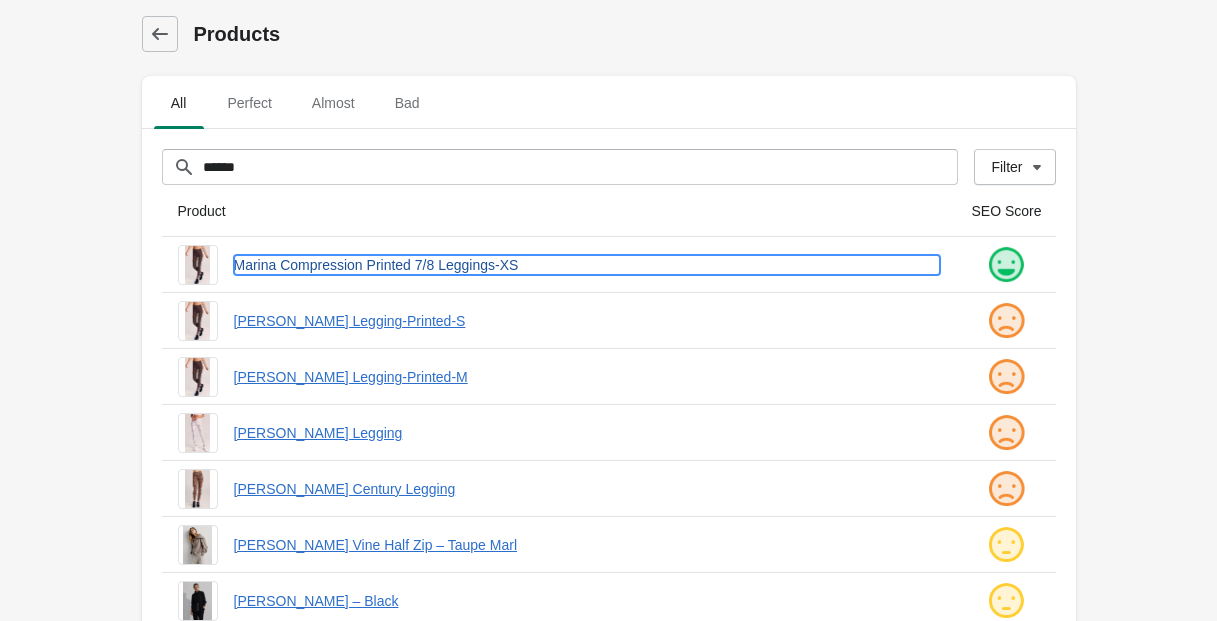 click on "Marina Compression Printed 7/8 Leggings-XS" at bounding box center (587, 265) 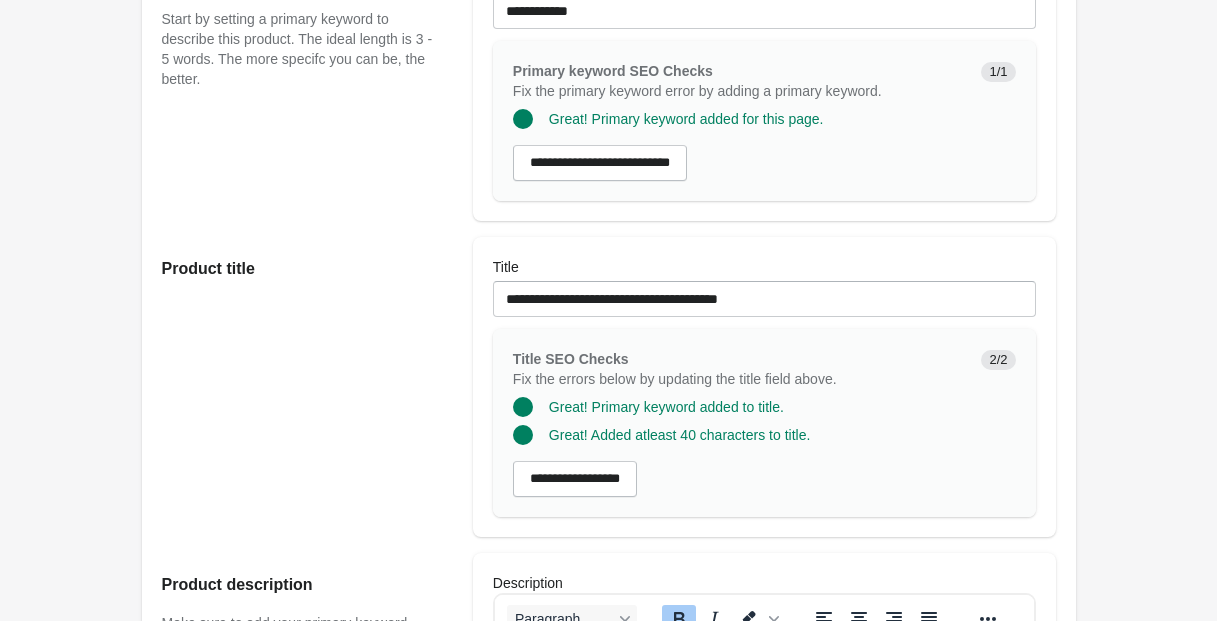 scroll, scrollTop: 431, scrollLeft: 0, axis: vertical 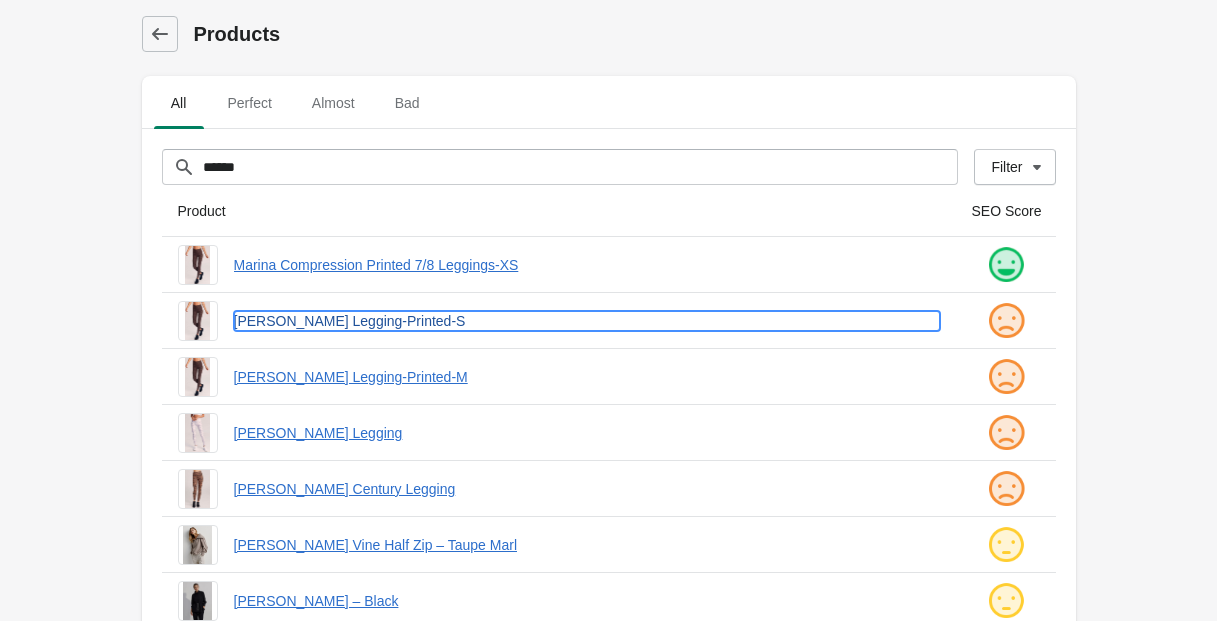 click on "[PERSON_NAME] Legging-Printed-S" at bounding box center [587, 321] 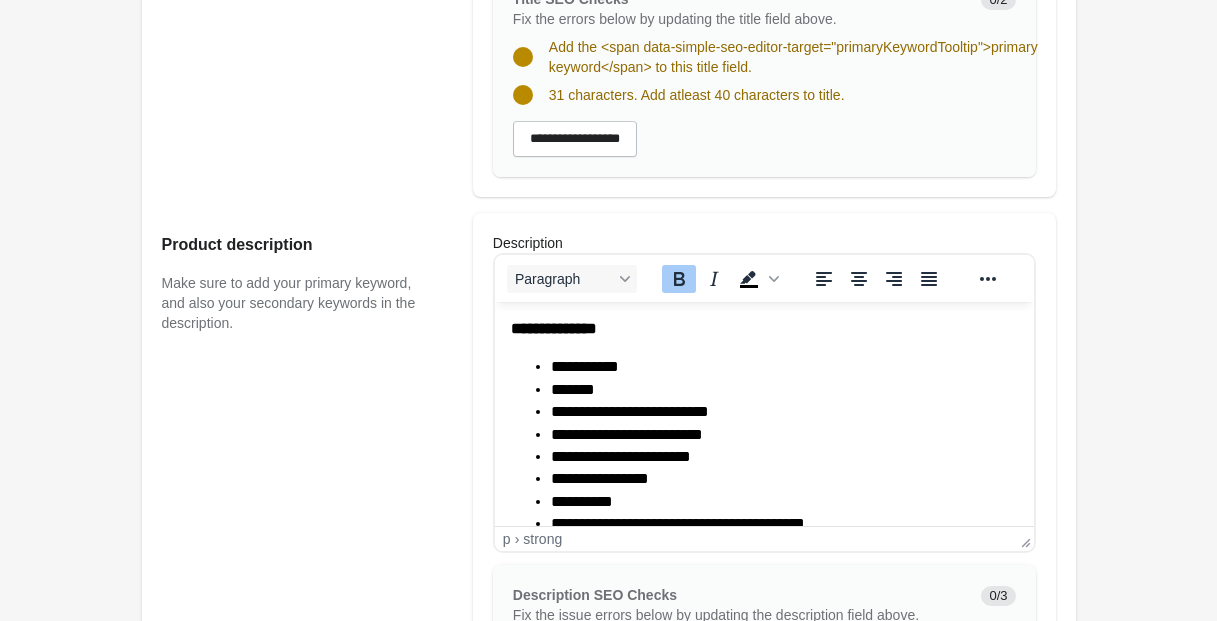 scroll, scrollTop: 797, scrollLeft: 0, axis: vertical 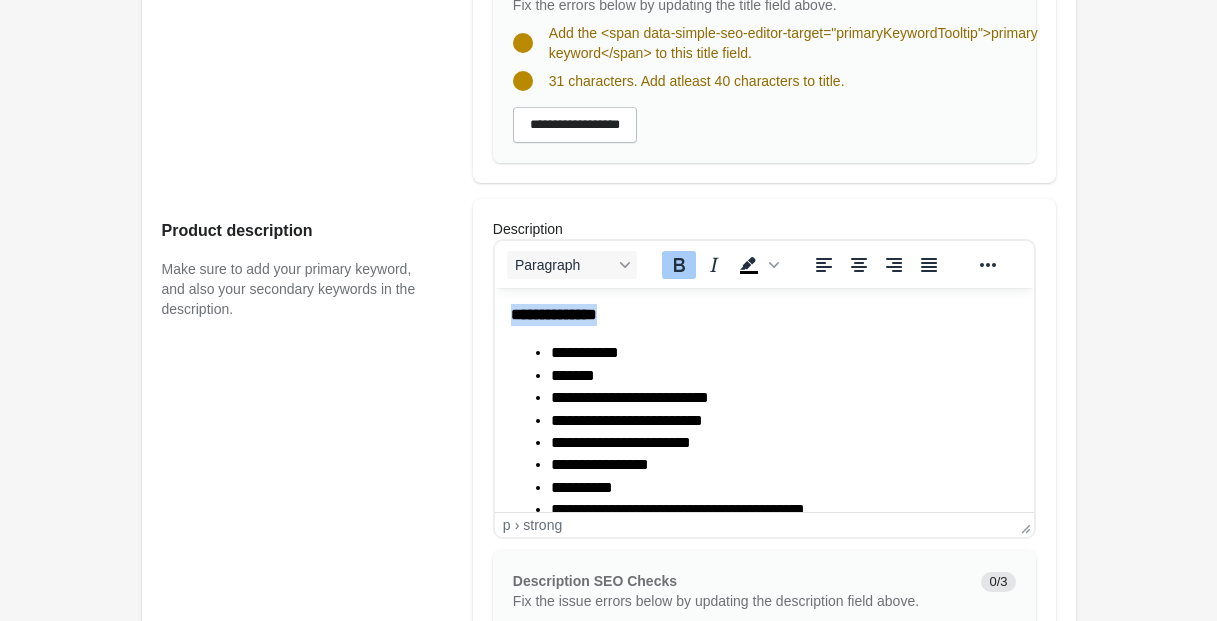 drag, startPoint x: 633, startPoint y: 316, endPoint x: 483, endPoint y: 307, distance: 150.26976 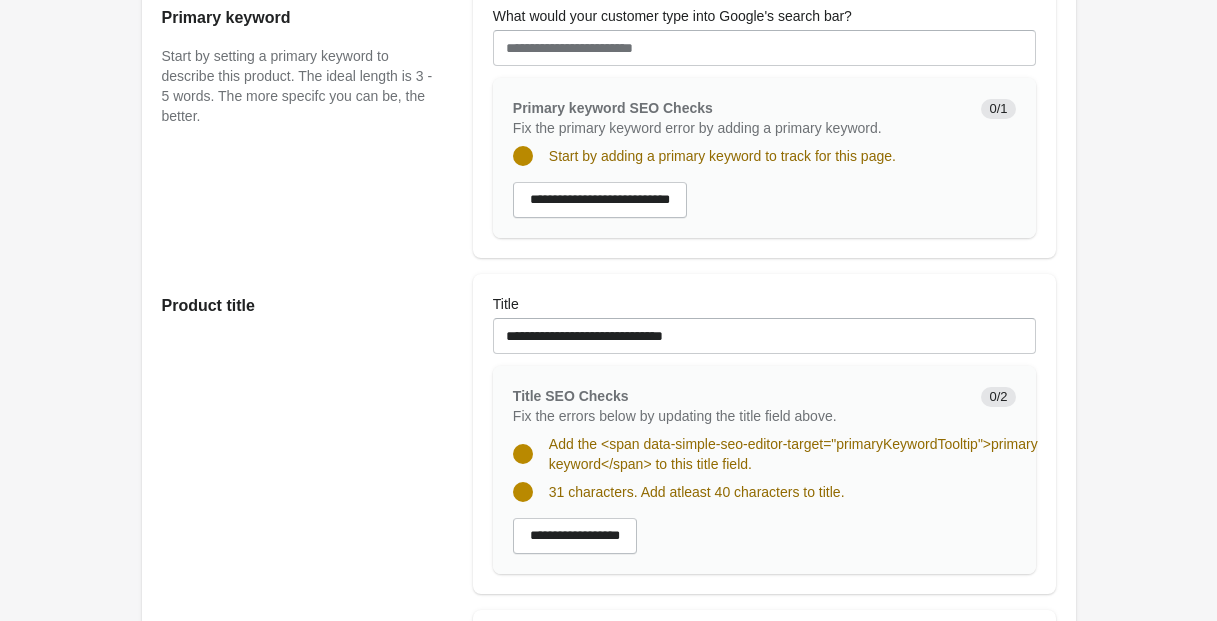 scroll, scrollTop: 327, scrollLeft: 0, axis: vertical 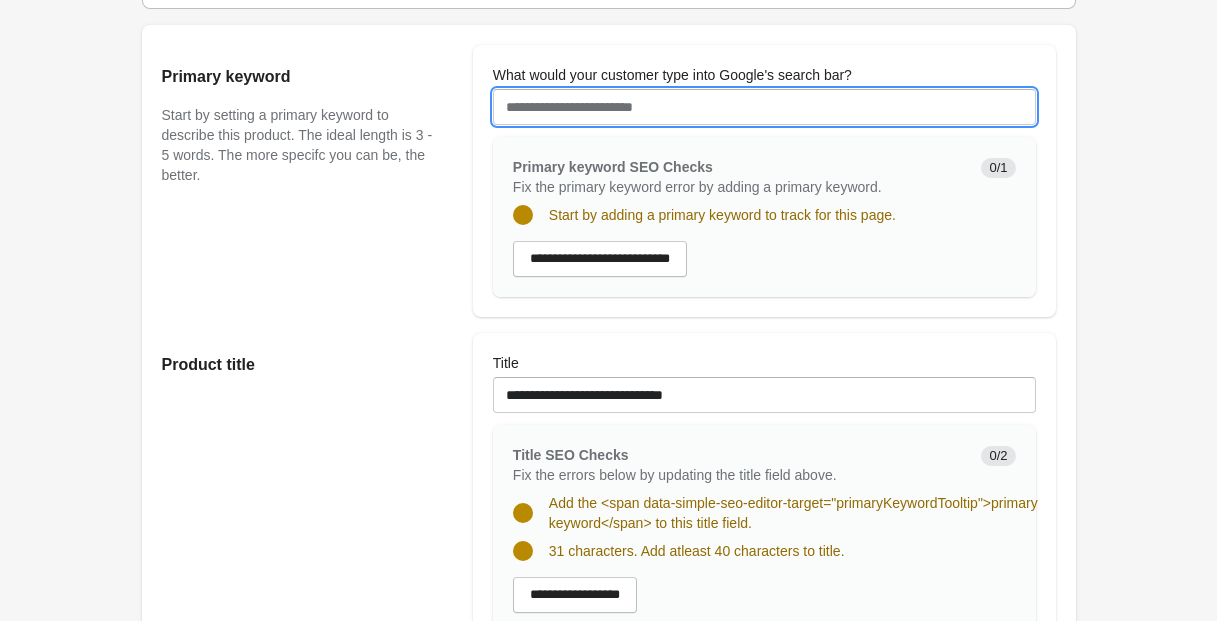 click on "What would your customer type into Google's search bar?" at bounding box center (764, 107) 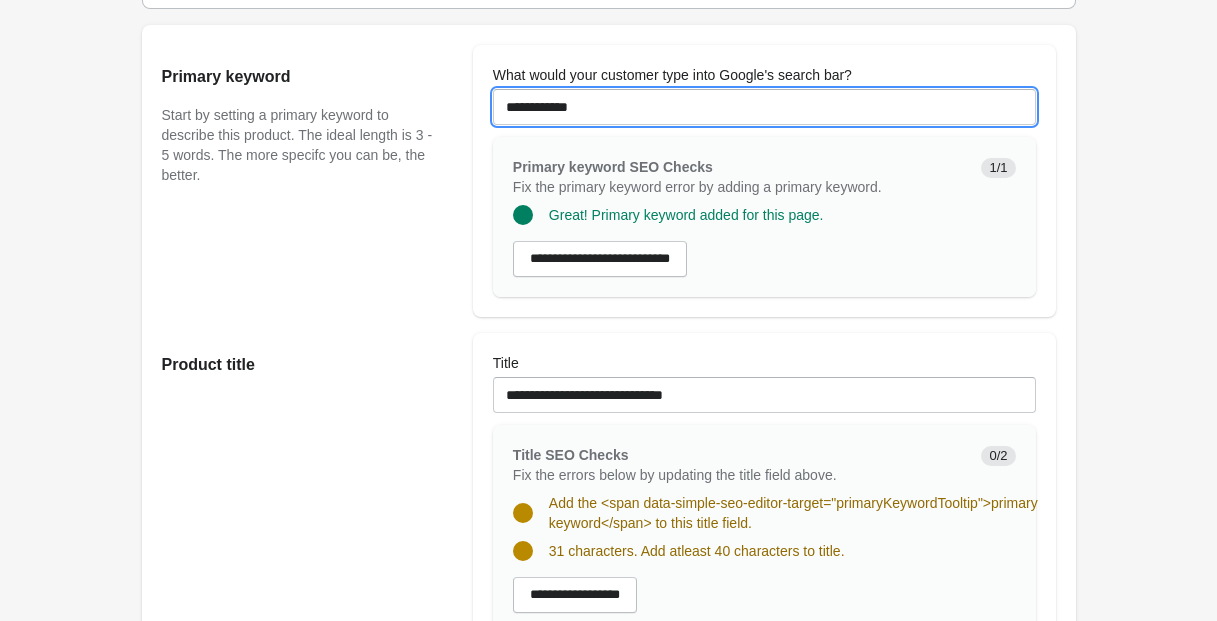 type on "**********" 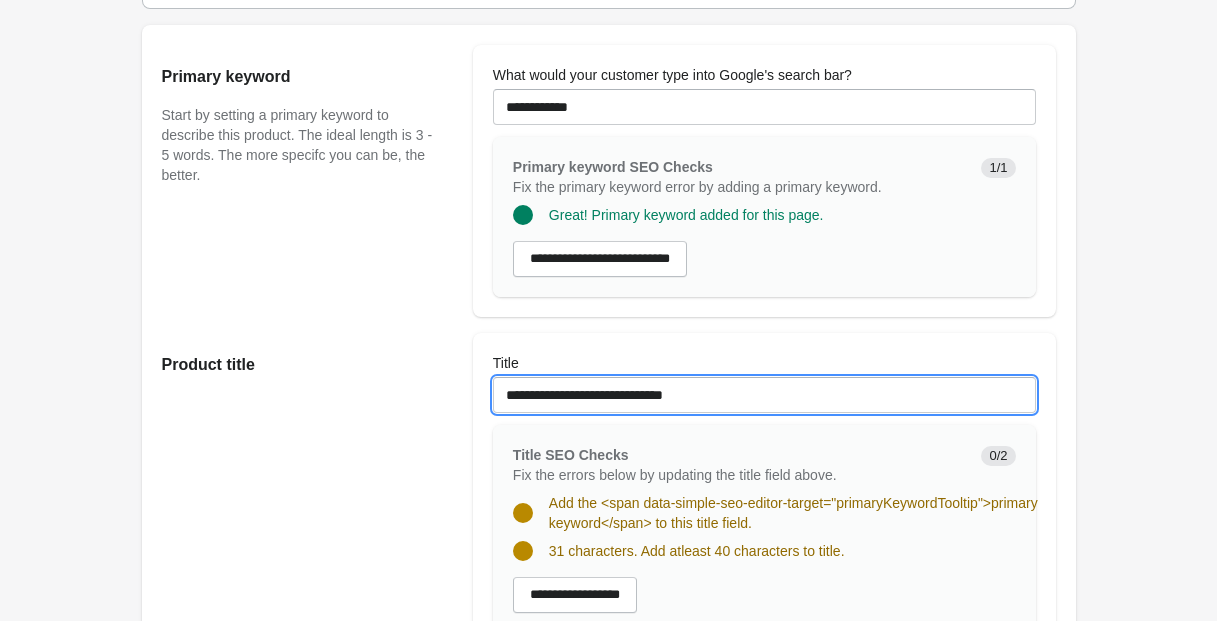 drag, startPoint x: 550, startPoint y: 412, endPoint x: 420, endPoint y: 396, distance: 130.98091 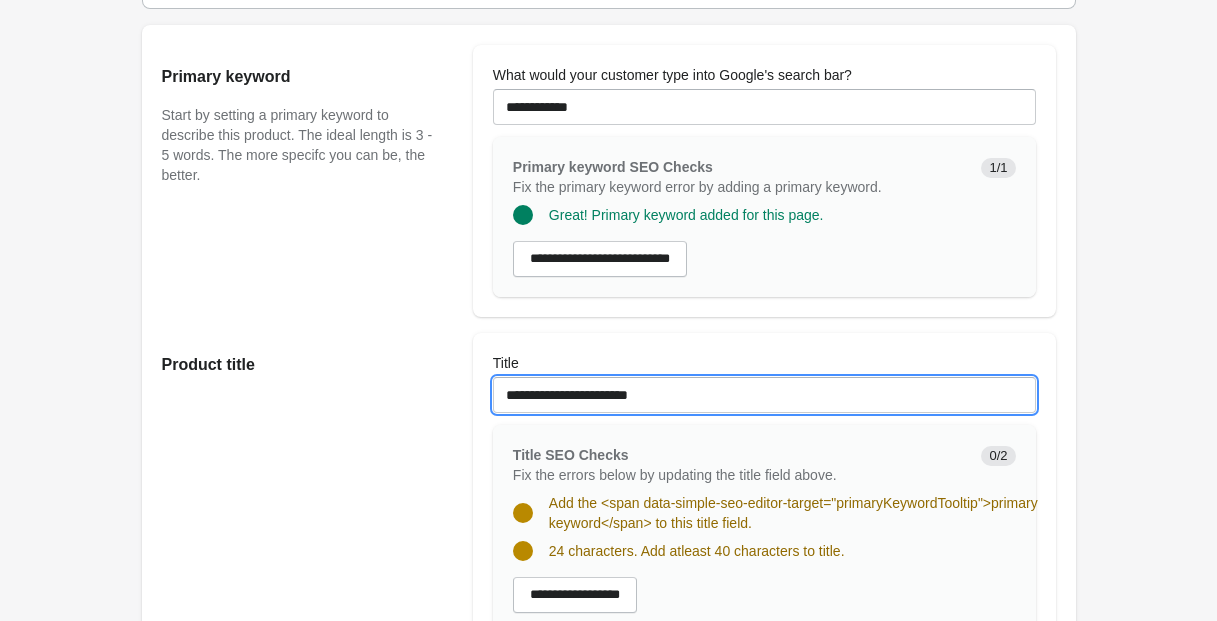 click on "**********" at bounding box center [764, 395] 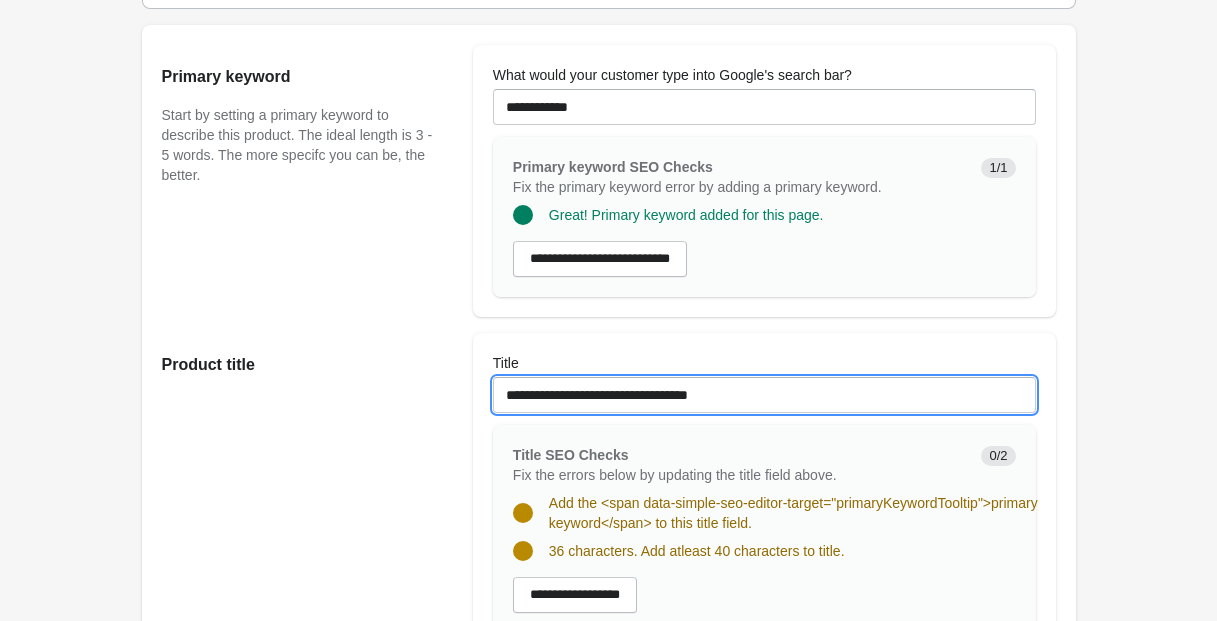 click on "**********" at bounding box center (764, 395) 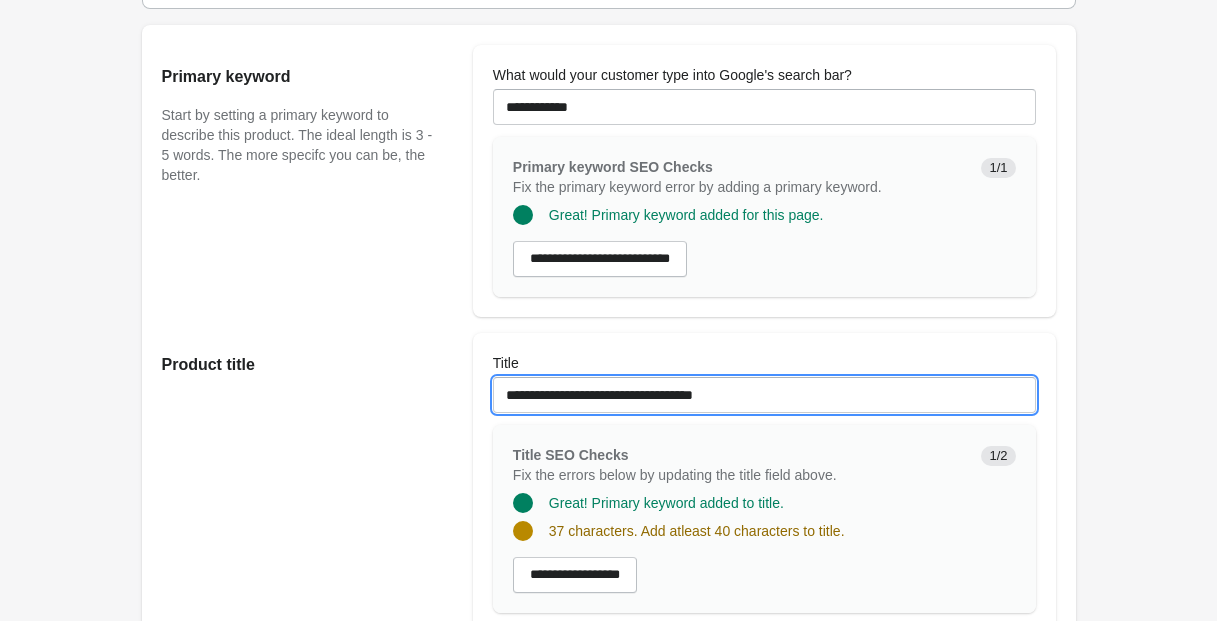 drag, startPoint x: 770, startPoint y: 416, endPoint x: 687, endPoint y: 415, distance: 83.00603 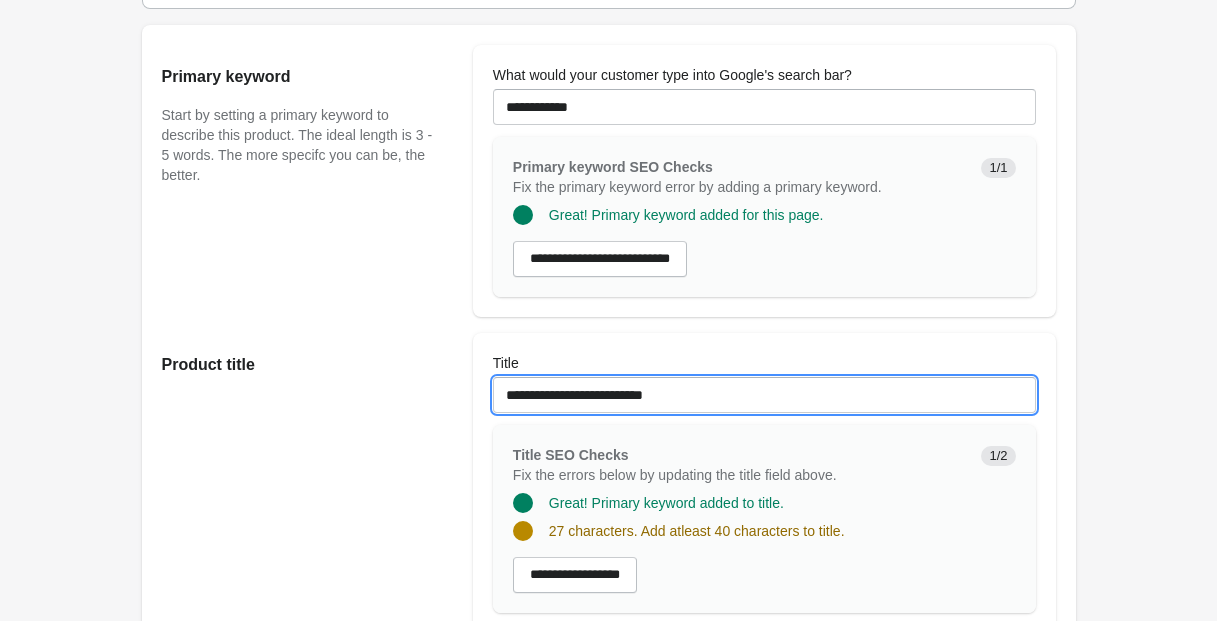 drag, startPoint x: 554, startPoint y: 413, endPoint x: 574, endPoint y: 442, distance: 35.22783 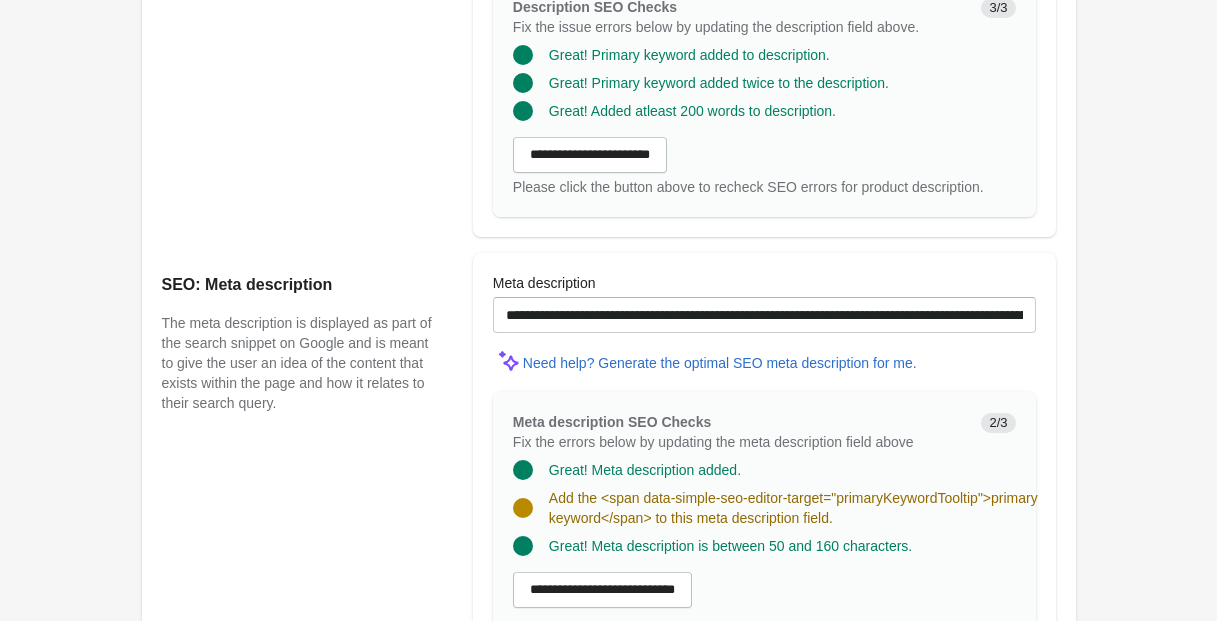 scroll, scrollTop: 1390, scrollLeft: 0, axis: vertical 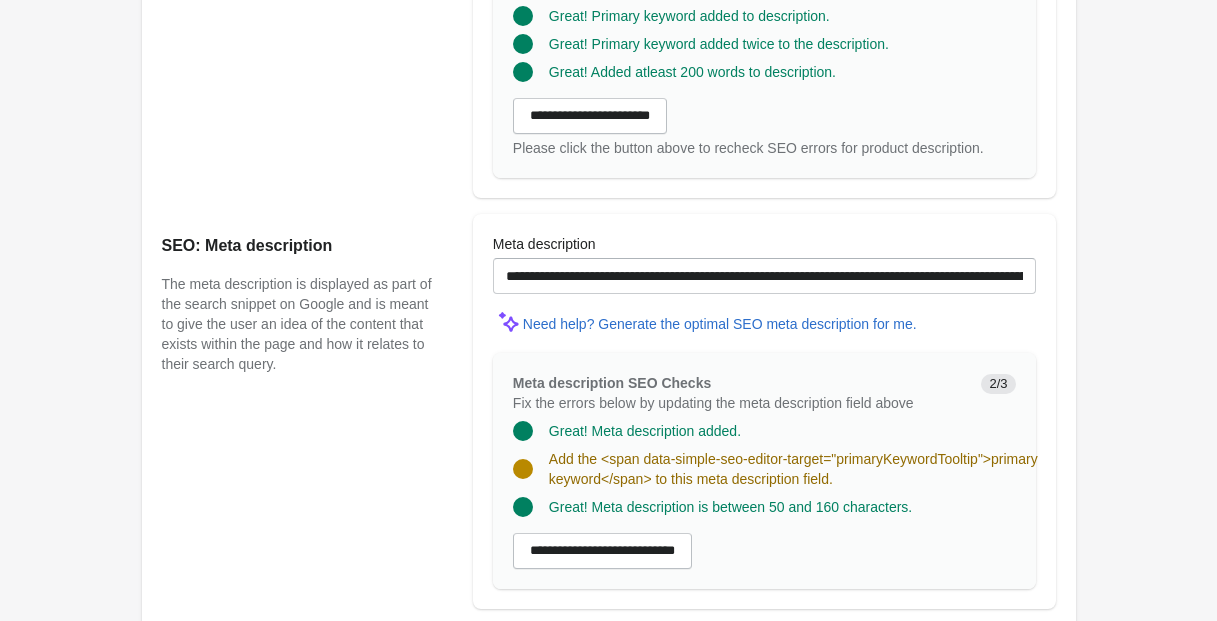 type on "**********" 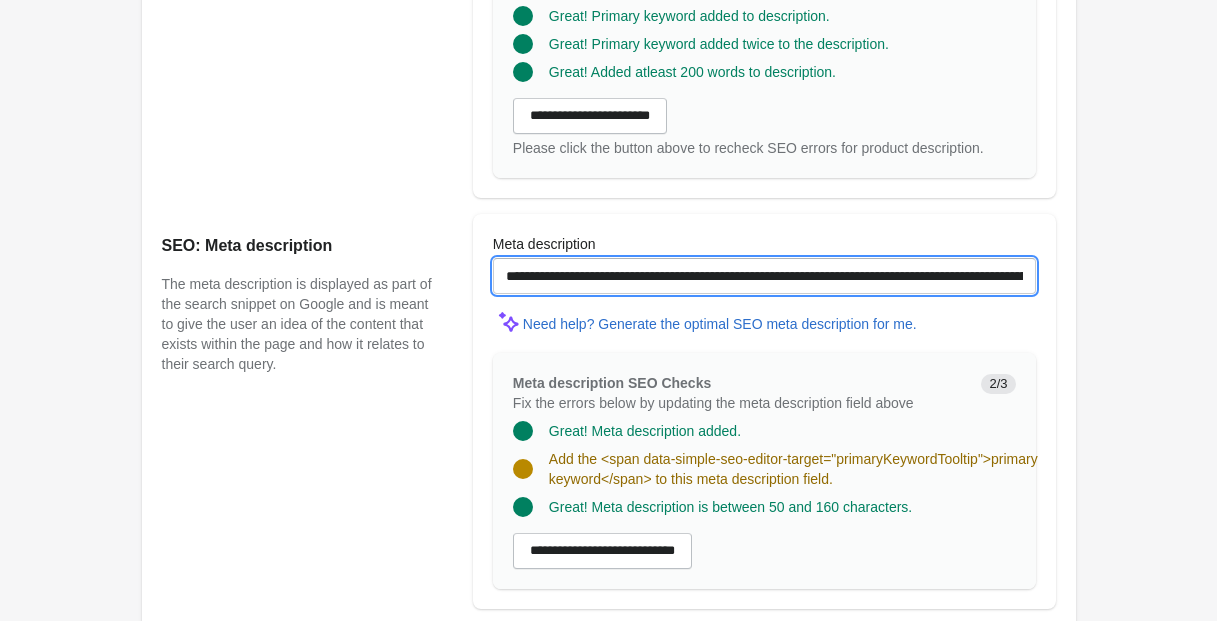 drag, startPoint x: 587, startPoint y: 294, endPoint x: 459, endPoint y: 287, distance: 128.19127 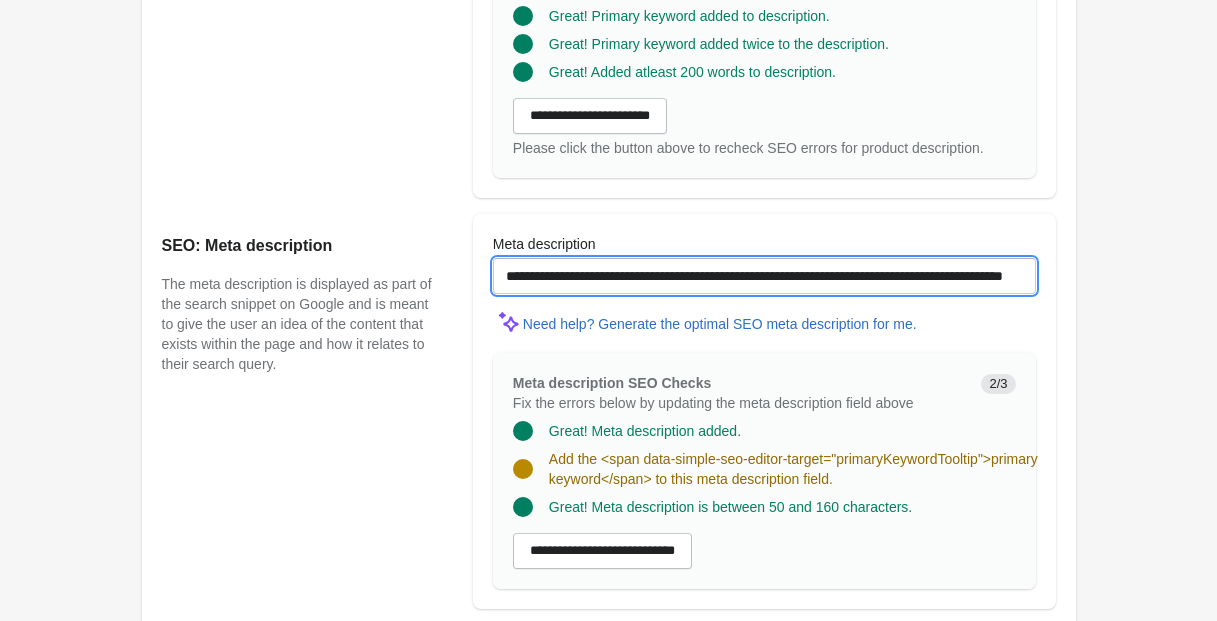 click on "**********" at bounding box center [764, 276] 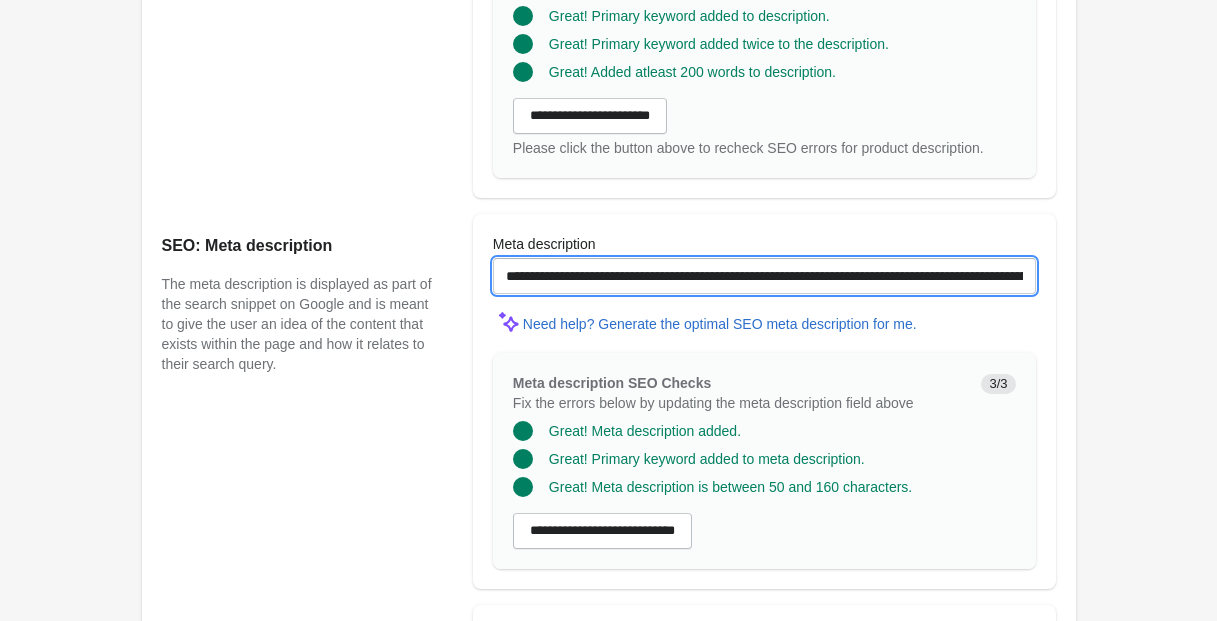 drag, startPoint x: 687, startPoint y: 293, endPoint x: 641, endPoint y: 371, distance: 90.55385 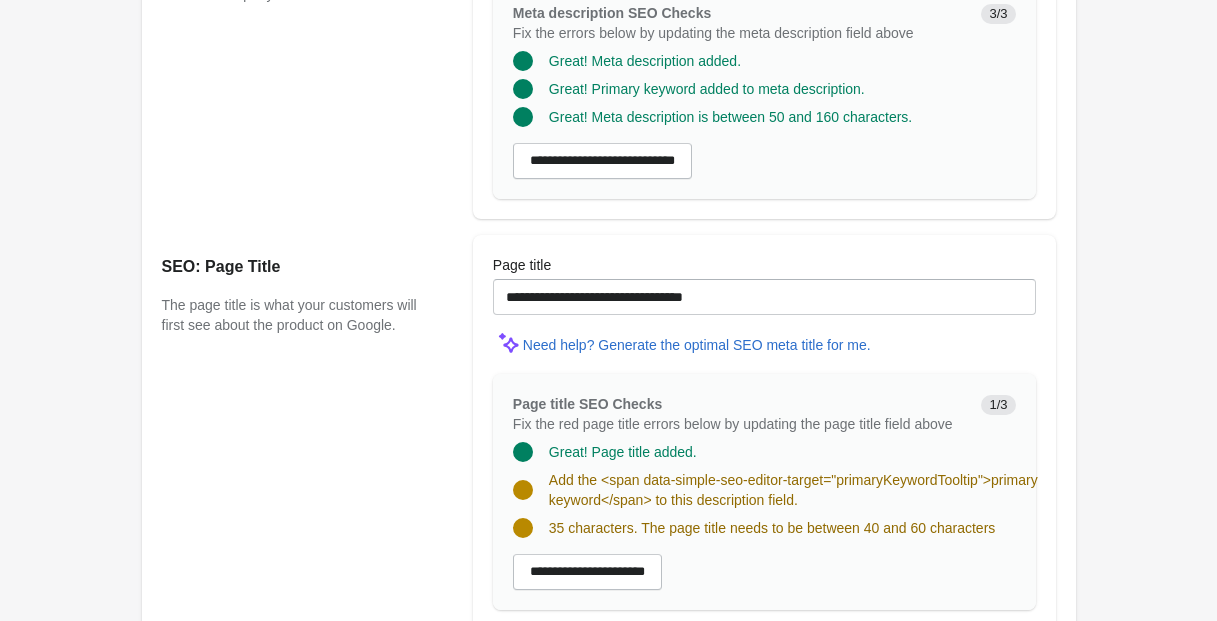 scroll, scrollTop: 1764, scrollLeft: 0, axis: vertical 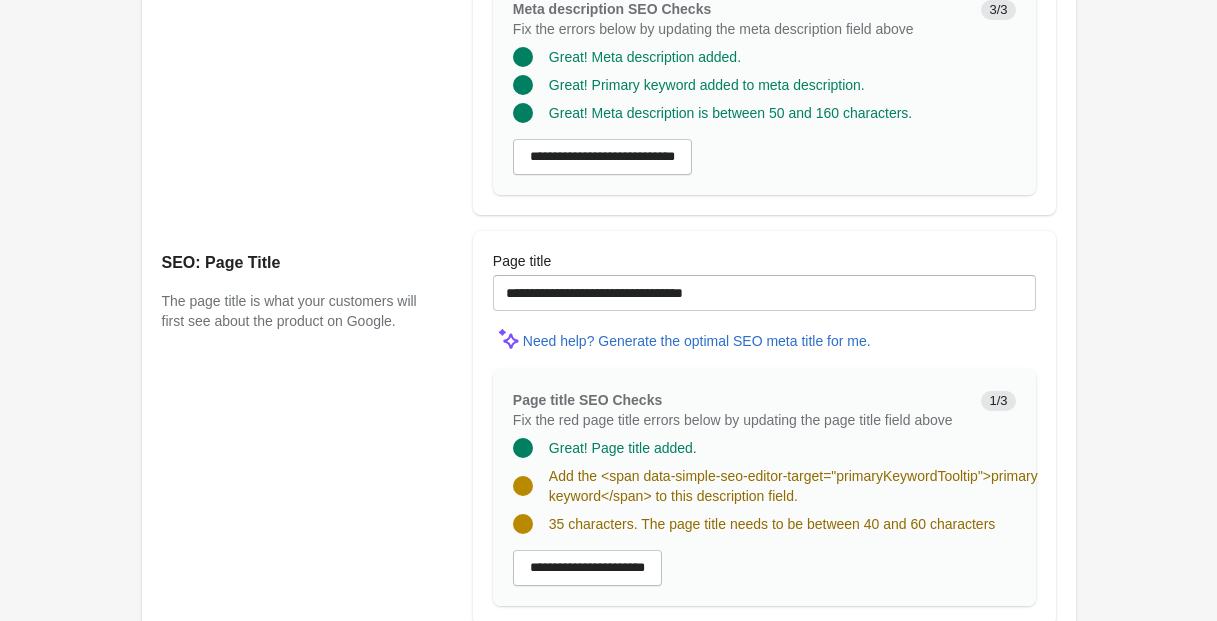 type on "**********" 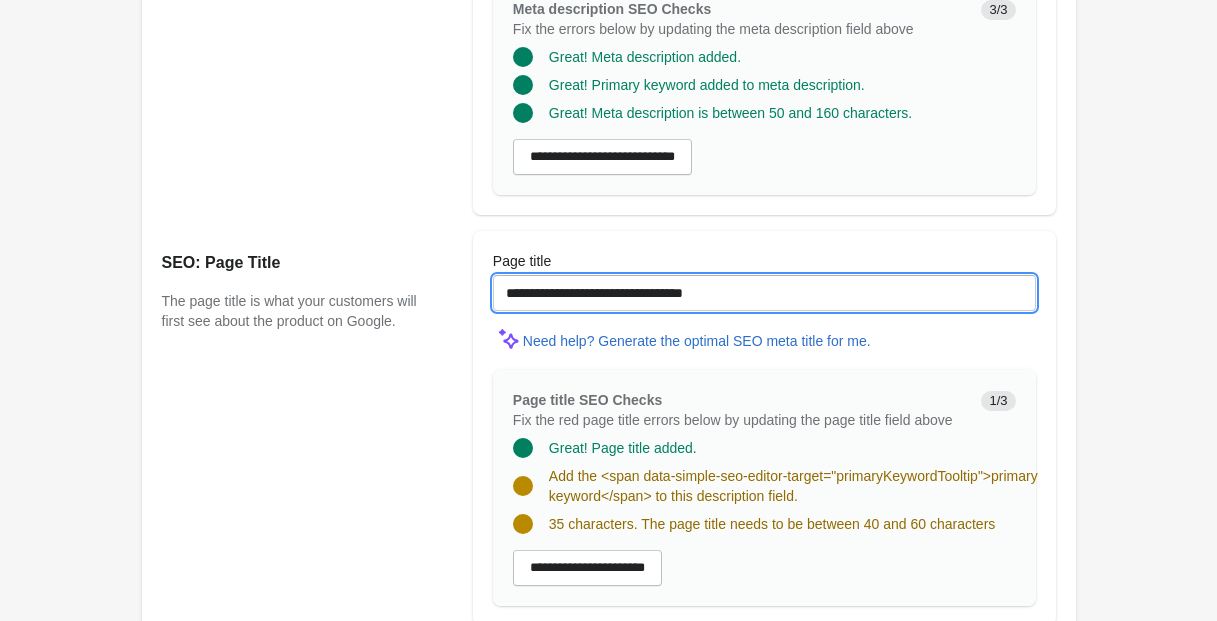 drag, startPoint x: 649, startPoint y: 315, endPoint x: 633, endPoint y: 329, distance: 21.260292 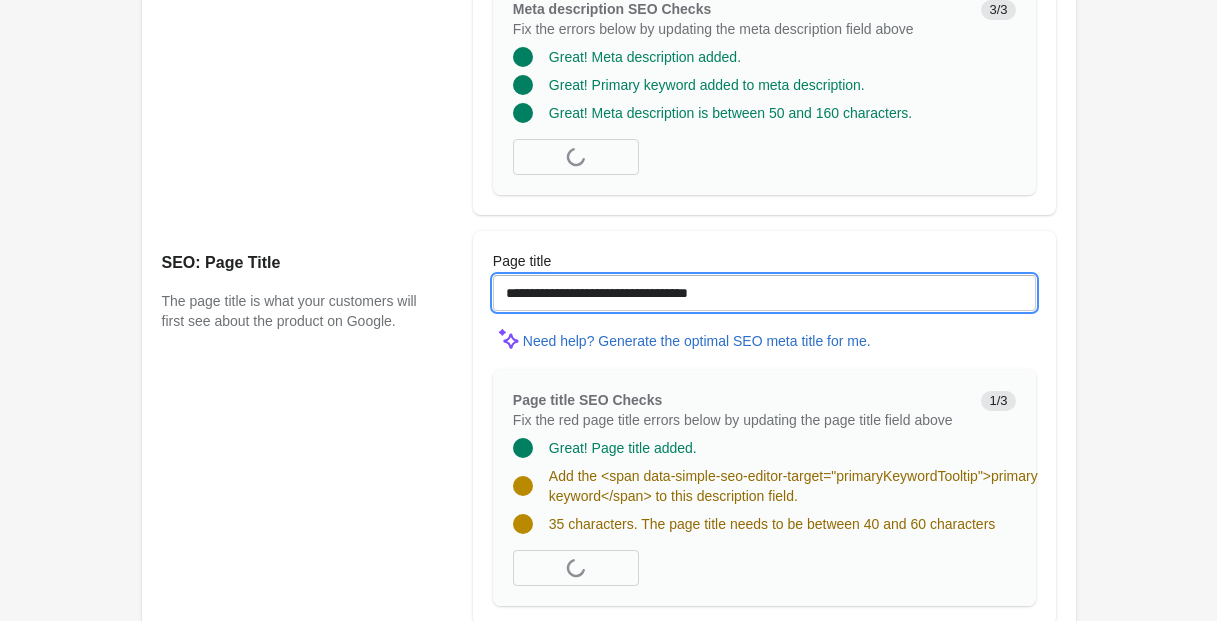 click on "**********" at bounding box center (764, 293) 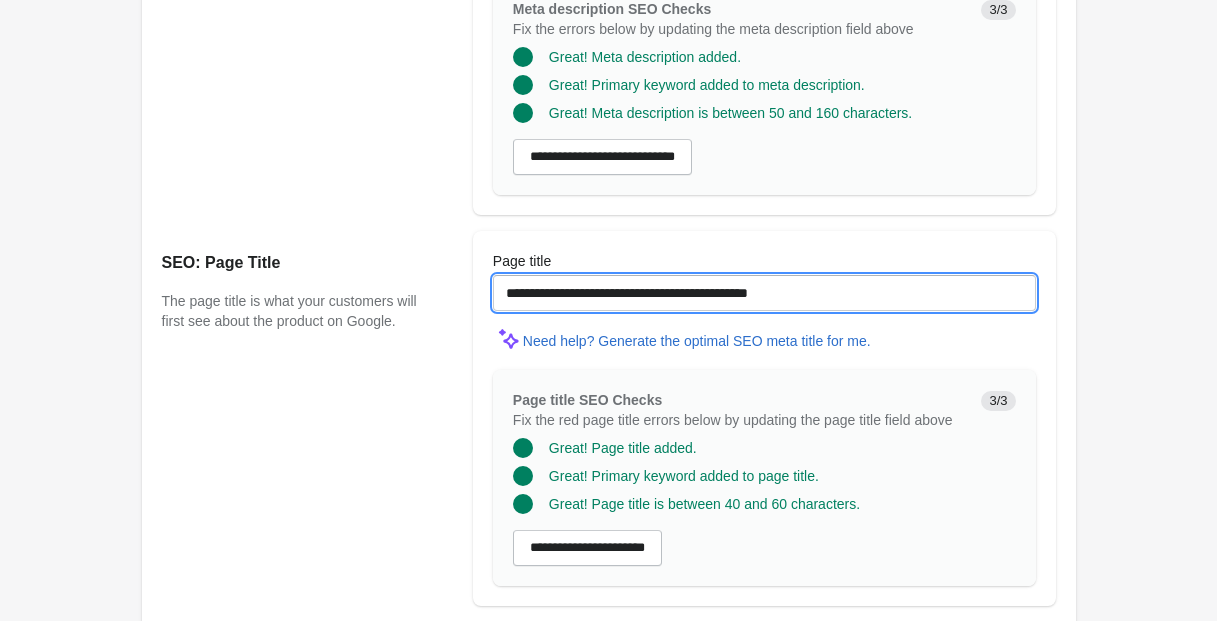 click on "**********" at bounding box center [764, 293] 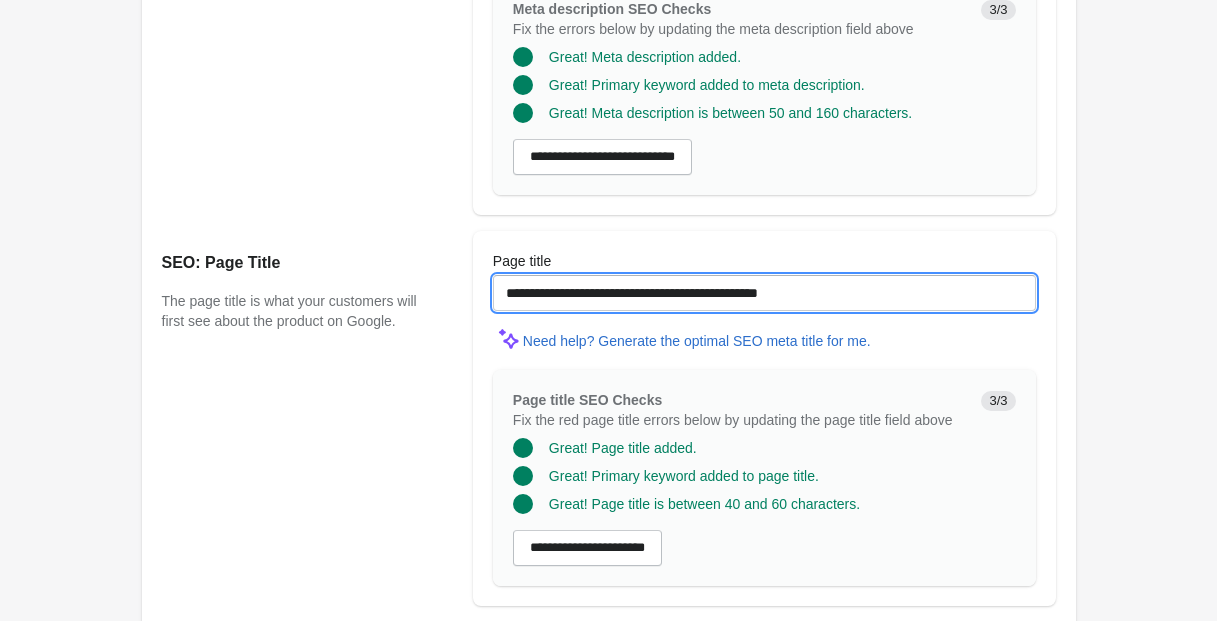 scroll, scrollTop: 1889, scrollLeft: 0, axis: vertical 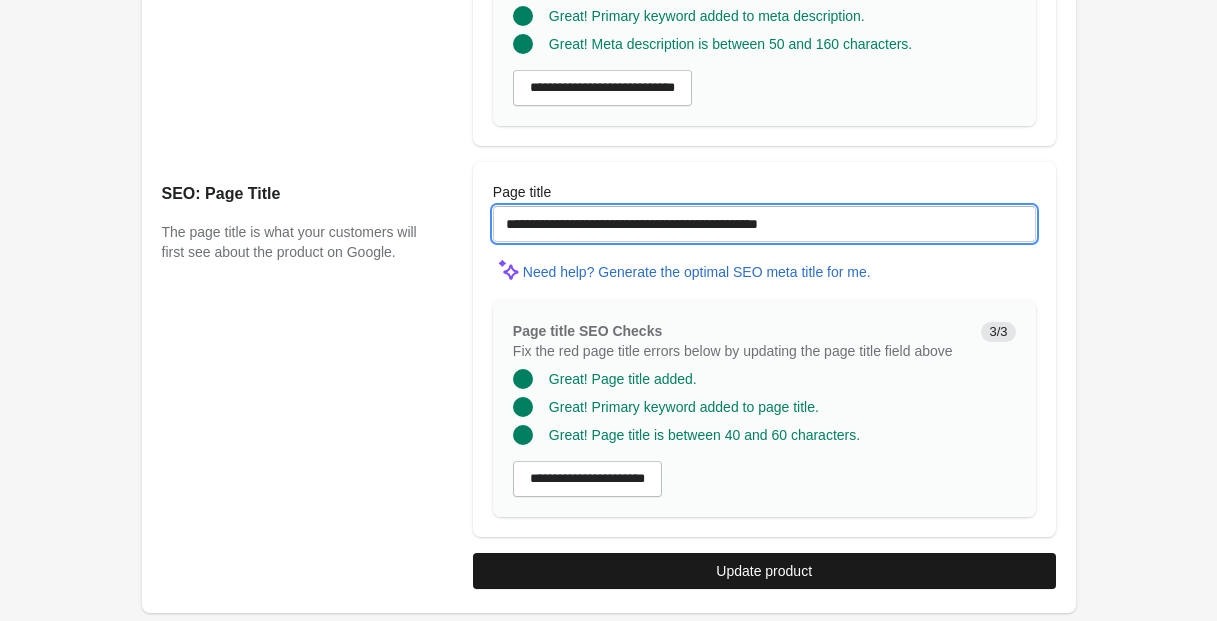 type on "**********" 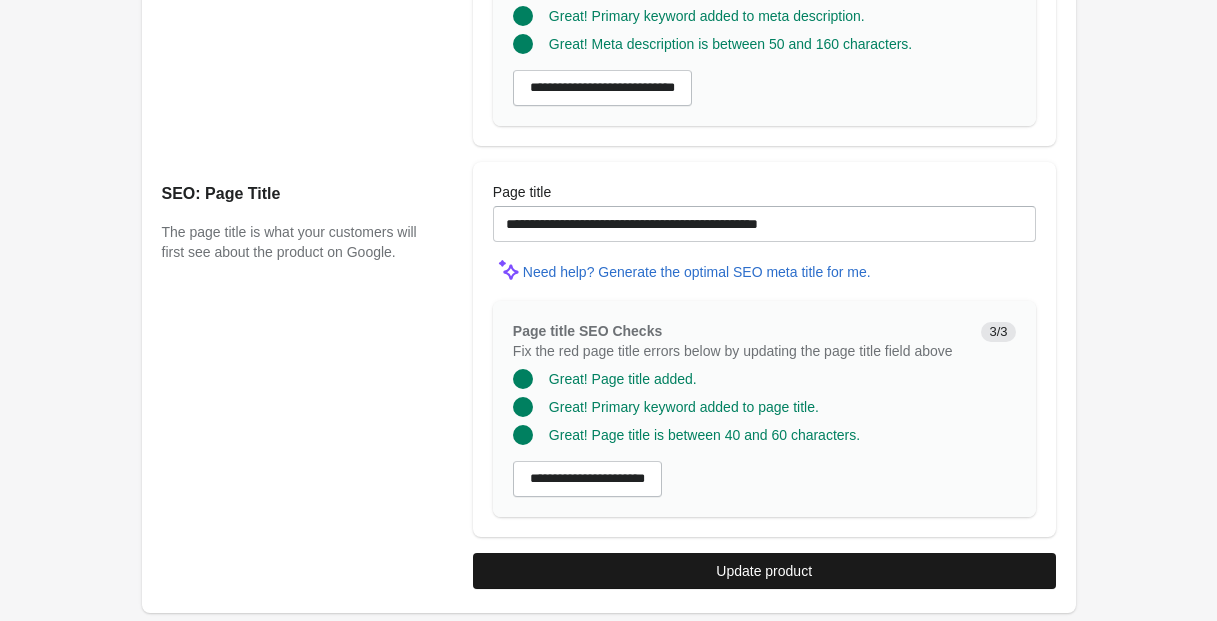 click on "Update product" at bounding box center [764, 571] 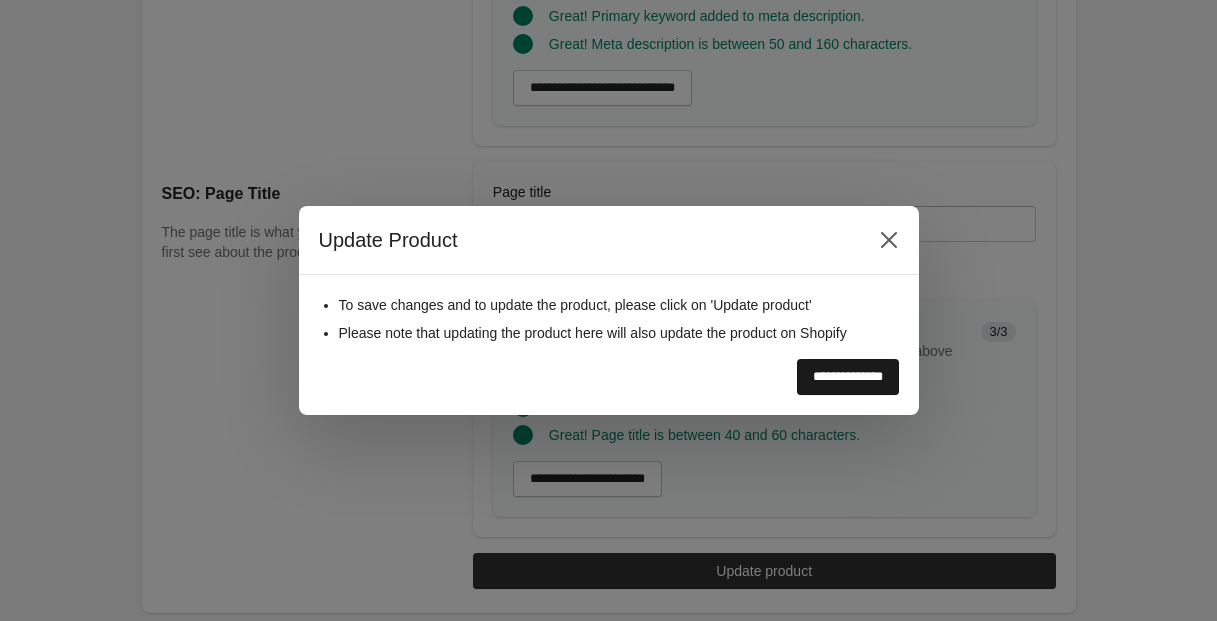 click on "**********" at bounding box center [848, 377] 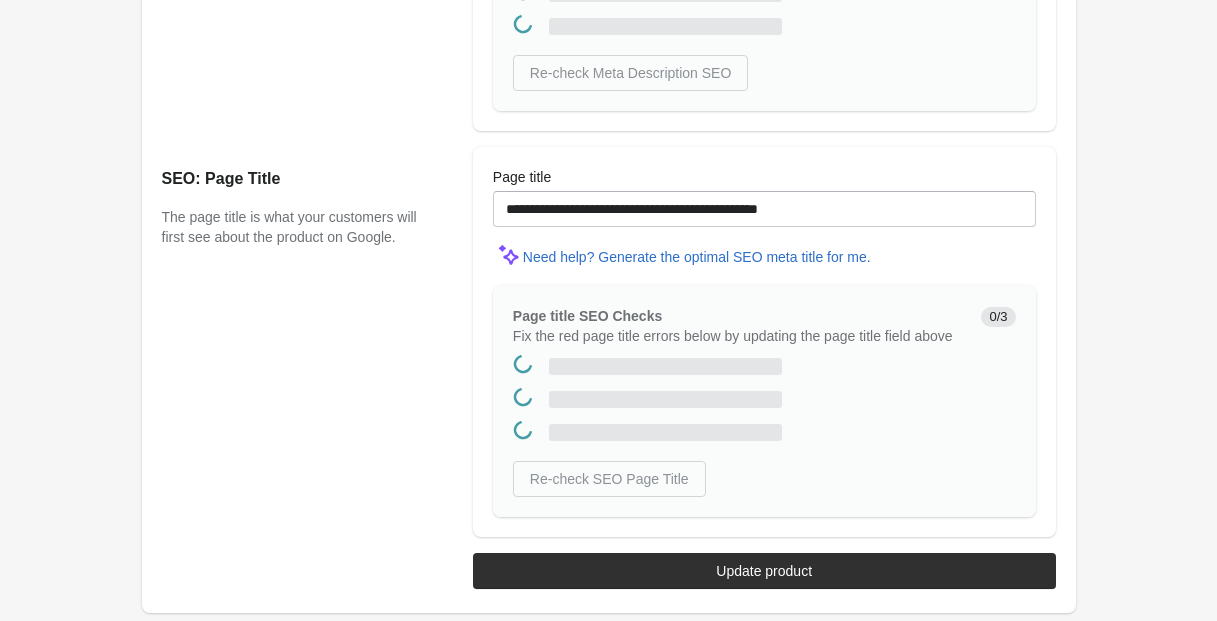 scroll, scrollTop: 0, scrollLeft: 0, axis: both 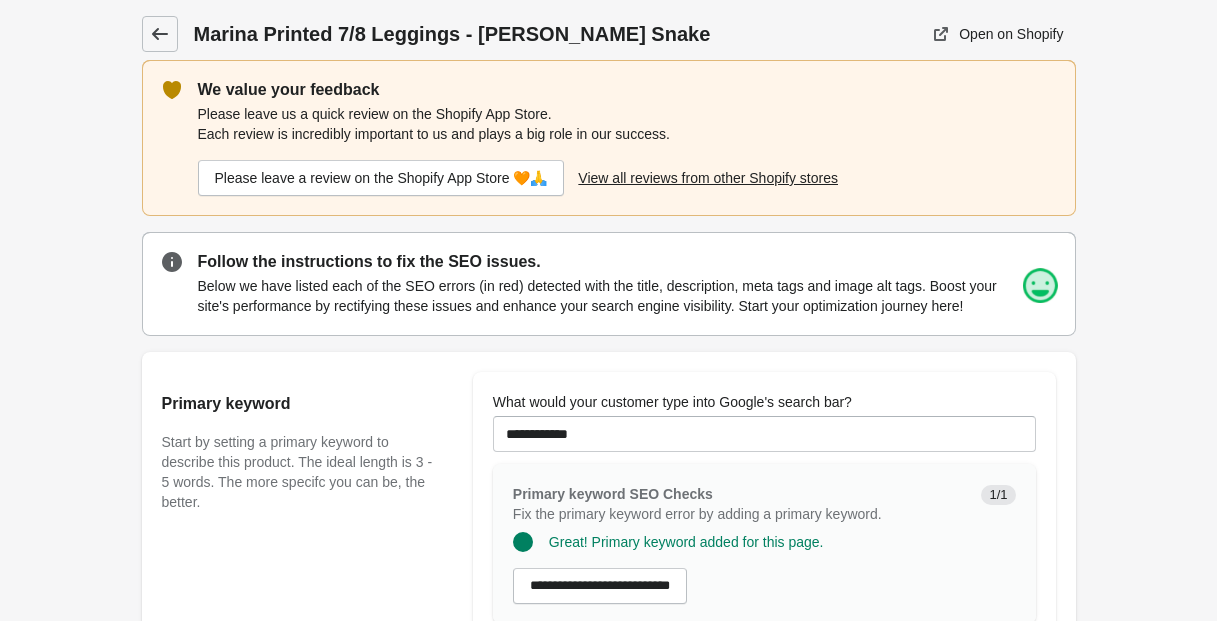 click 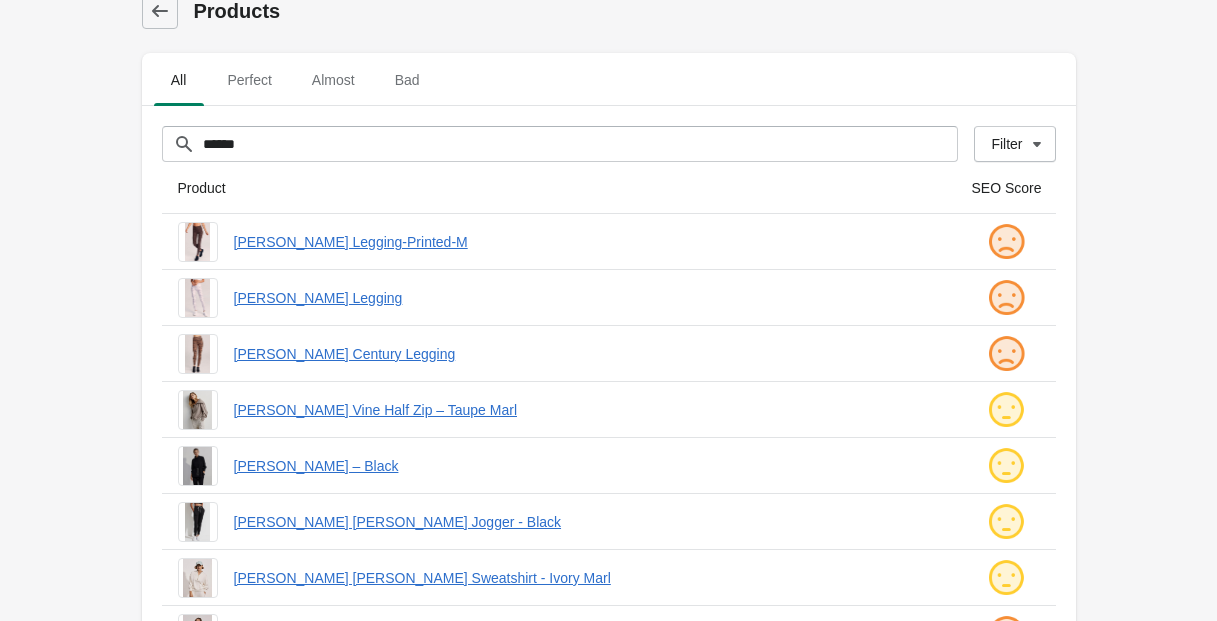 scroll, scrollTop: 0, scrollLeft: 0, axis: both 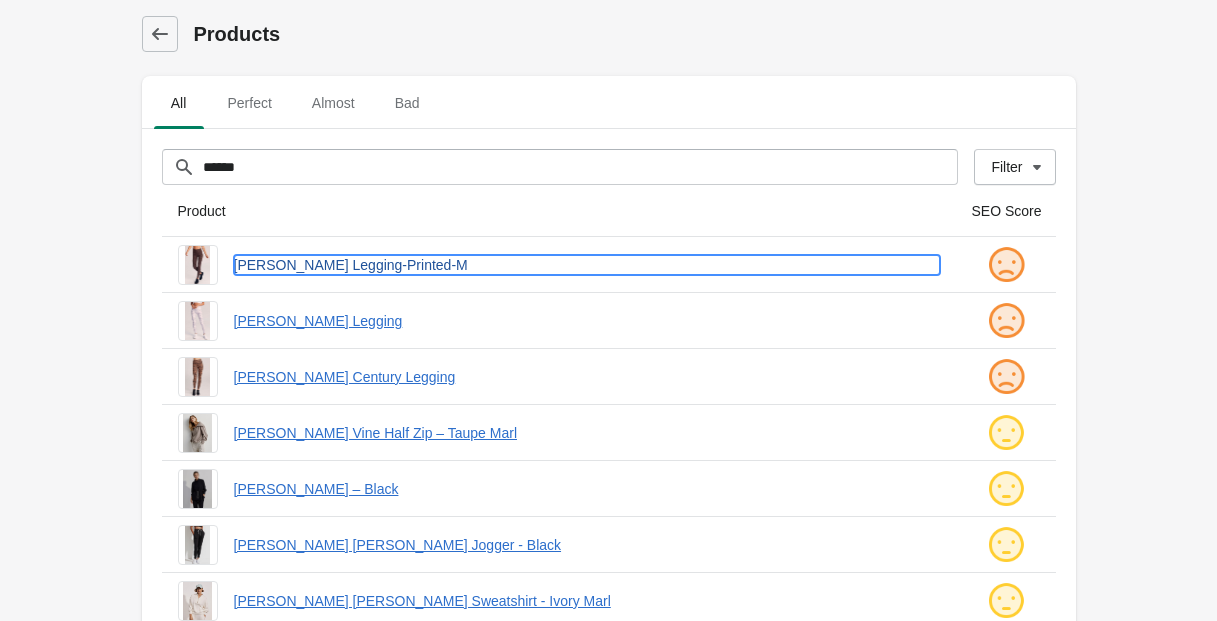 click on "[PERSON_NAME] Legging-Printed-M" at bounding box center (587, 265) 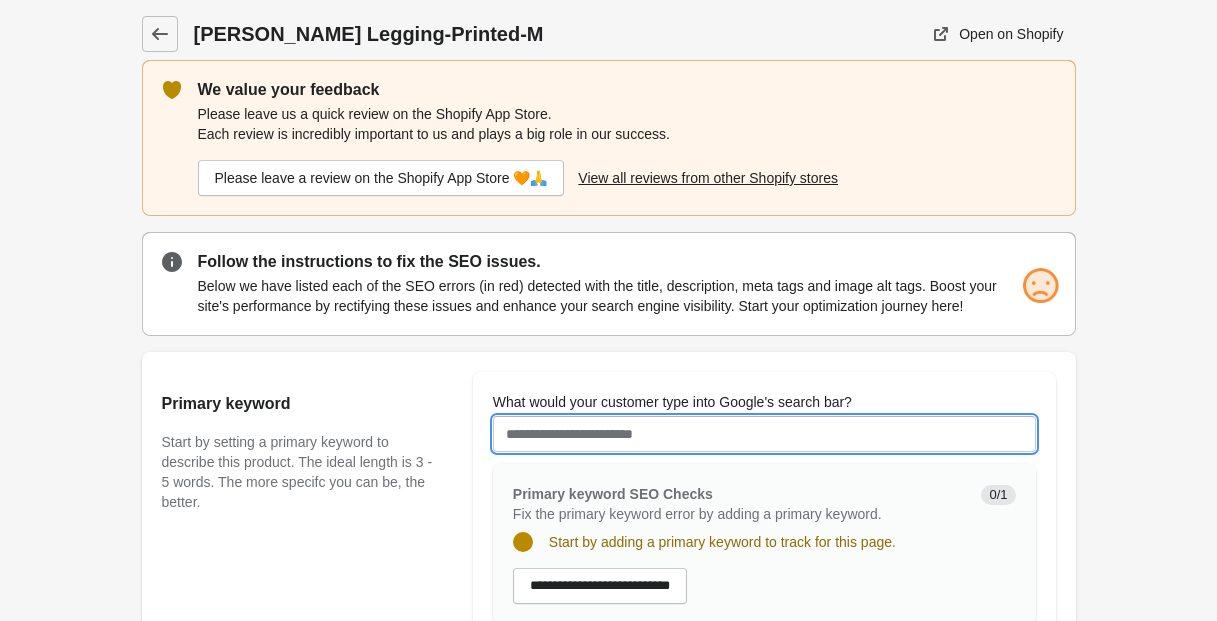 click on "What would your customer type into Google's search bar?" at bounding box center (764, 434) 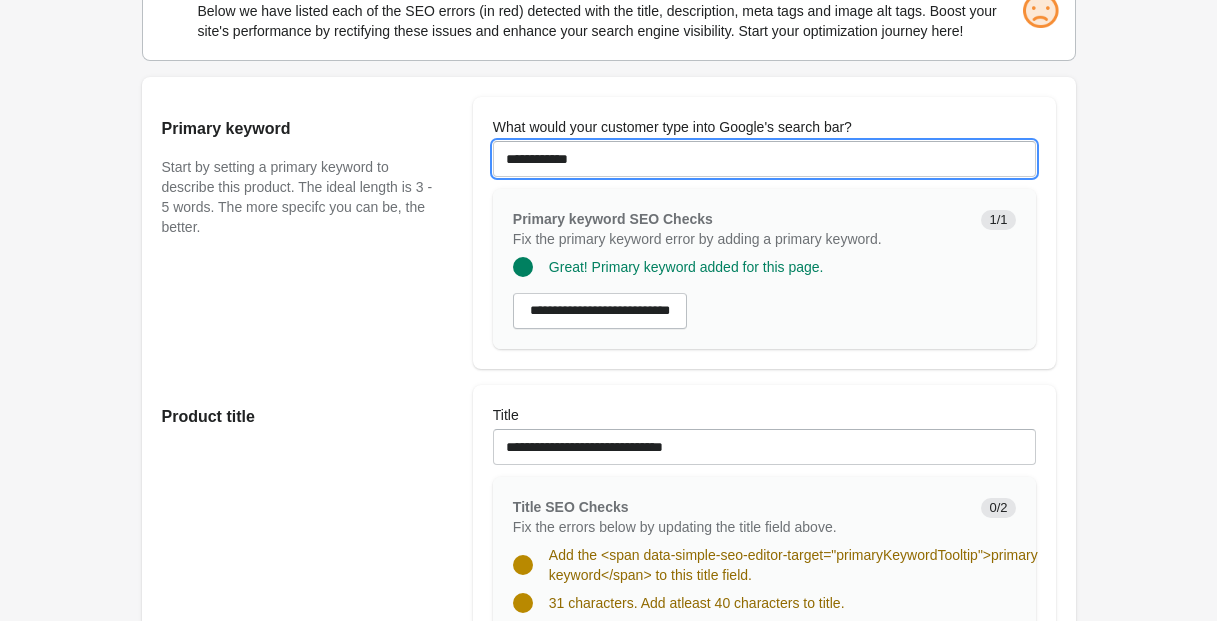 scroll, scrollTop: 302, scrollLeft: 0, axis: vertical 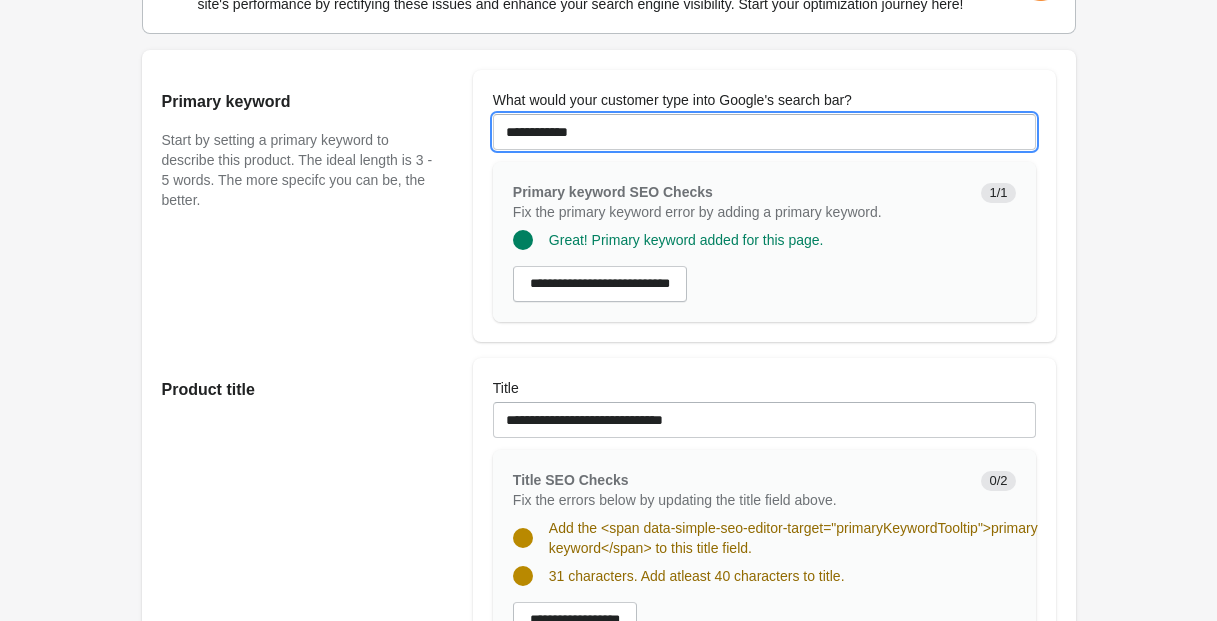 type on "**********" 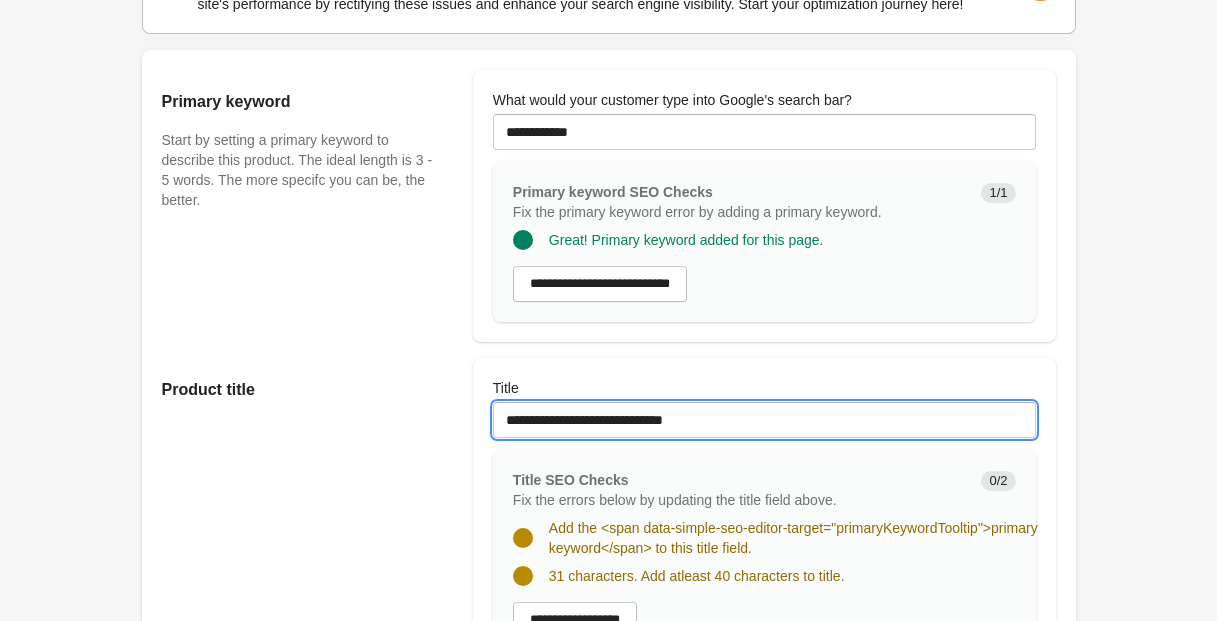 drag, startPoint x: 551, startPoint y: 441, endPoint x: 405, endPoint y: 418, distance: 147.80054 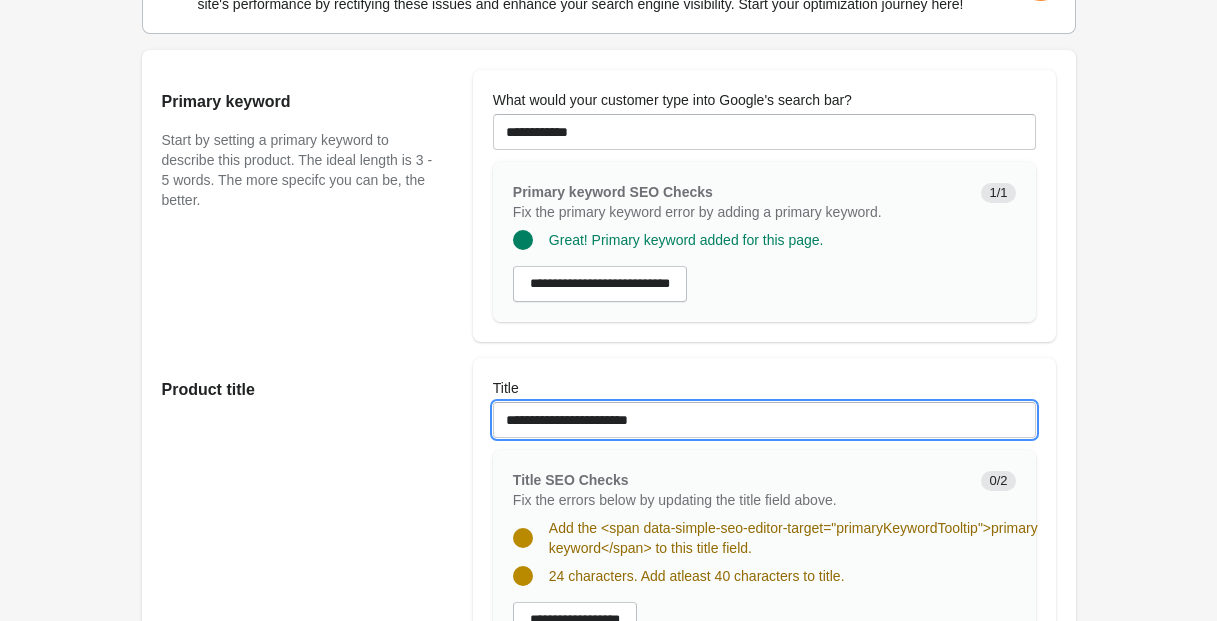 click on "**********" at bounding box center [764, 420] 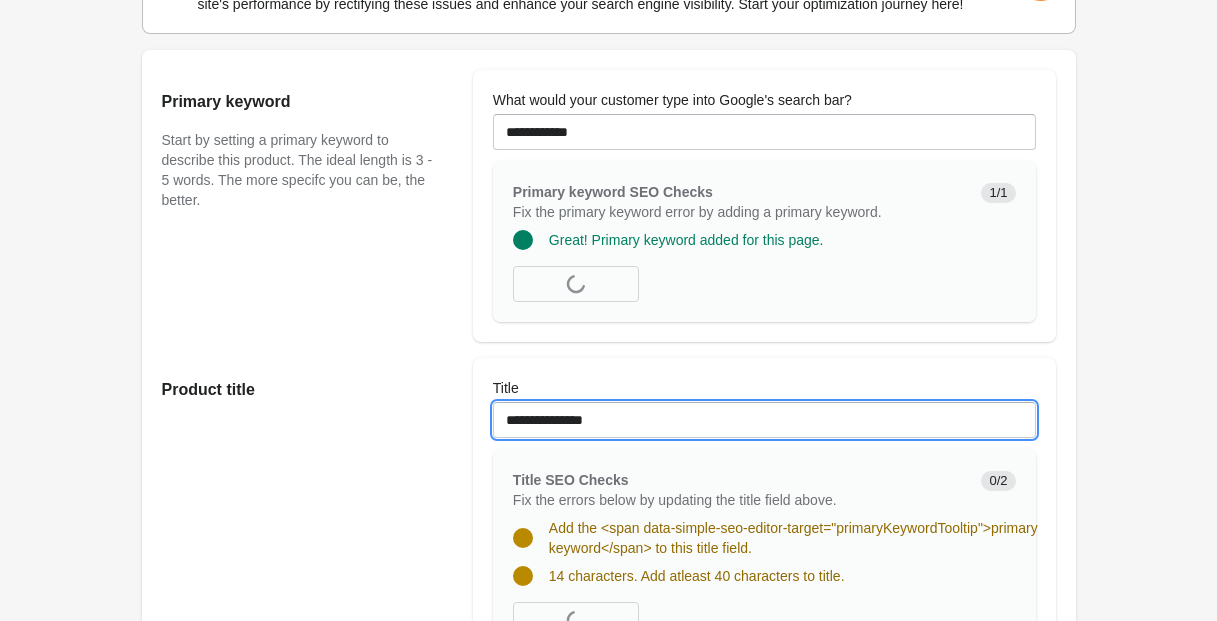 click on "**********" at bounding box center (764, 420) 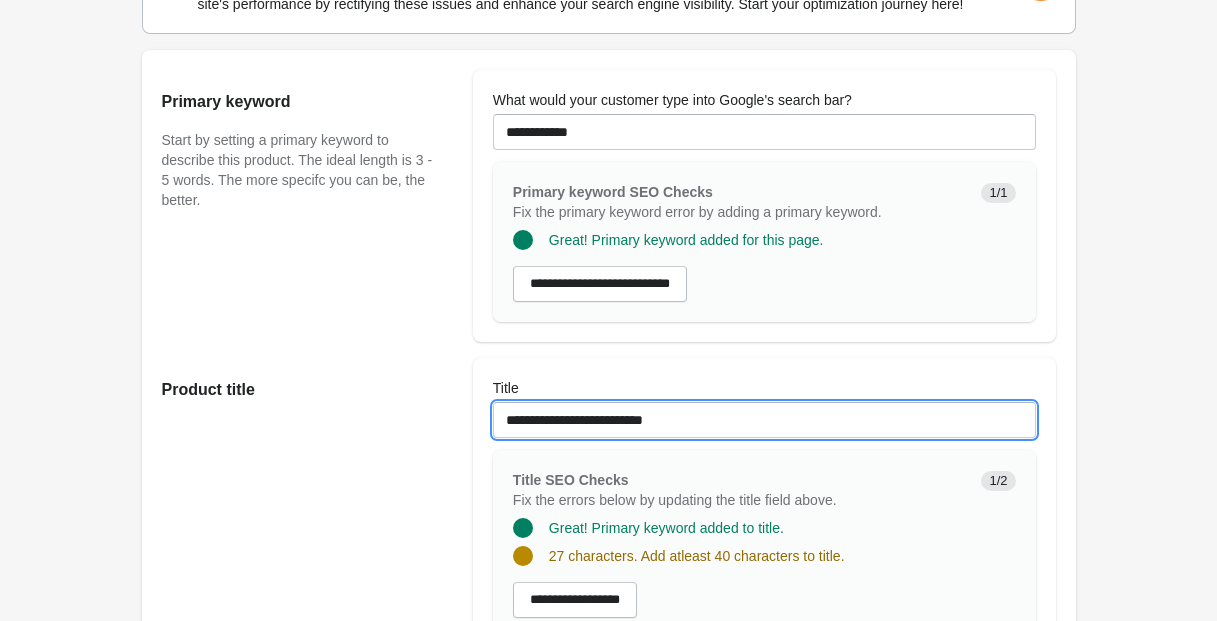 click on "**********" at bounding box center [764, 420] 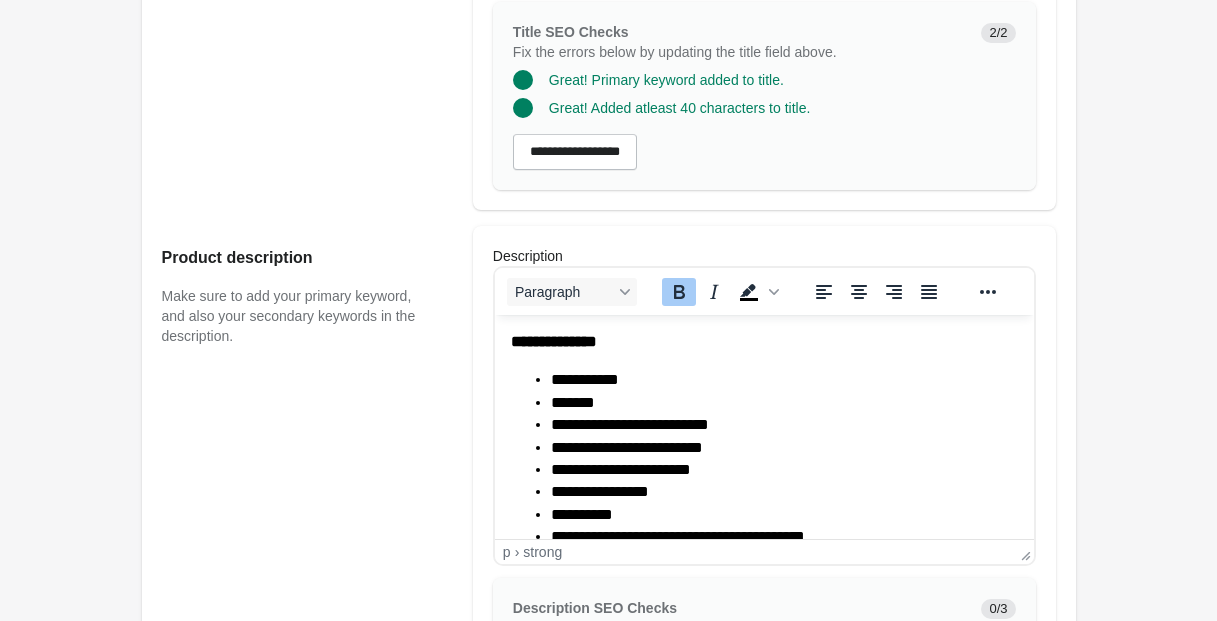 scroll, scrollTop: 758, scrollLeft: 0, axis: vertical 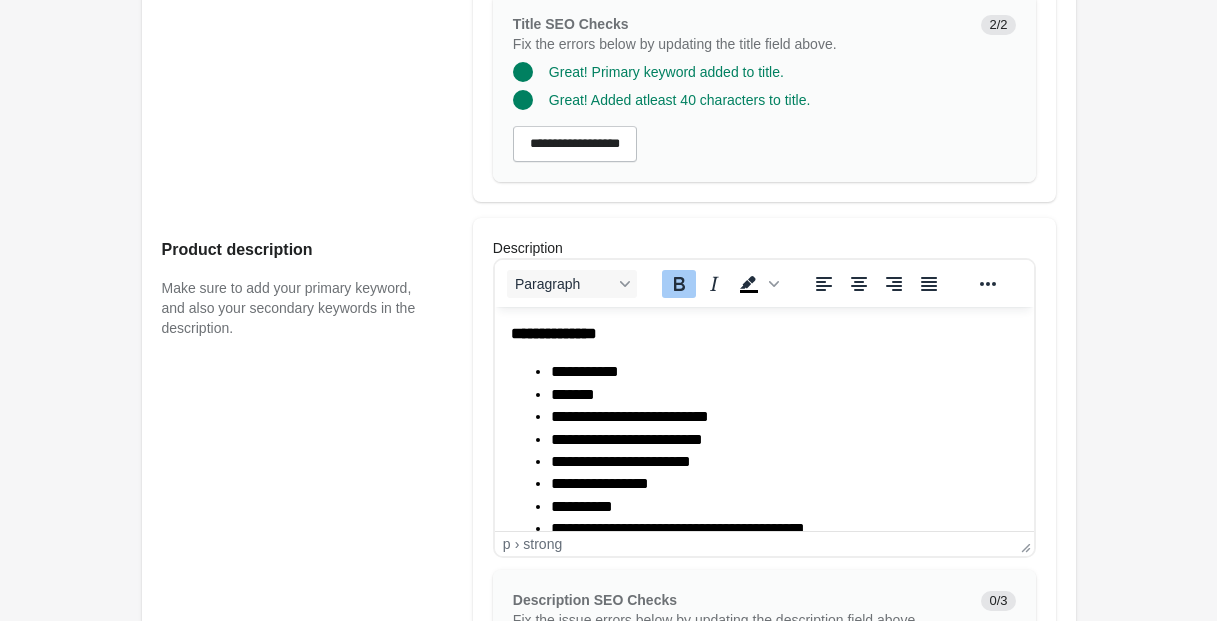 type on "**********" 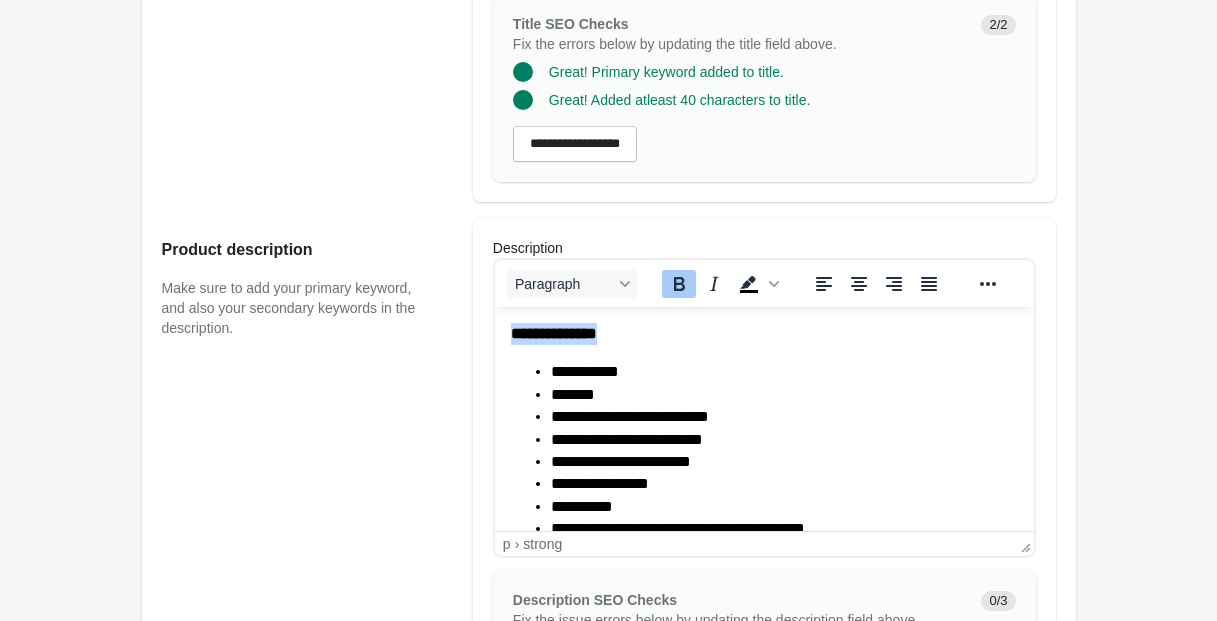drag, startPoint x: 640, startPoint y: 338, endPoint x: 488, endPoint y: 324, distance: 152.64337 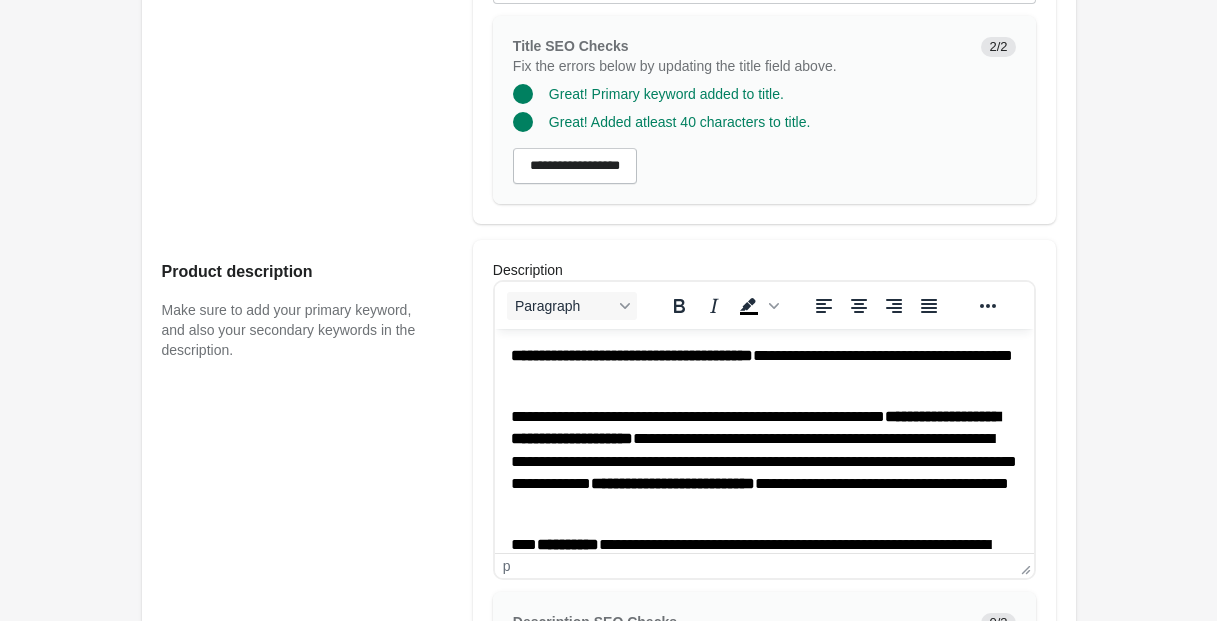 scroll, scrollTop: 745, scrollLeft: 0, axis: vertical 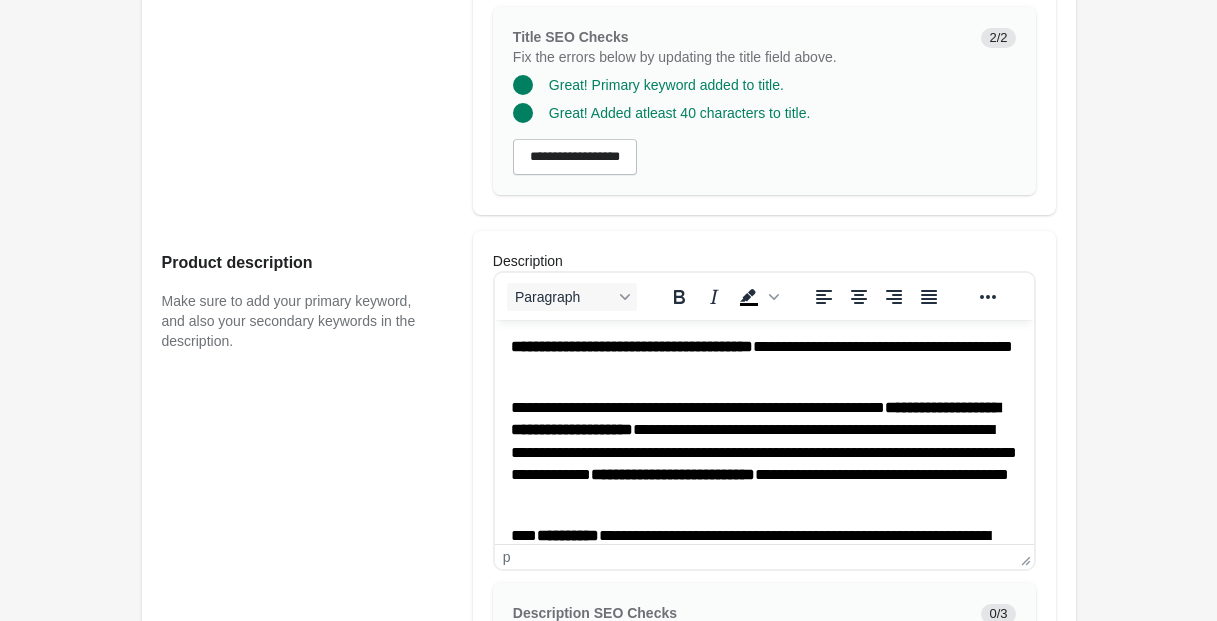 click on "**********" at bounding box center [763, 358] 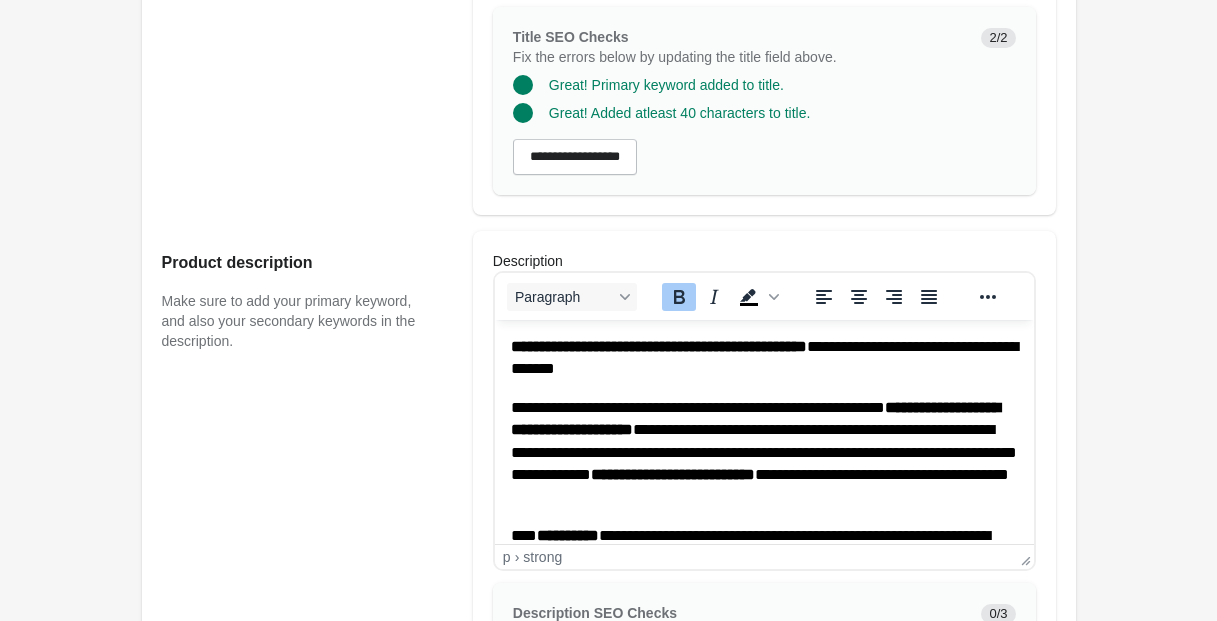 drag, startPoint x: 778, startPoint y: 430, endPoint x: 757, endPoint y: 482, distance: 56.0803 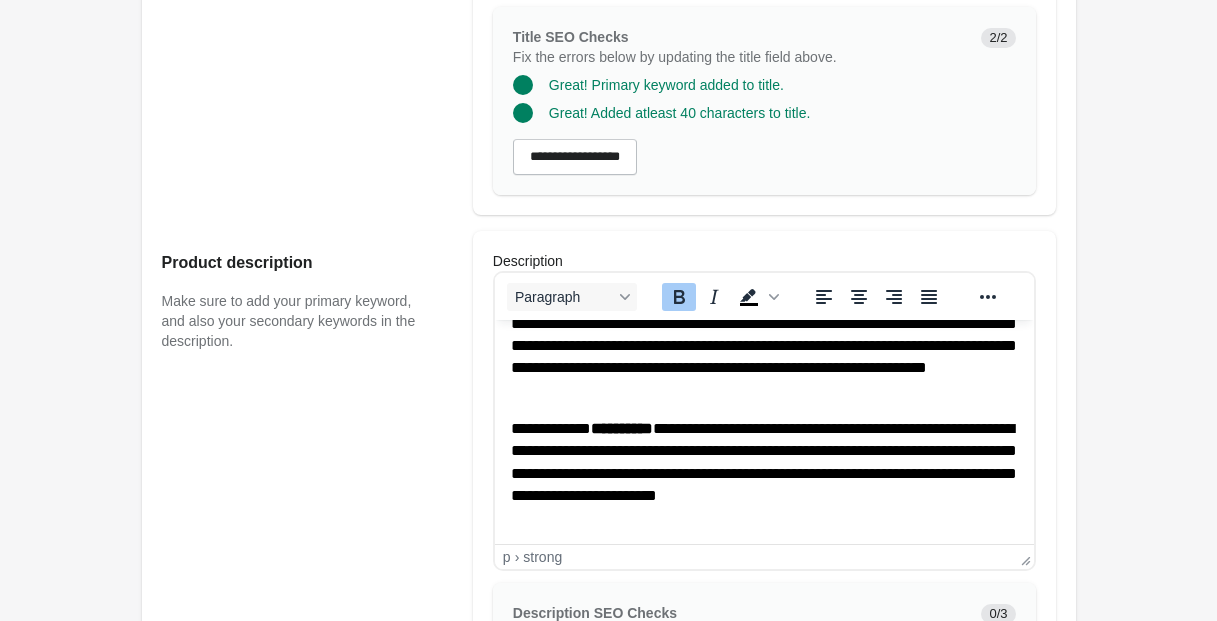 scroll, scrollTop: 280, scrollLeft: 0, axis: vertical 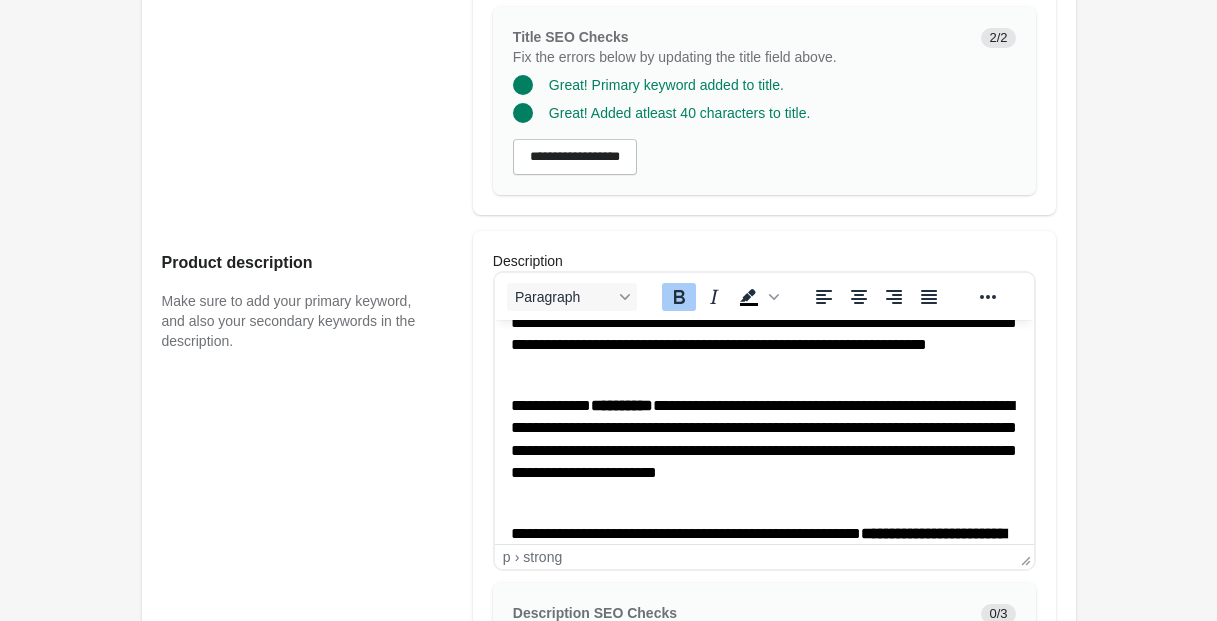 click on "**********" at bounding box center (621, 405) 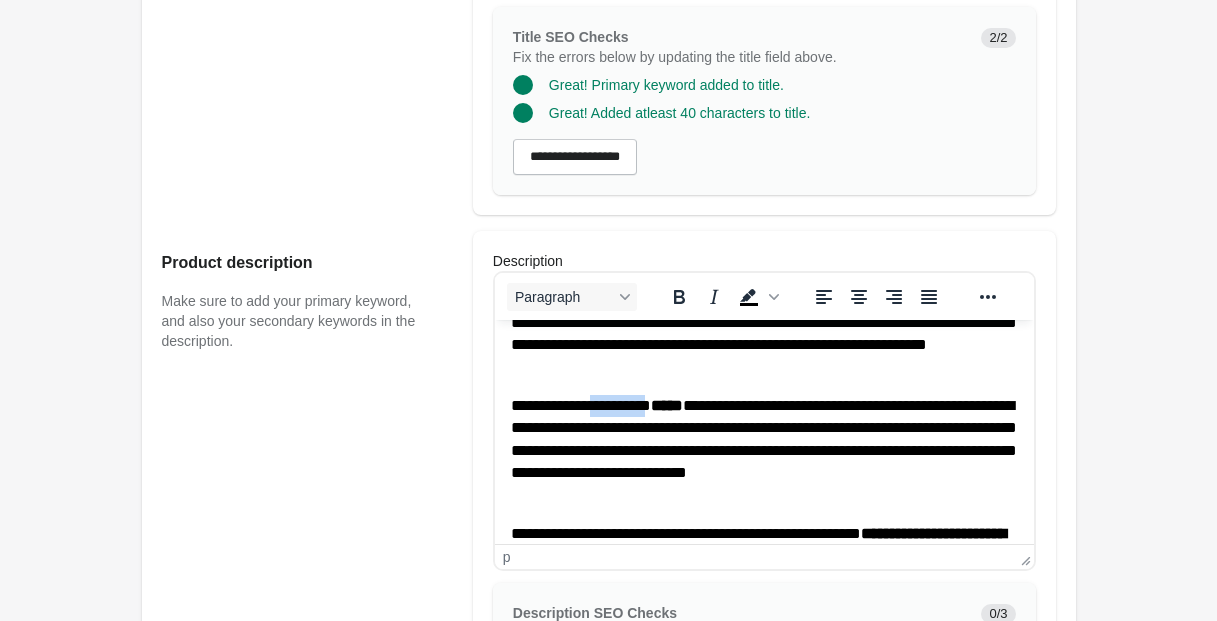 drag, startPoint x: 608, startPoint y: 404, endPoint x: 705, endPoint y: 336, distance: 118.46096 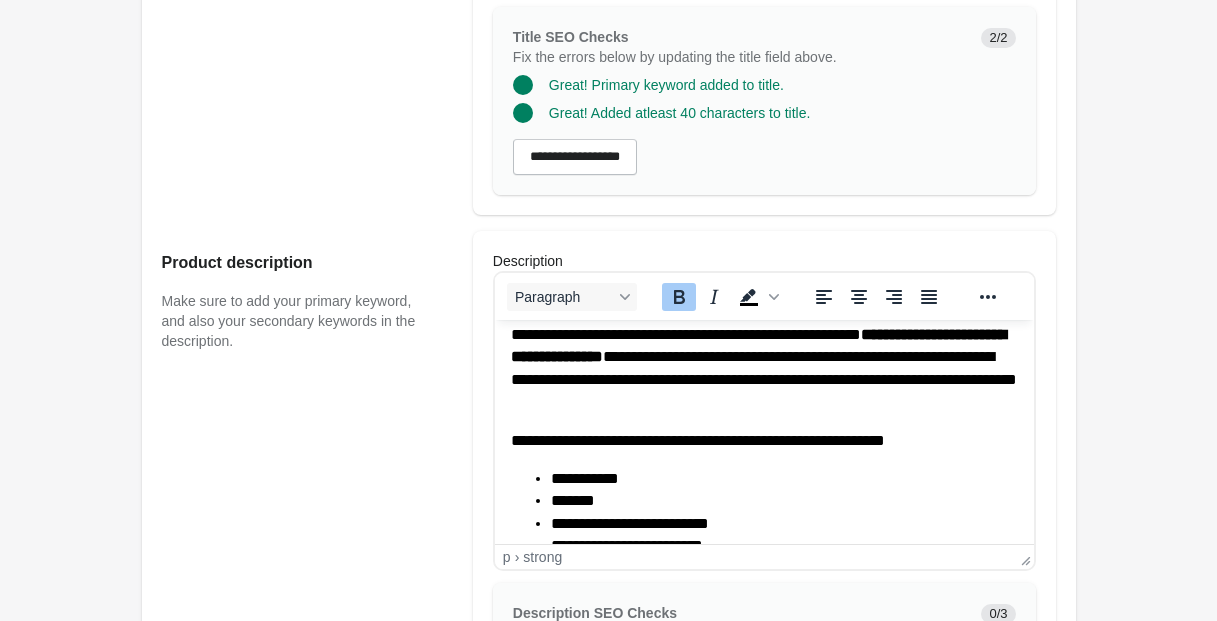 scroll, scrollTop: 476, scrollLeft: 0, axis: vertical 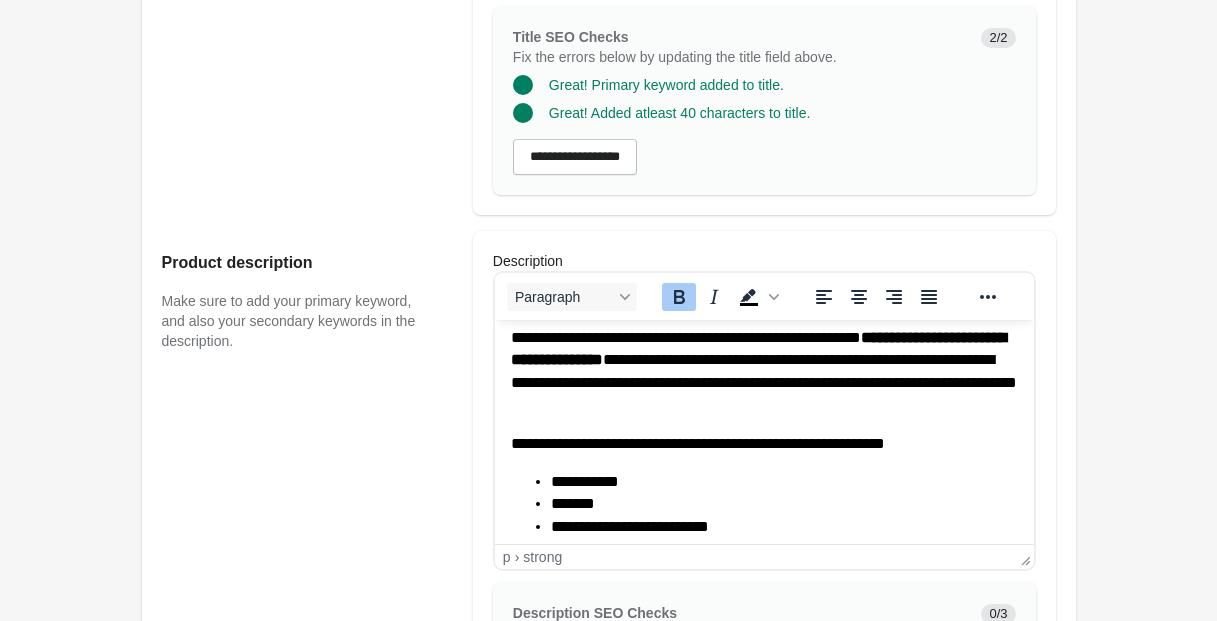click on "**********" at bounding box center [763, 372] 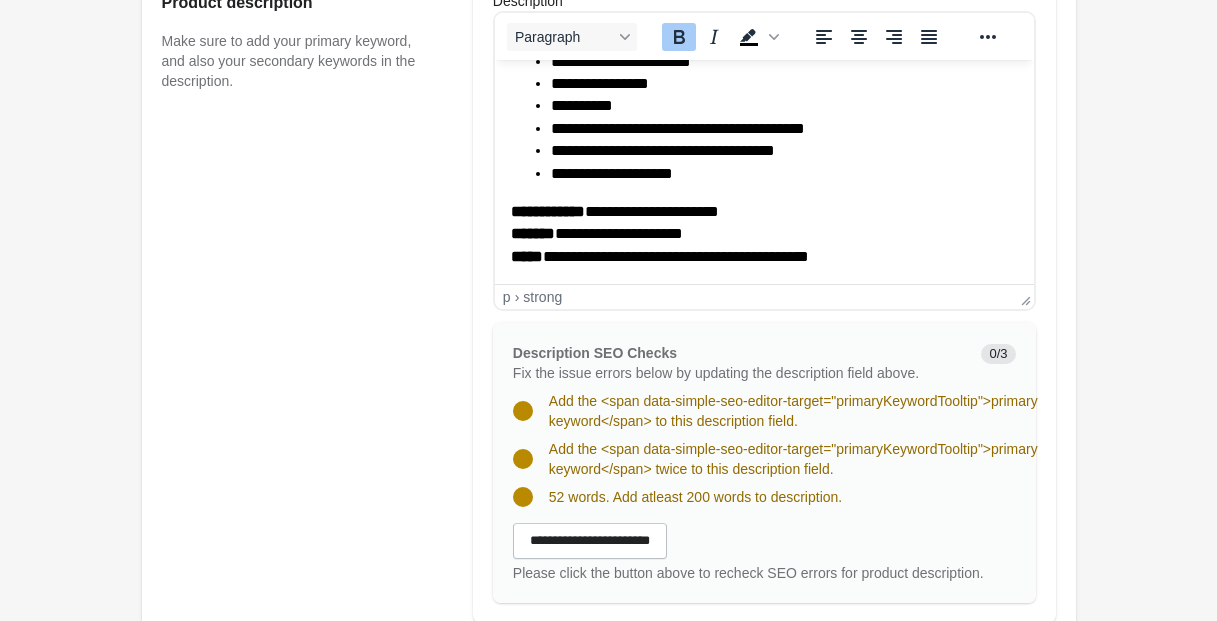 scroll, scrollTop: 1034, scrollLeft: 0, axis: vertical 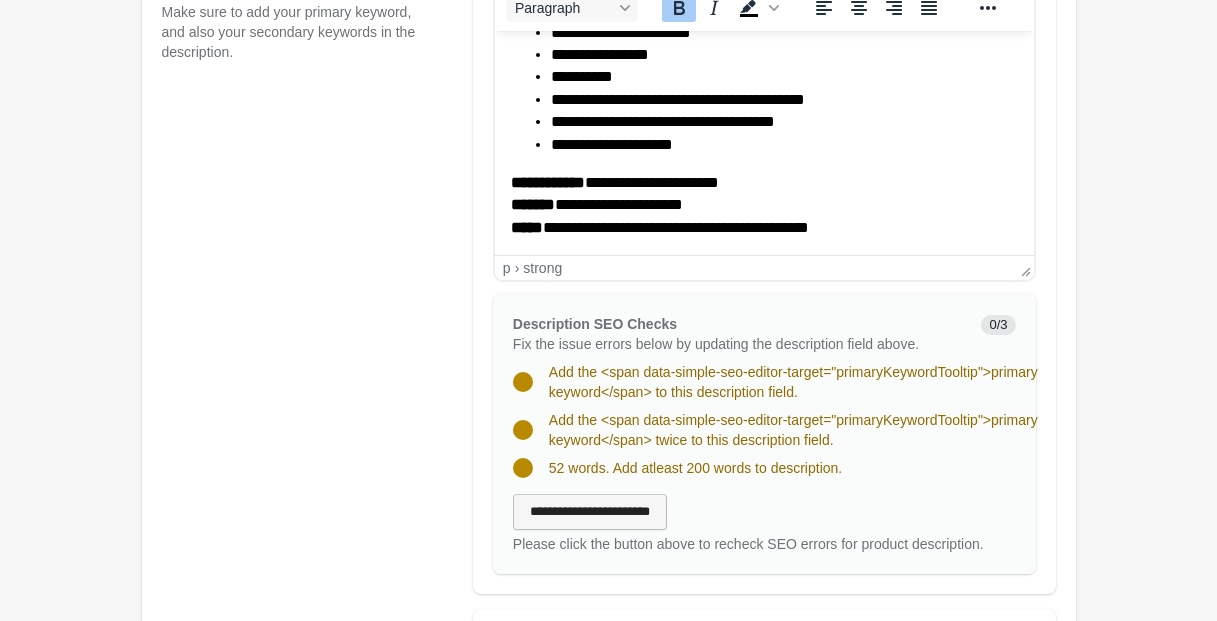click on "**********" at bounding box center (590, 512) 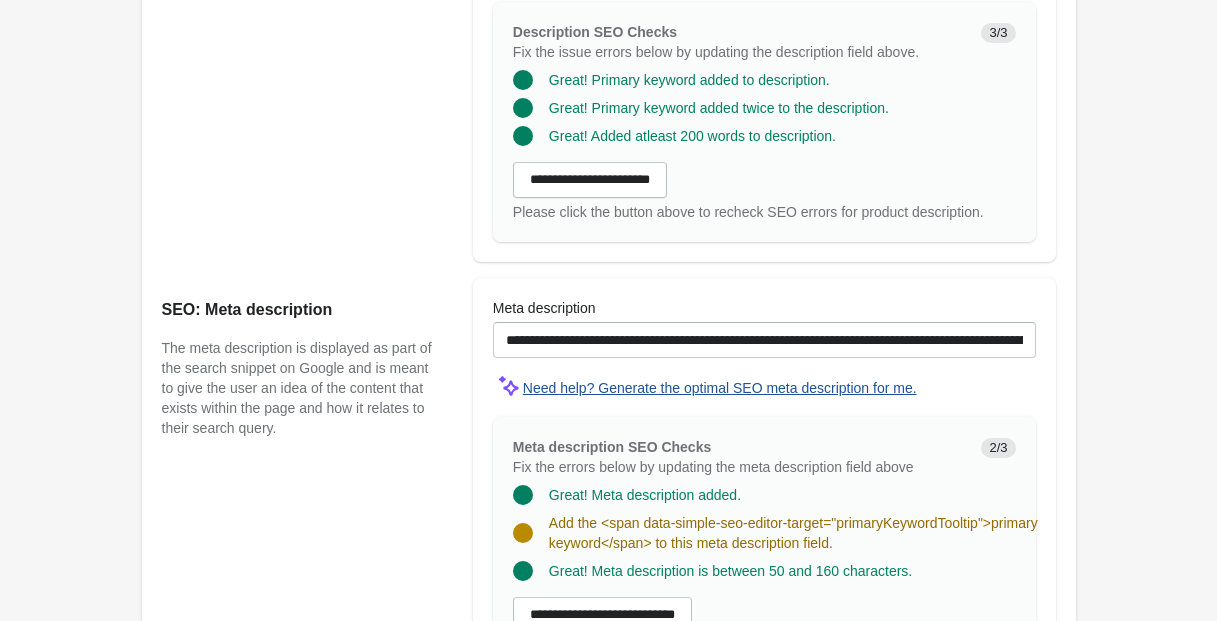 scroll, scrollTop: 1337, scrollLeft: 0, axis: vertical 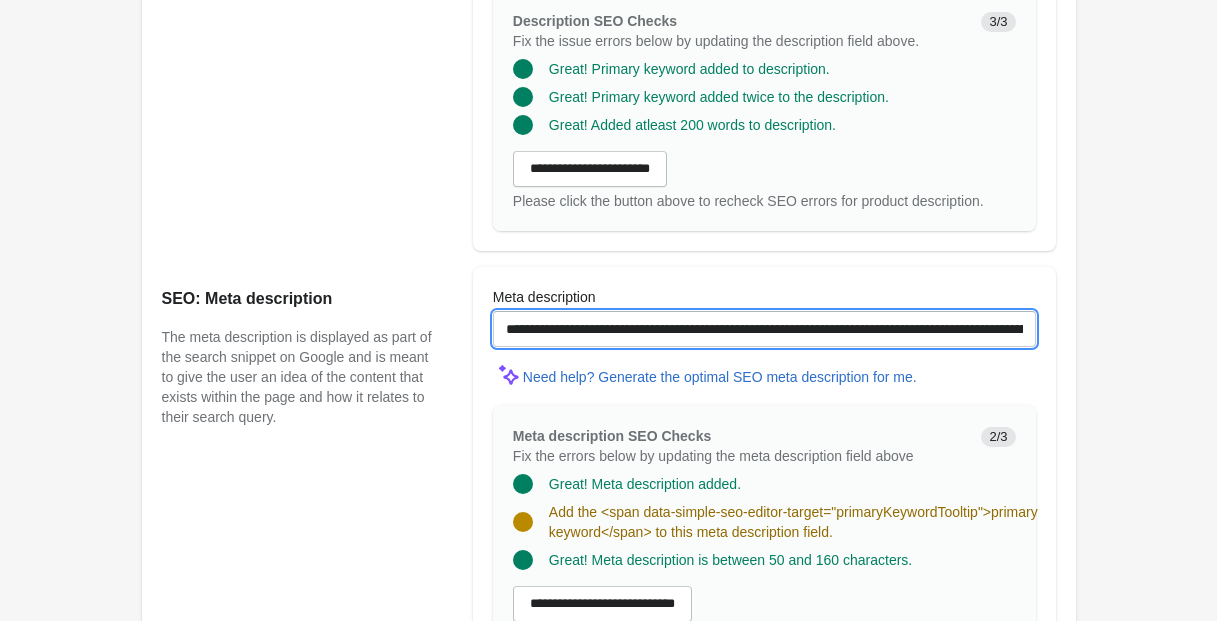 drag, startPoint x: 586, startPoint y: 351, endPoint x: 425, endPoint y: 344, distance: 161.1521 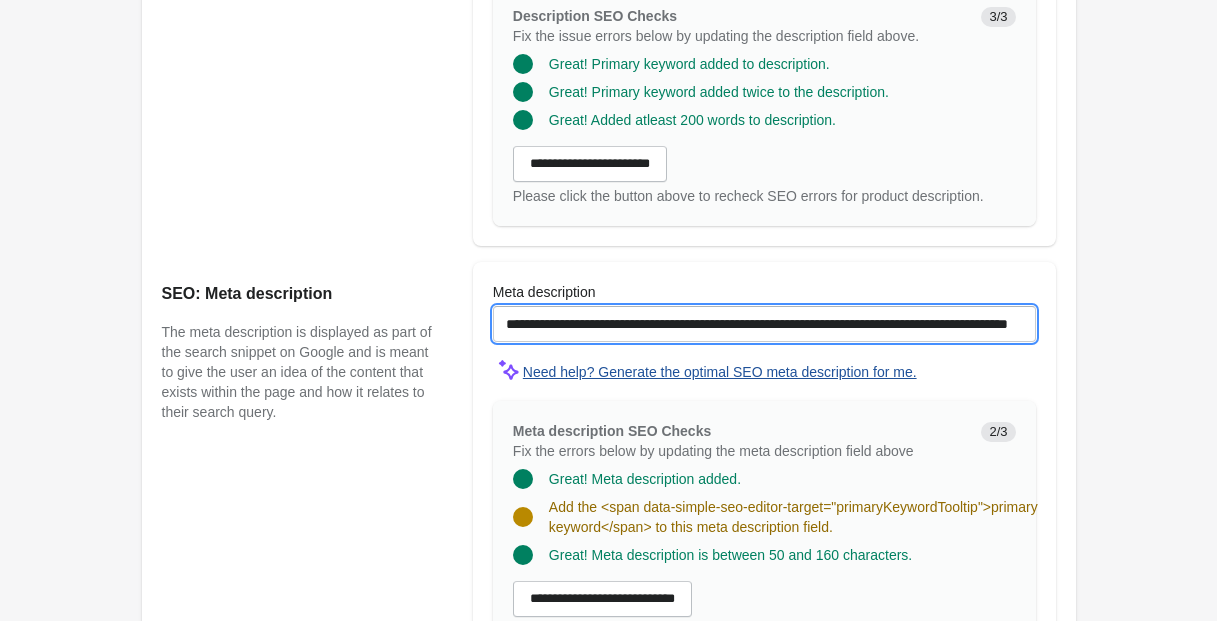 scroll, scrollTop: 1338, scrollLeft: 0, axis: vertical 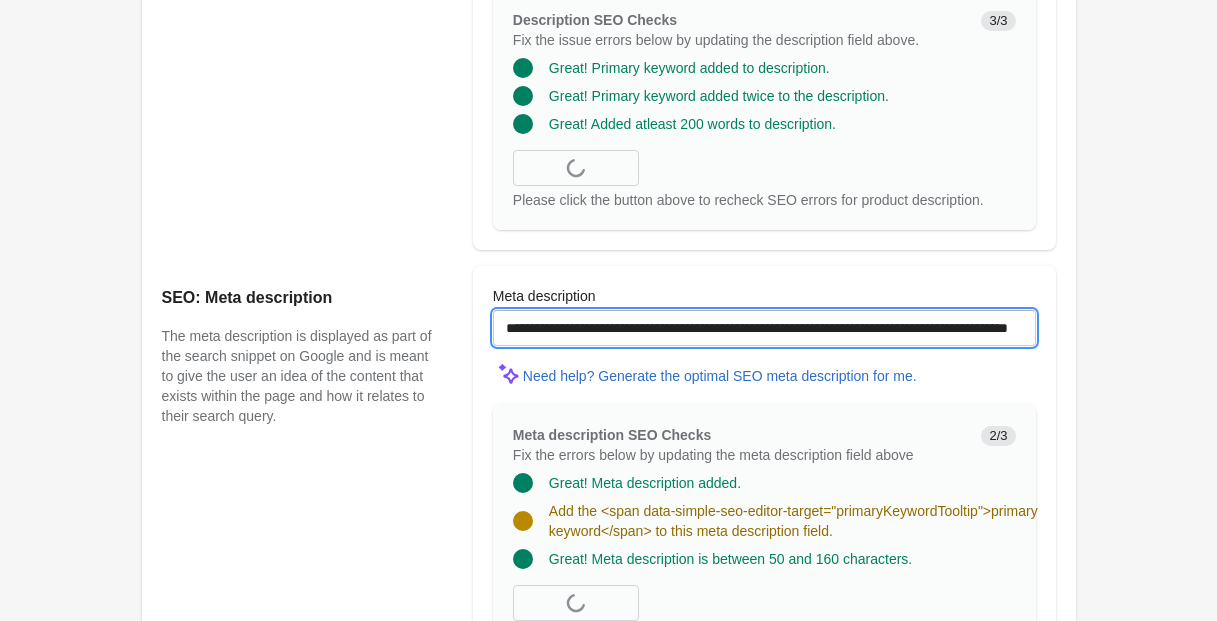 click on "**********" at bounding box center (764, 328) 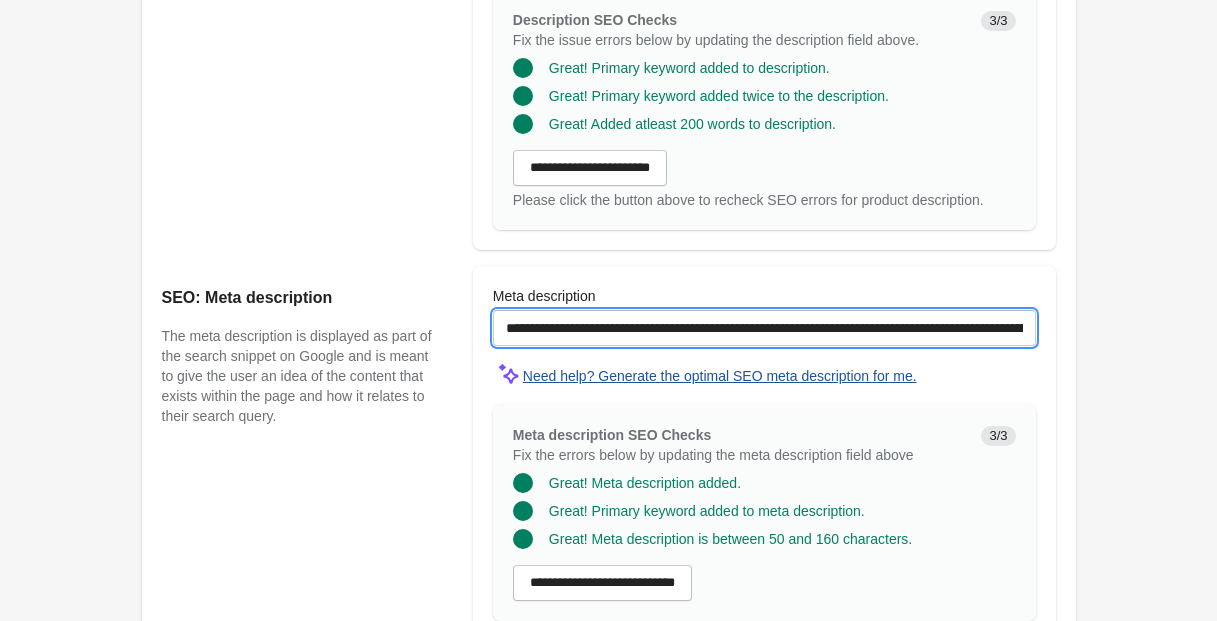 drag, startPoint x: 689, startPoint y: 352, endPoint x: 638, endPoint y: 385, distance: 60.74537 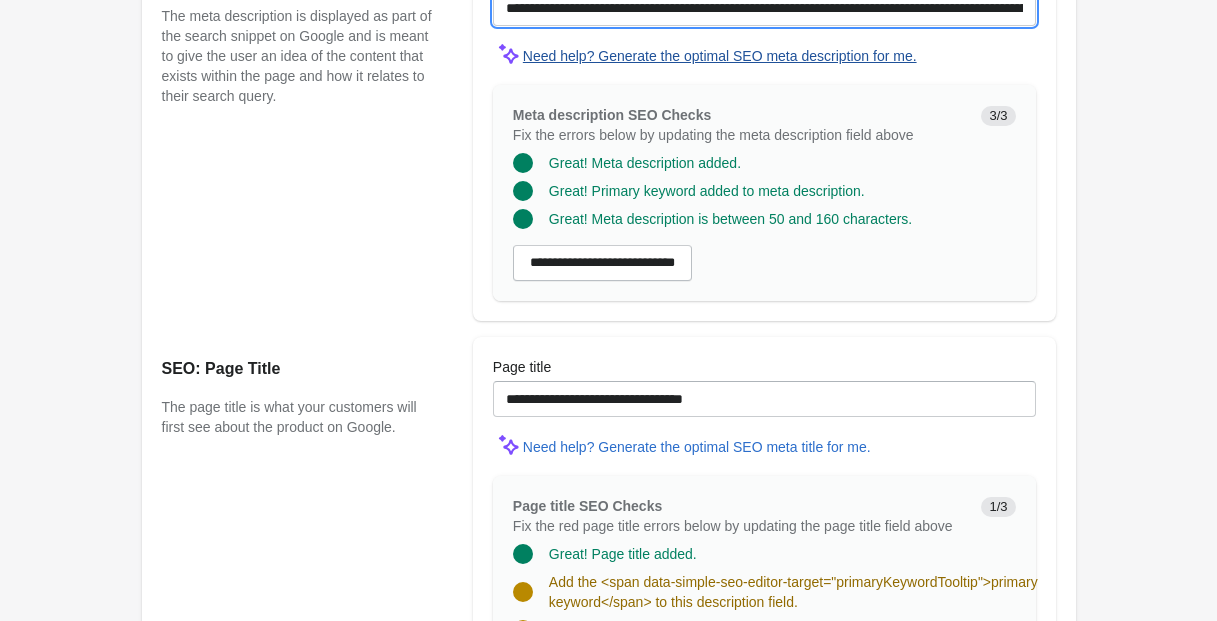 scroll, scrollTop: 1663, scrollLeft: 0, axis: vertical 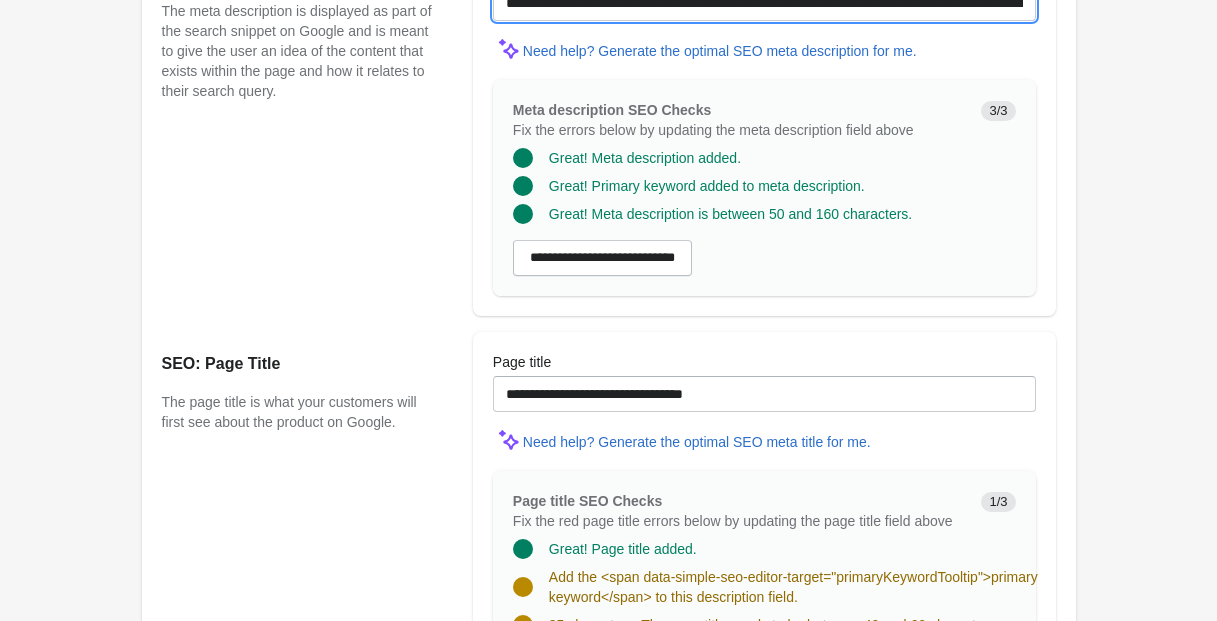 type on "**********" 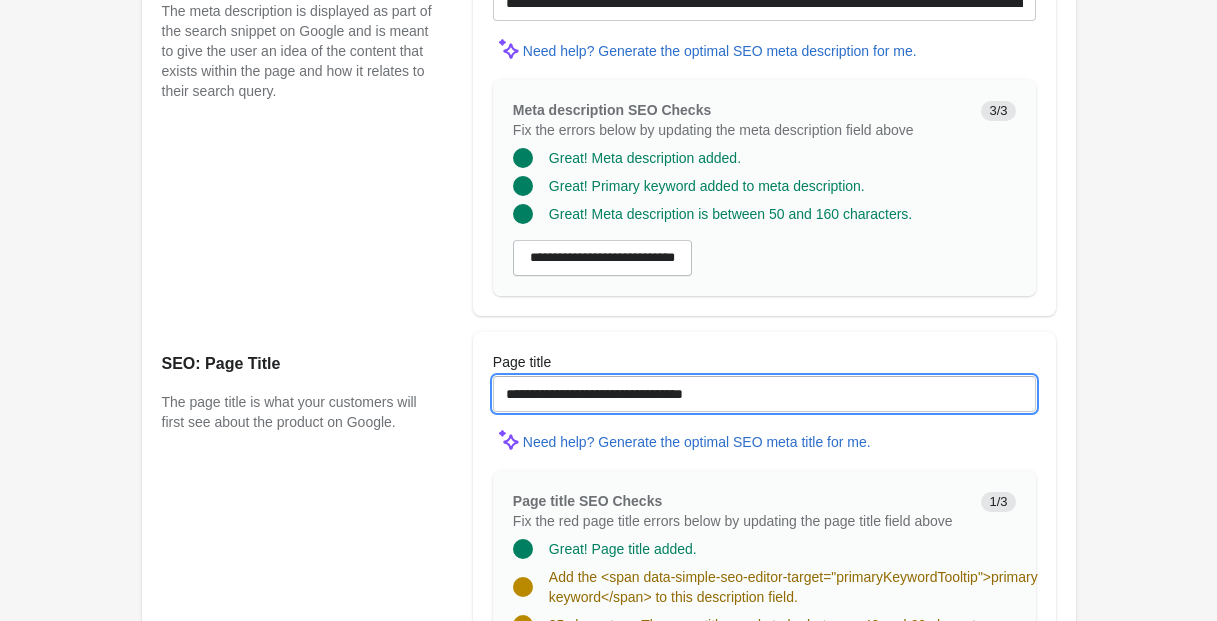 click on "**********" at bounding box center (764, 394) 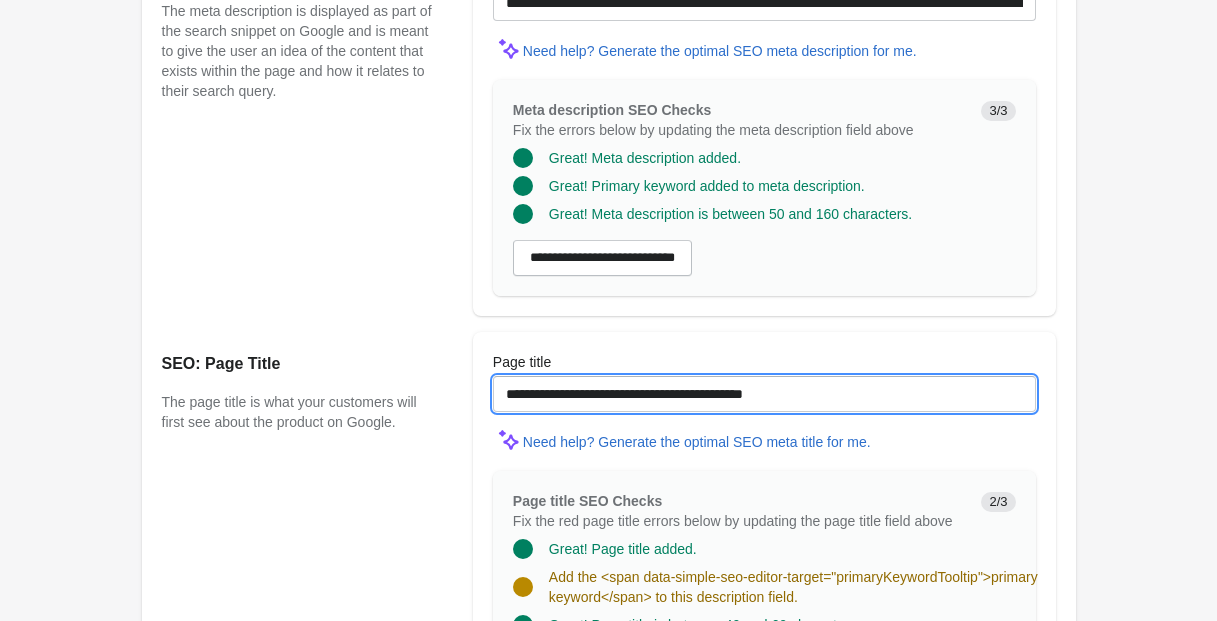 click on "**********" at bounding box center [764, 394] 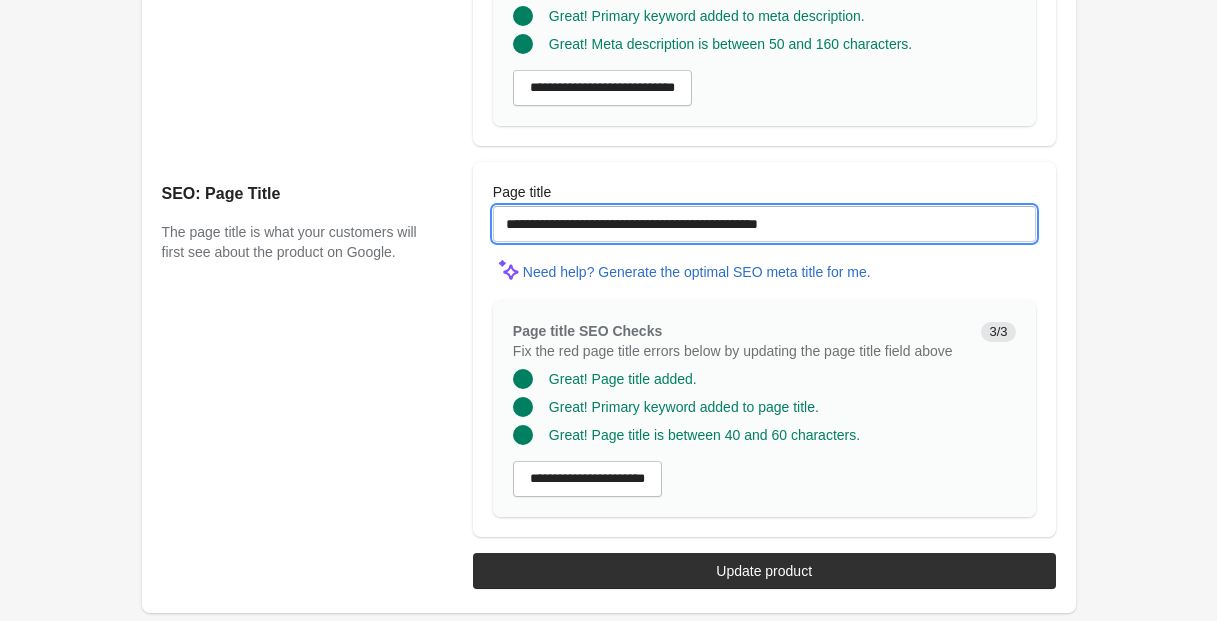 scroll, scrollTop: 1861, scrollLeft: 0, axis: vertical 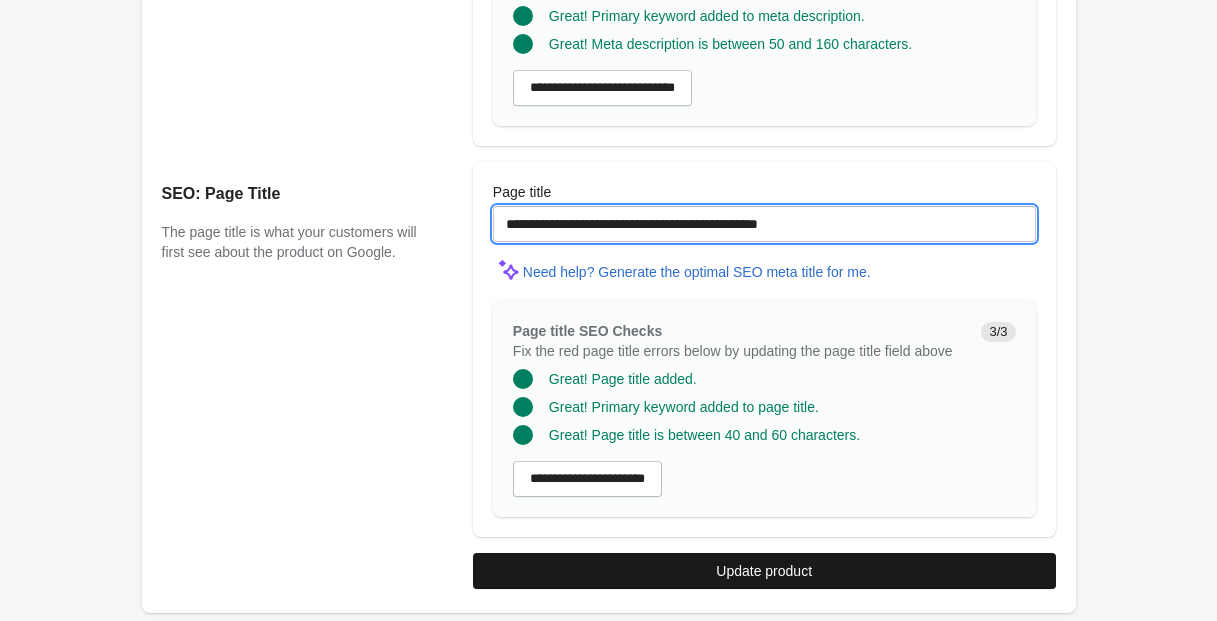 type on "**********" 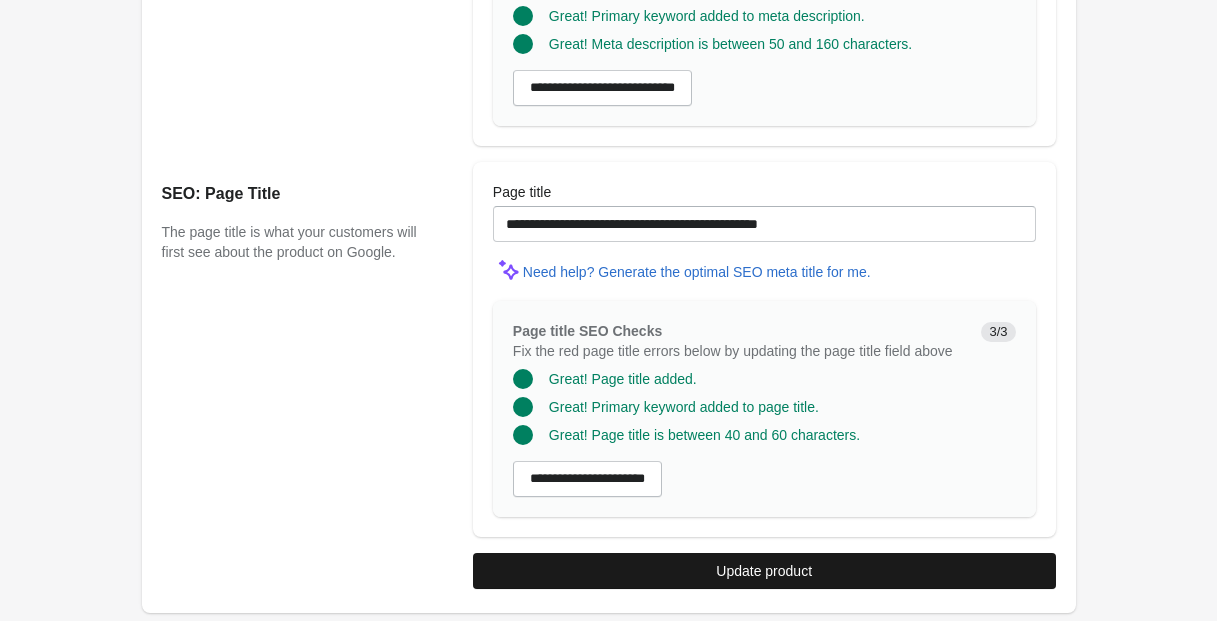 click on "Update product" at bounding box center (764, 571) 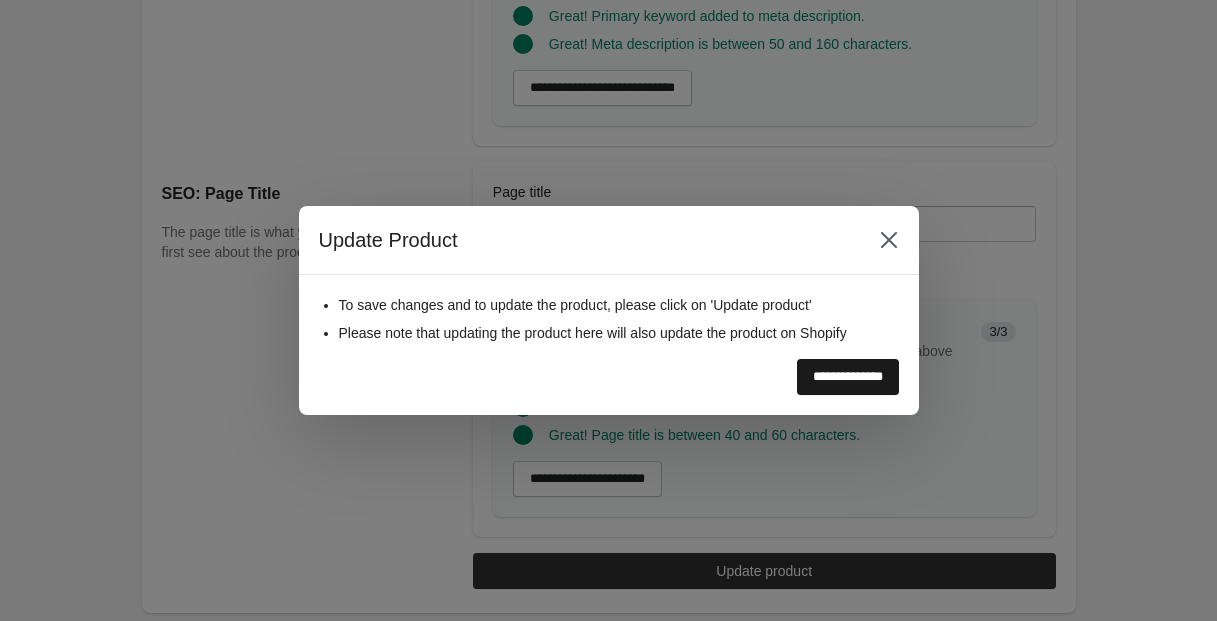 click on "**********" at bounding box center [848, 377] 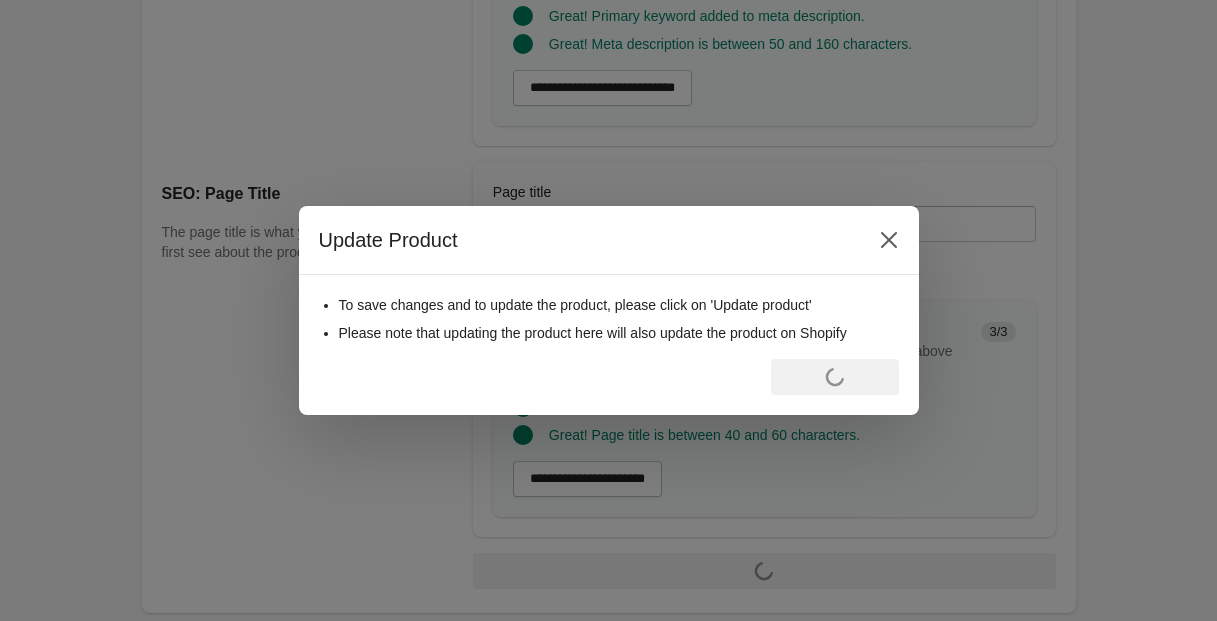 scroll, scrollTop: 0, scrollLeft: 0, axis: both 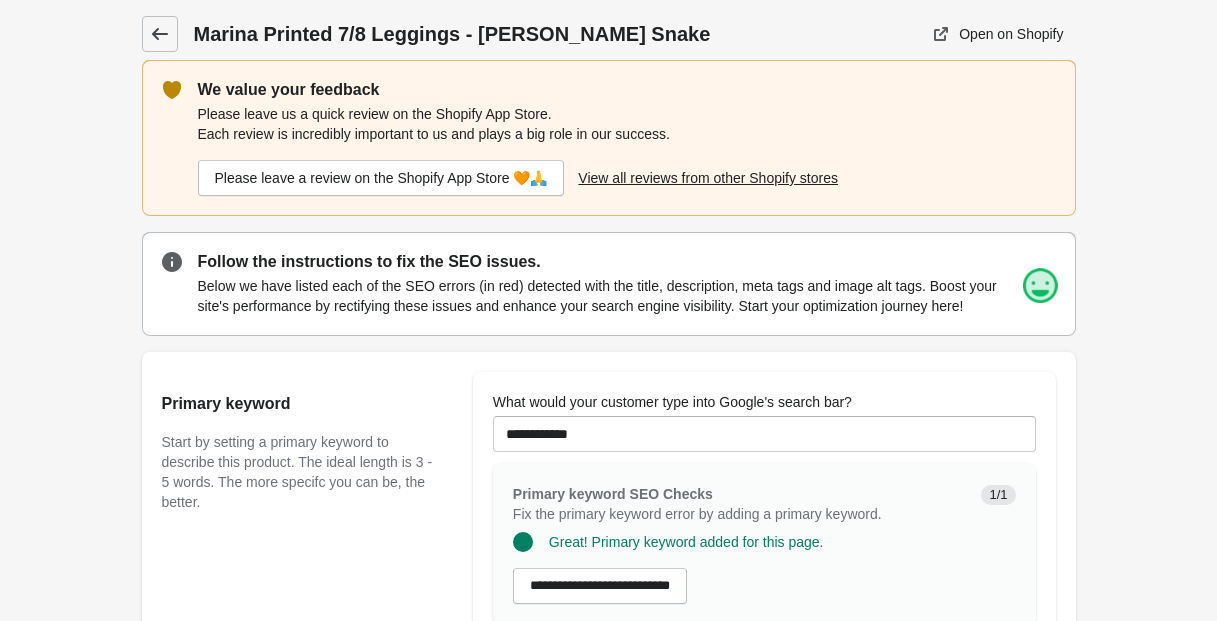 click 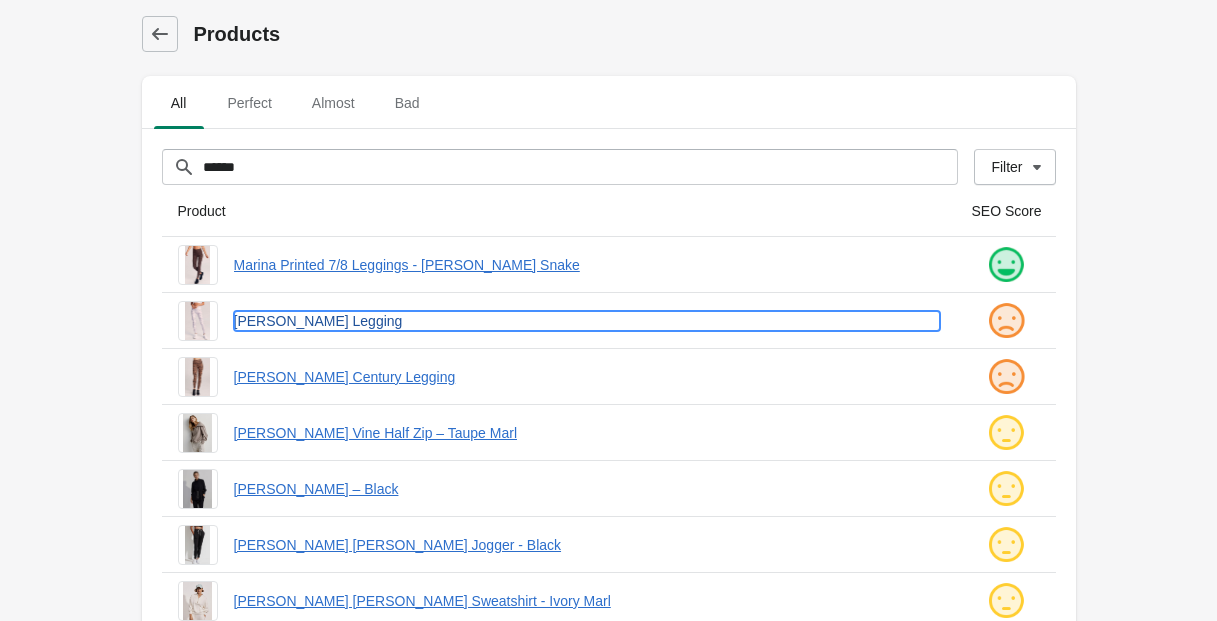 click on "[PERSON_NAME] Legging" at bounding box center (587, 321) 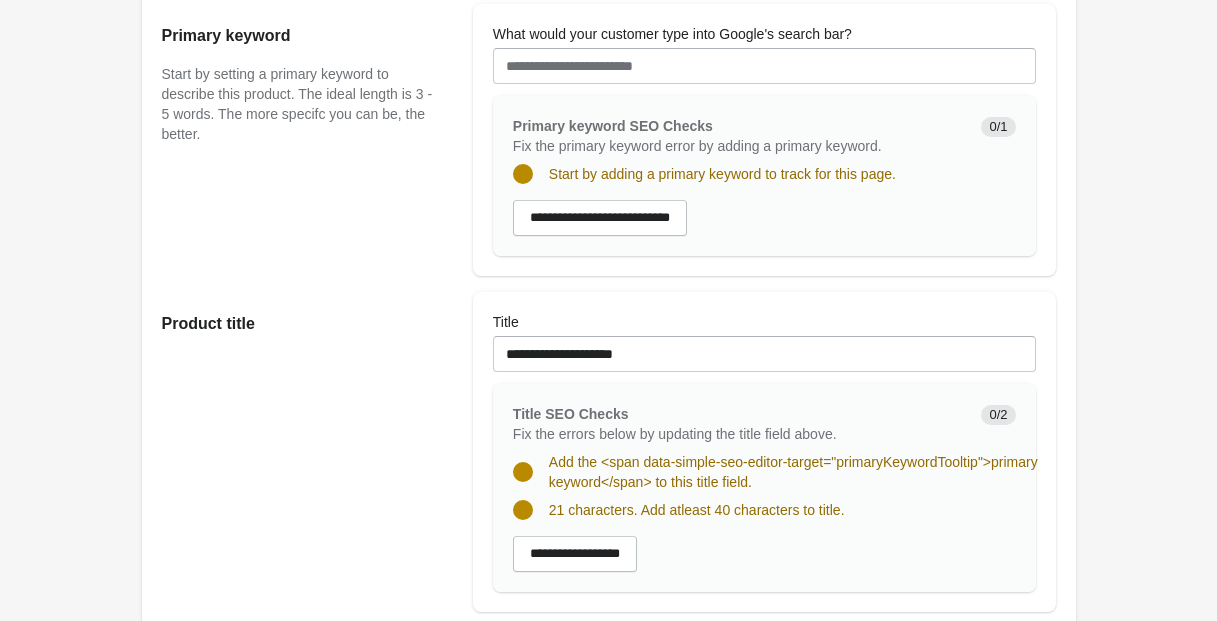scroll, scrollTop: 0, scrollLeft: 0, axis: both 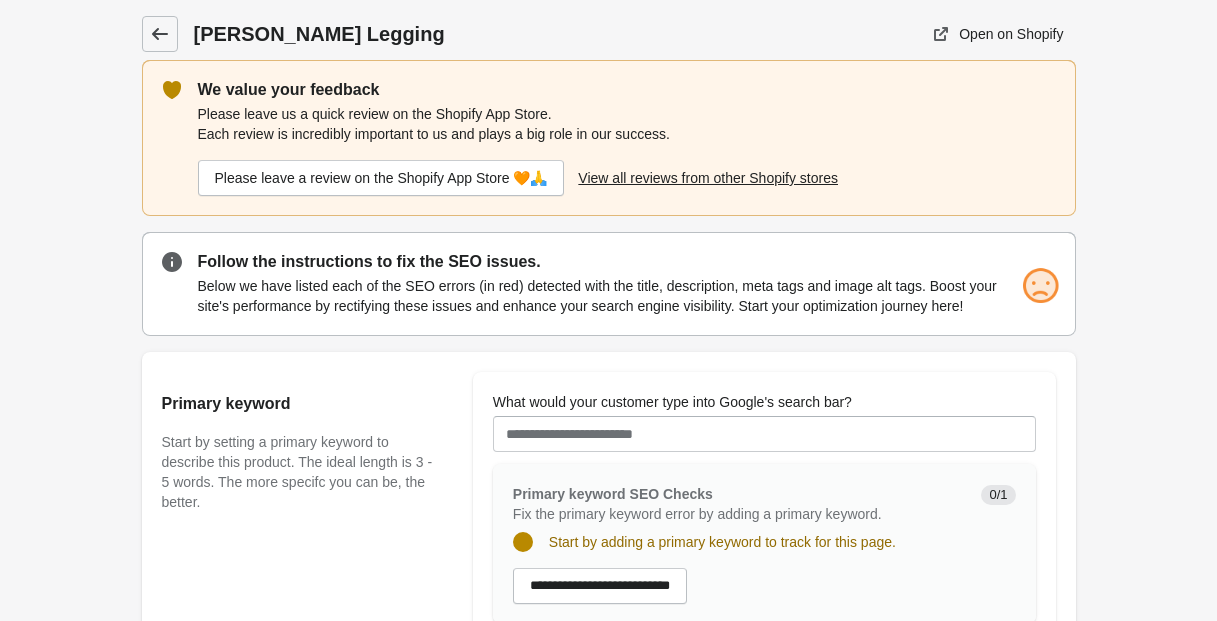 click 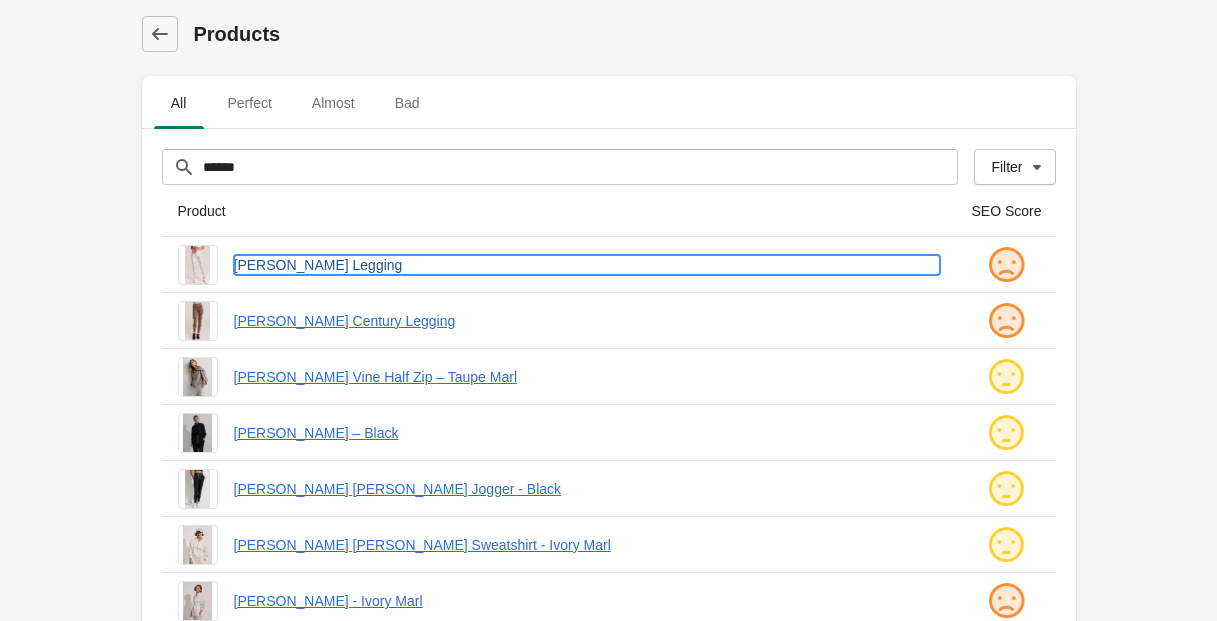 click on "[PERSON_NAME] Legging" at bounding box center [587, 265] 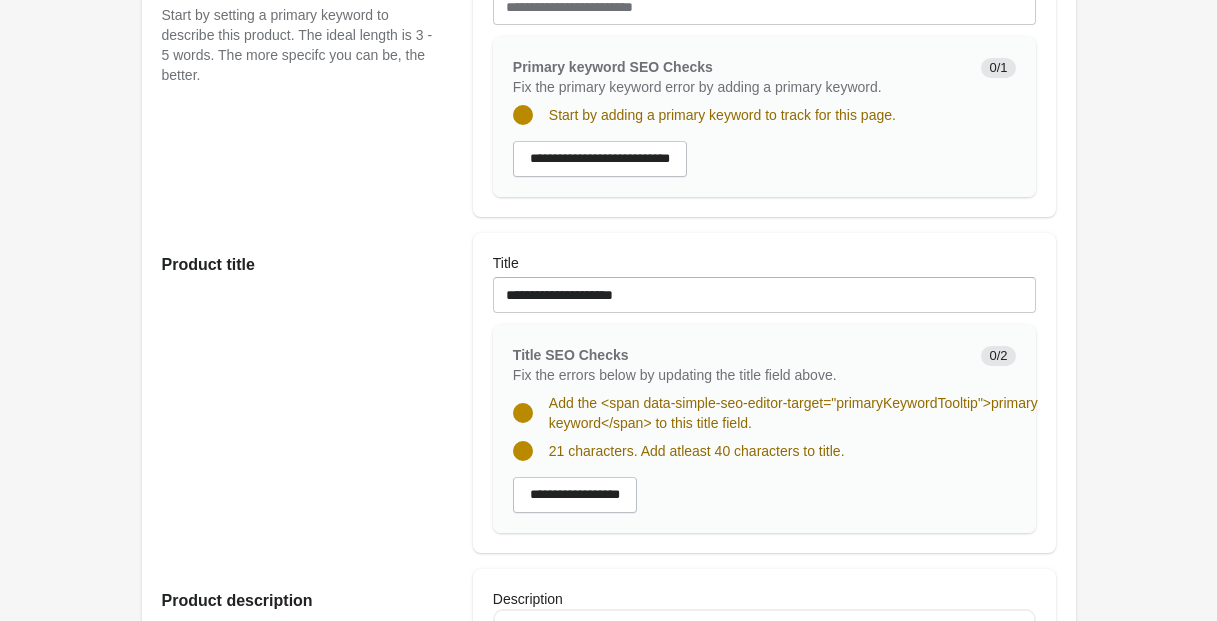 scroll, scrollTop: 430, scrollLeft: 0, axis: vertical 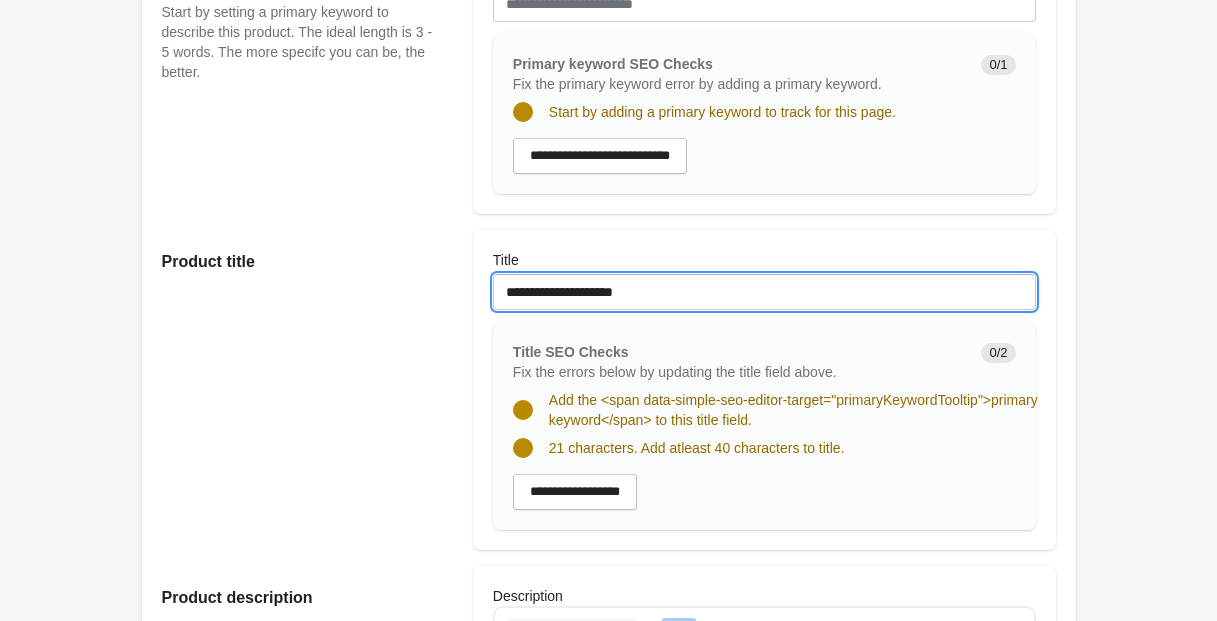 drag, startPoint x: 551, startPoint y: 317, endPoint x: 430, endPoint y: 308, distance: 121.33425 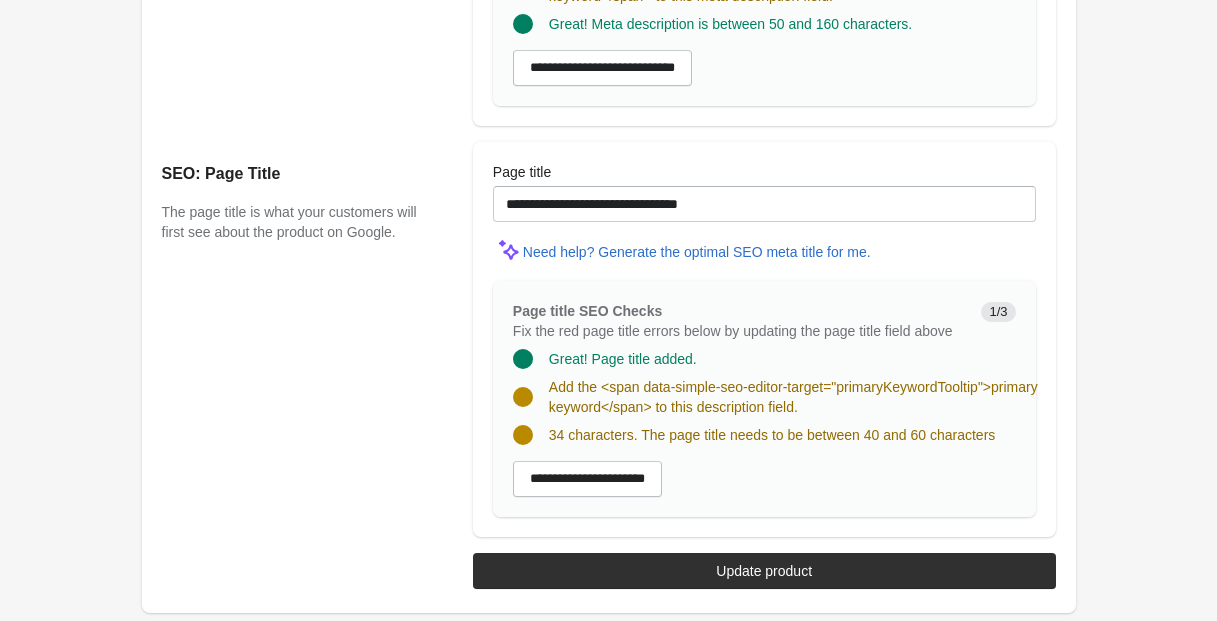 scroll, scrollTop: 2069, scrollLeft: 0, axis: vertical 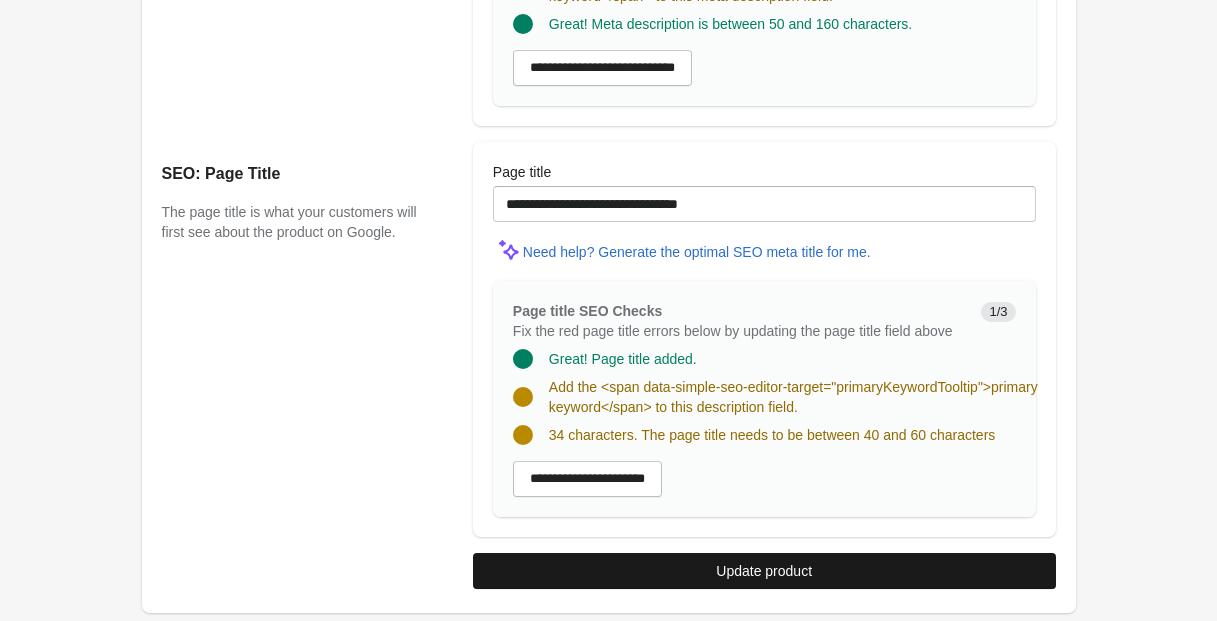 type on "**********" 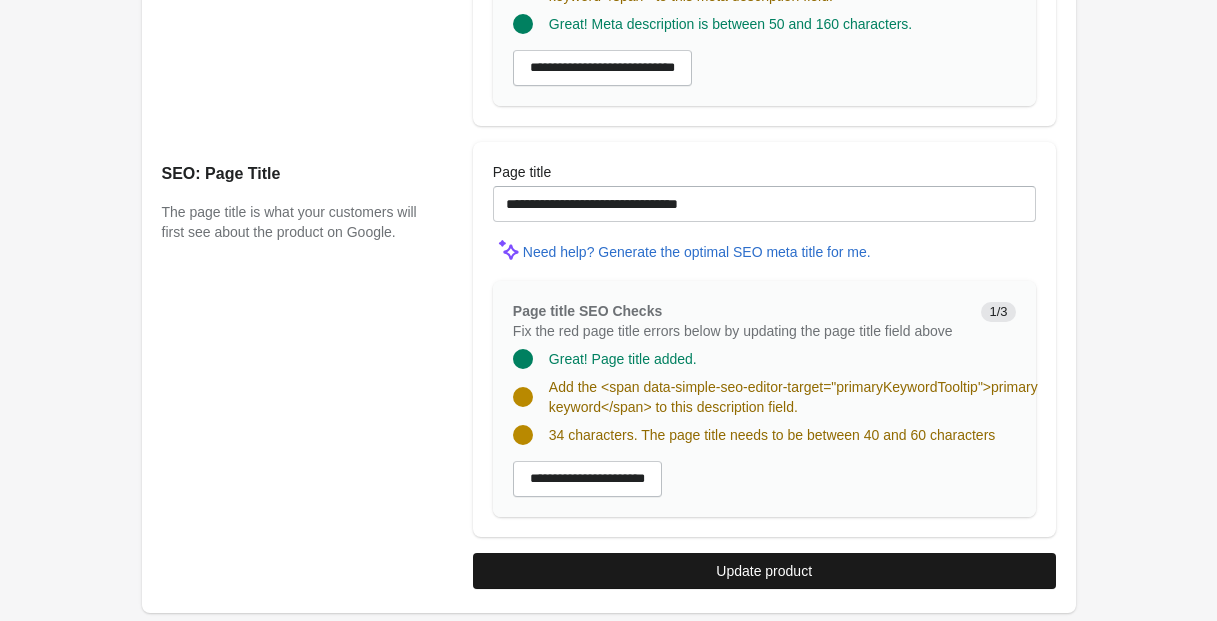 click on "Update product" at bounding box center [764, 571] 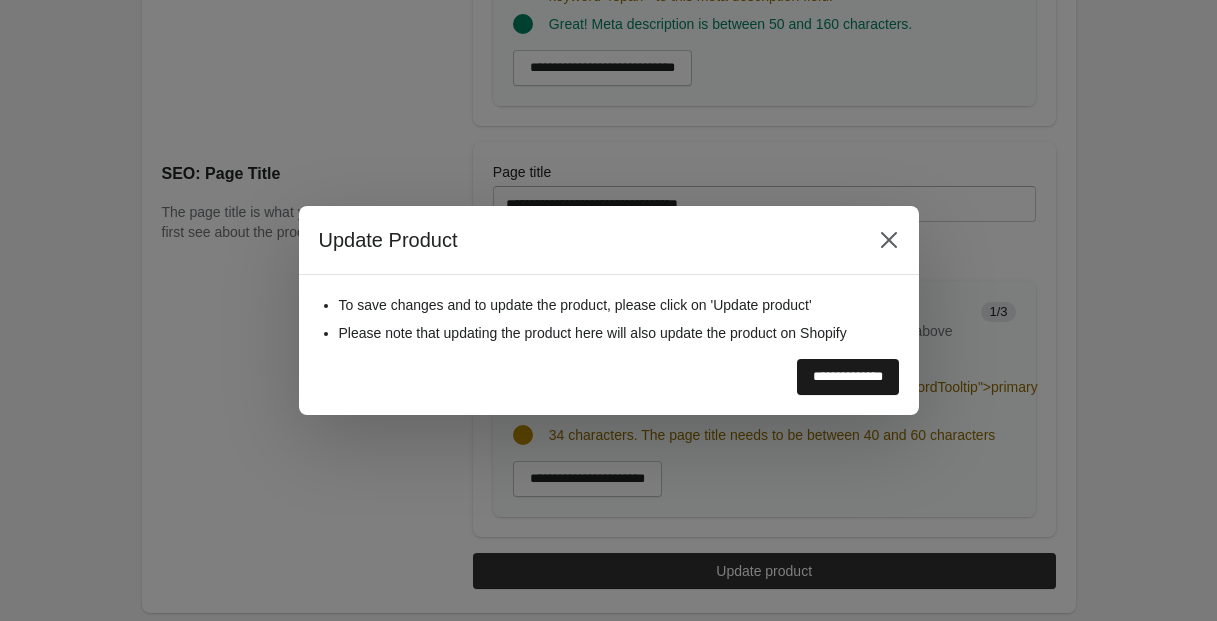click on "**********" at bounding box center (848, 377) 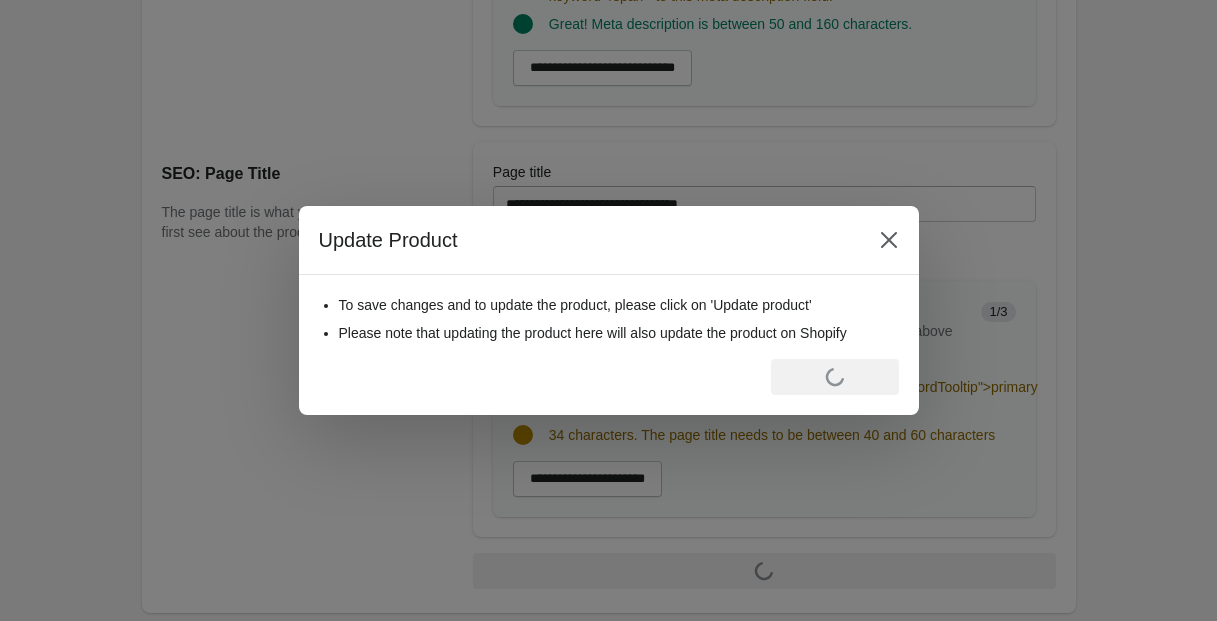 scroll, scrollTop: 0, scrollLeft: 0, axis: both 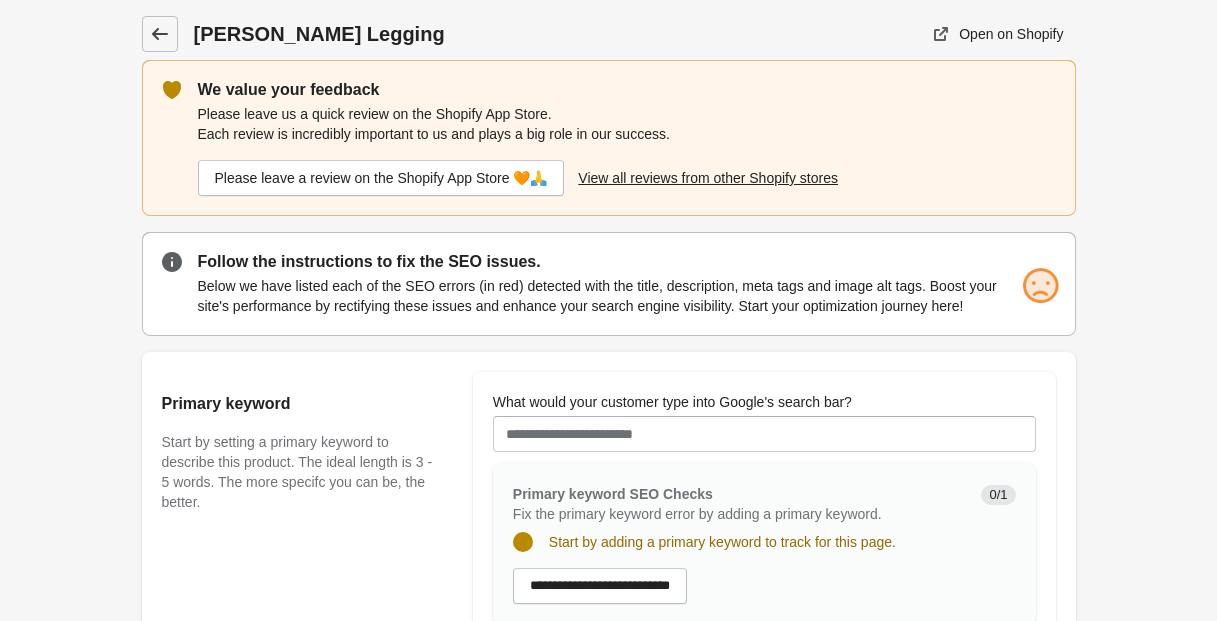 click 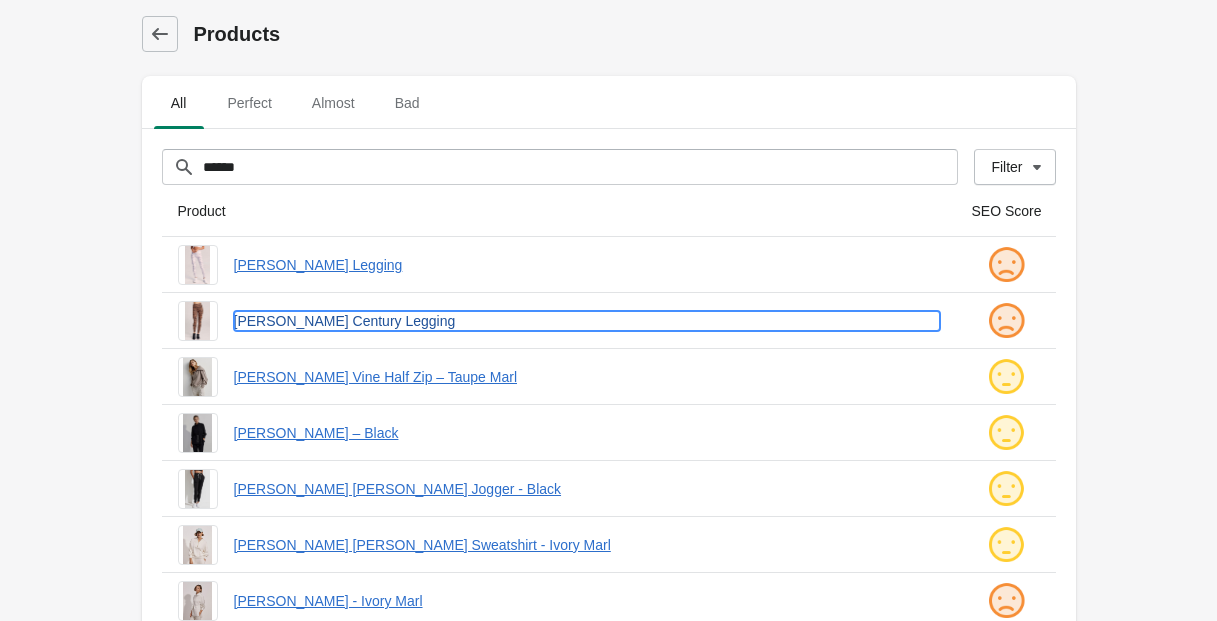 click on "[PERSON_NAME] Century Legging" at bounding box center (587, 321) 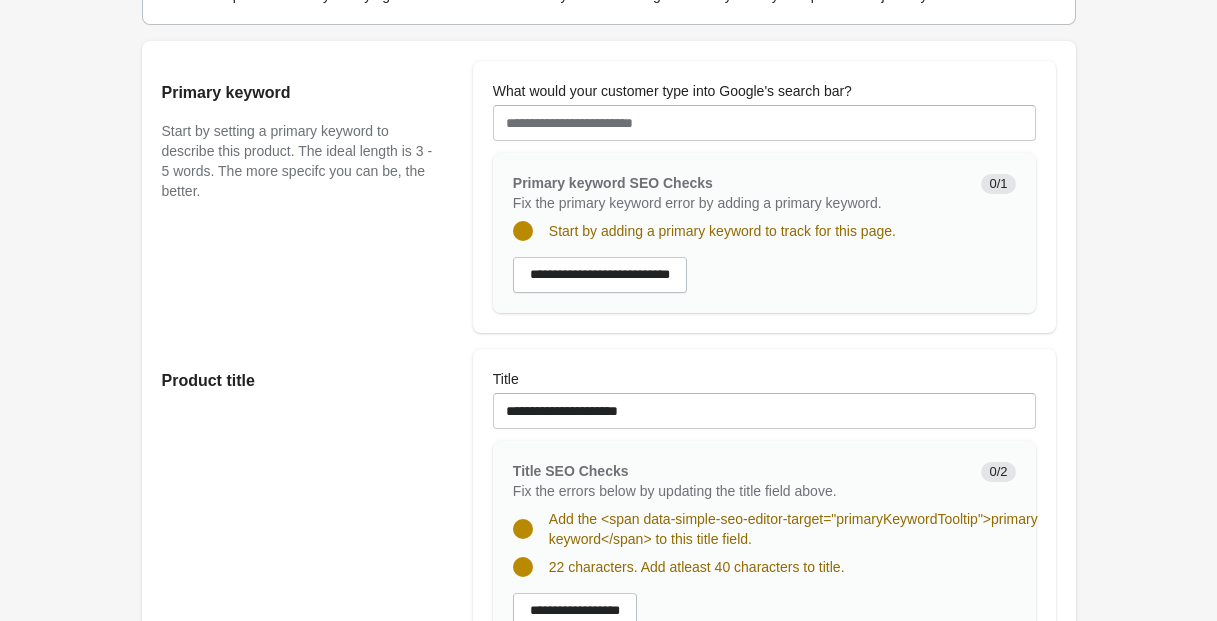 scroll, scrollTop: 323, scrollLeft: 0, axis: vertical 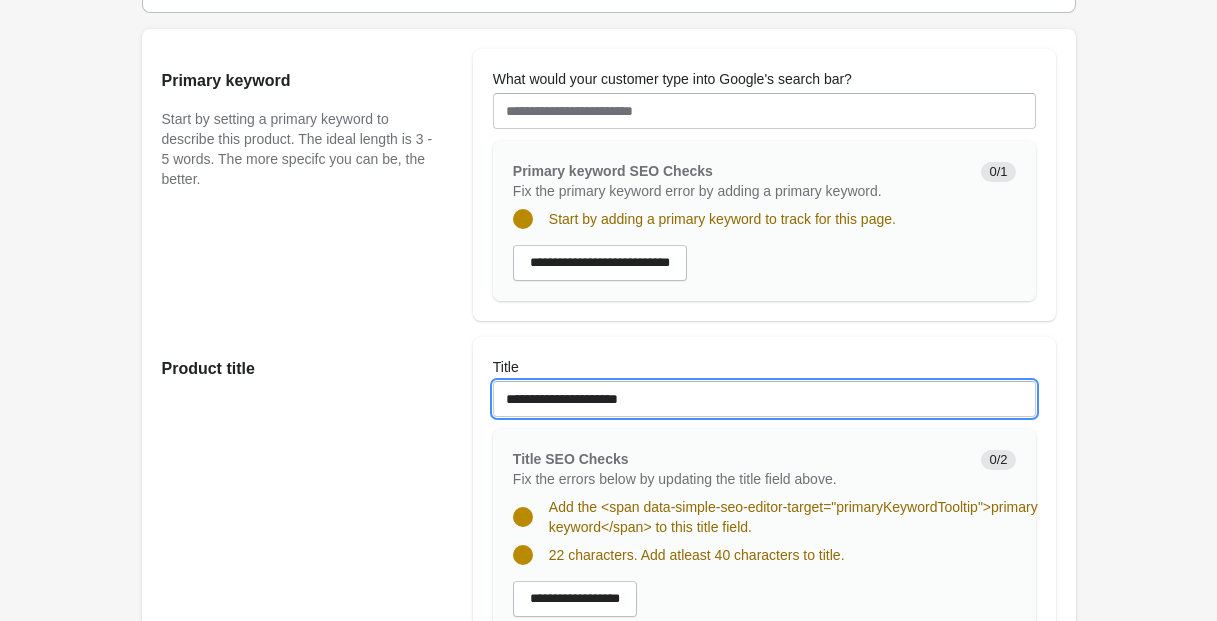 drag, startPoint x: 551, startPoint y: 415, endPoint x: 433, endPoint y: 414, distance: 118.004234 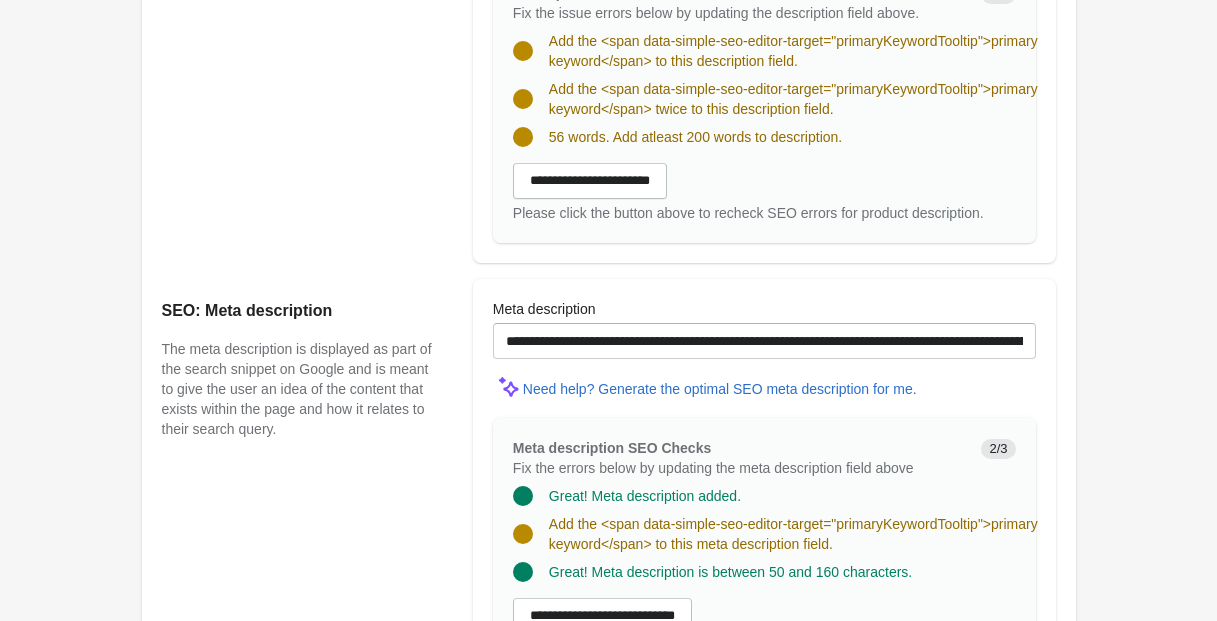 scroll, scrollTop: 2069, scrollLeft: 0, axis: vertical 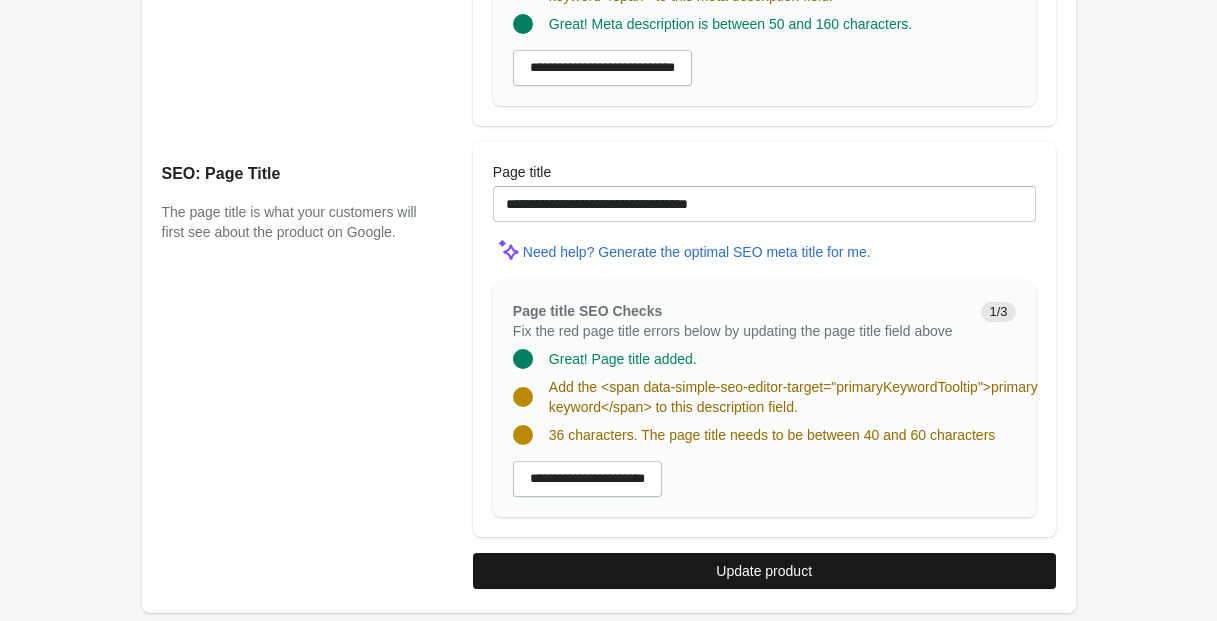 type on "**********" 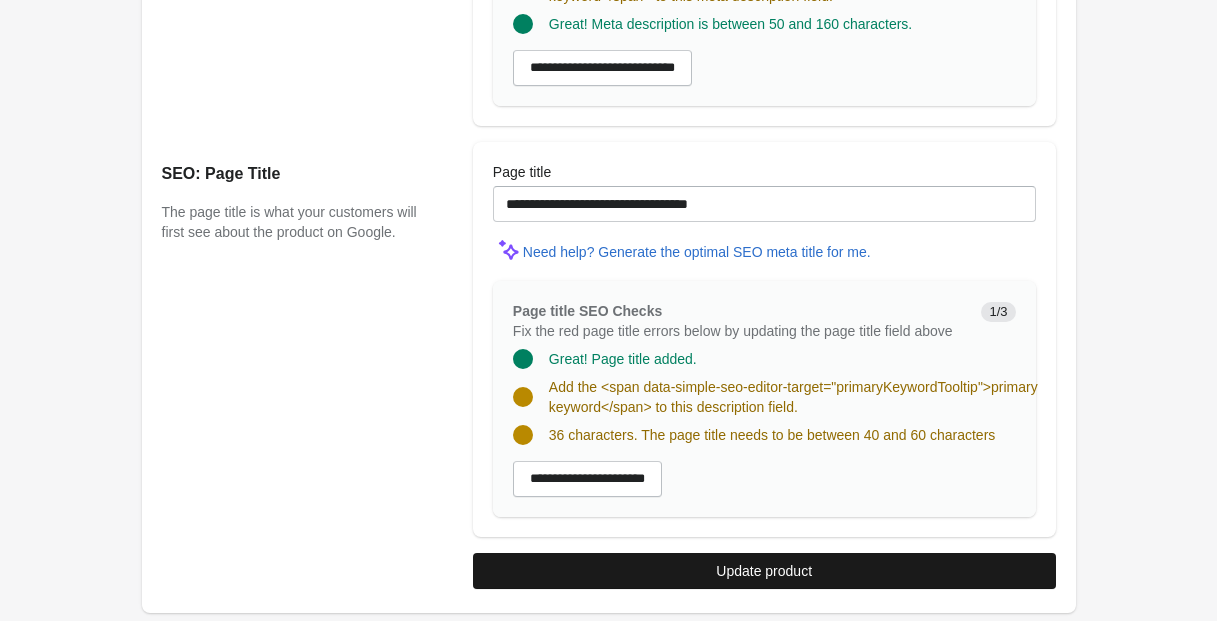 click on "Update product" at bounding box center [764, 571] 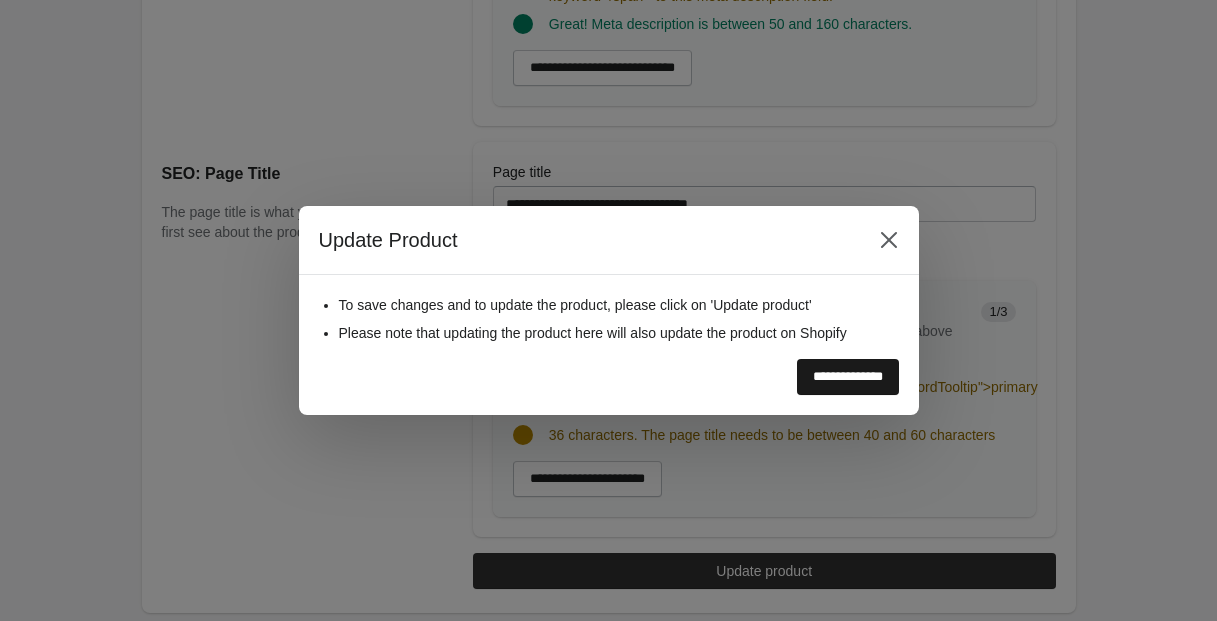 click on "**********" at bounding box center (848, 377) 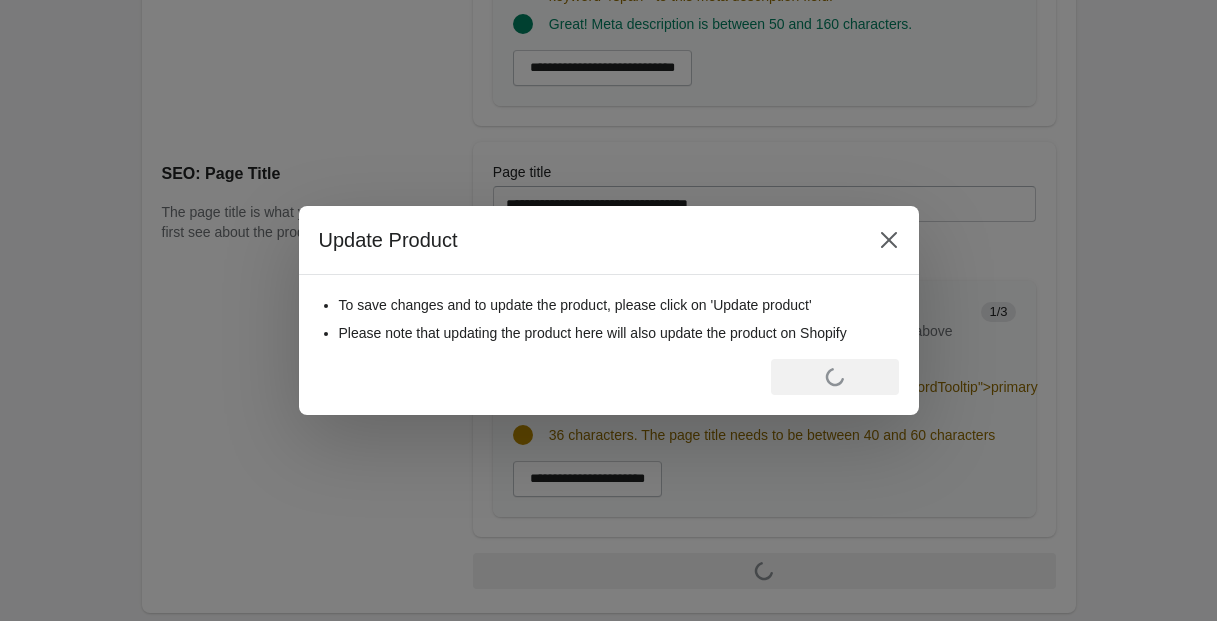 scroll, scrollTop: 0, scrollLeft: 0, axis: both 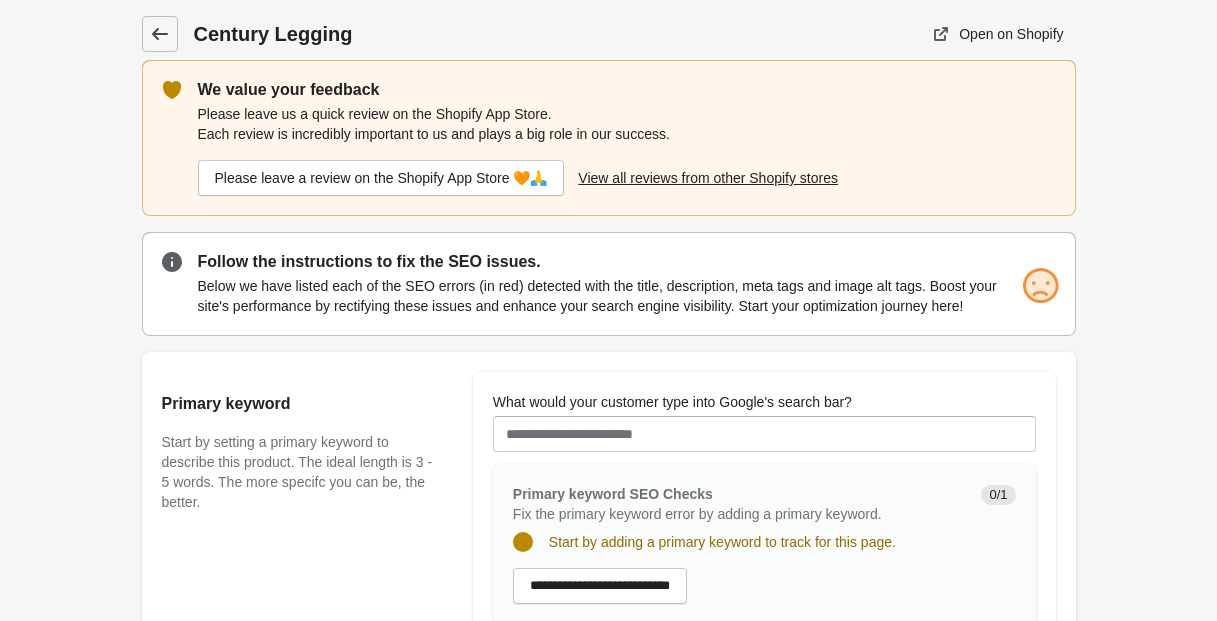 click 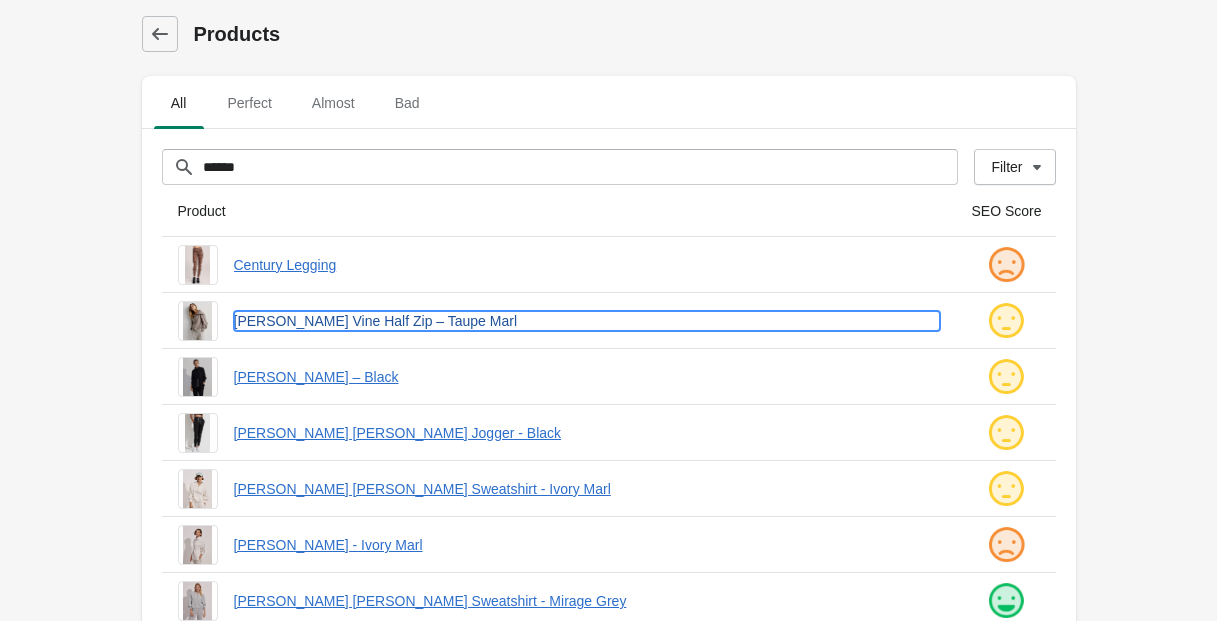 click on "[PERSON_NAME] Vine Half Zip – Taupe Marl" at bounding box center (587, 321) 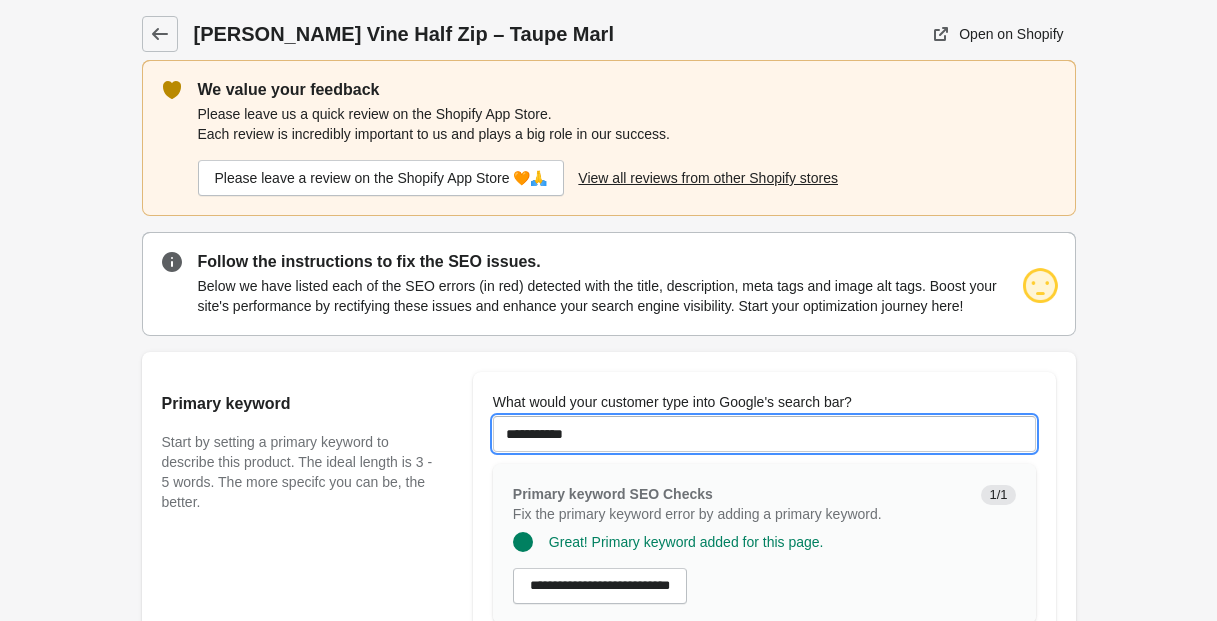 drag, startPoint x: 597, startPoint y: 453, endPoint x: 446, endPoint y: 448, distance: 151.08276 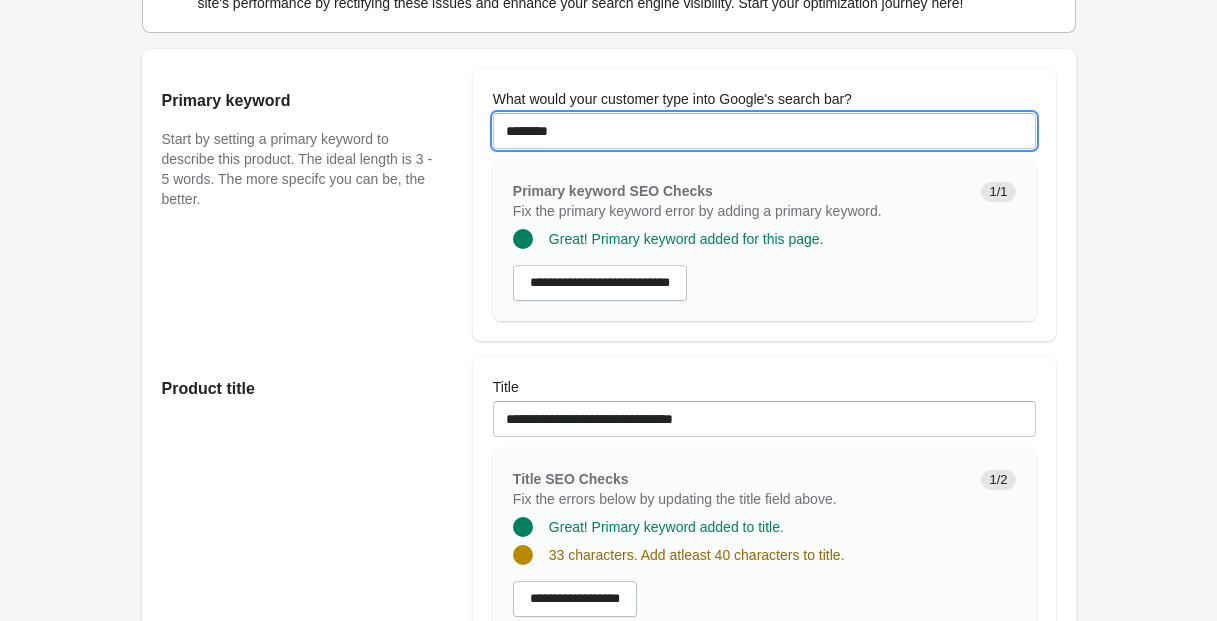 scroll, scrollTop: 340, scrollLeft: 0, axis: vertical 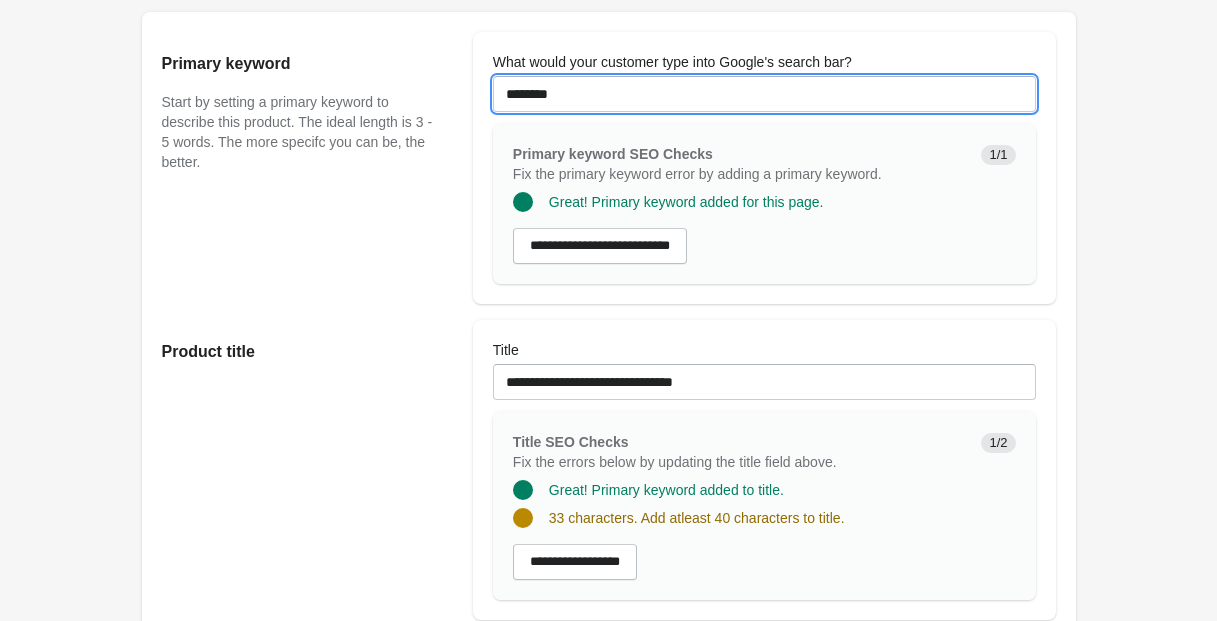 type on "********" 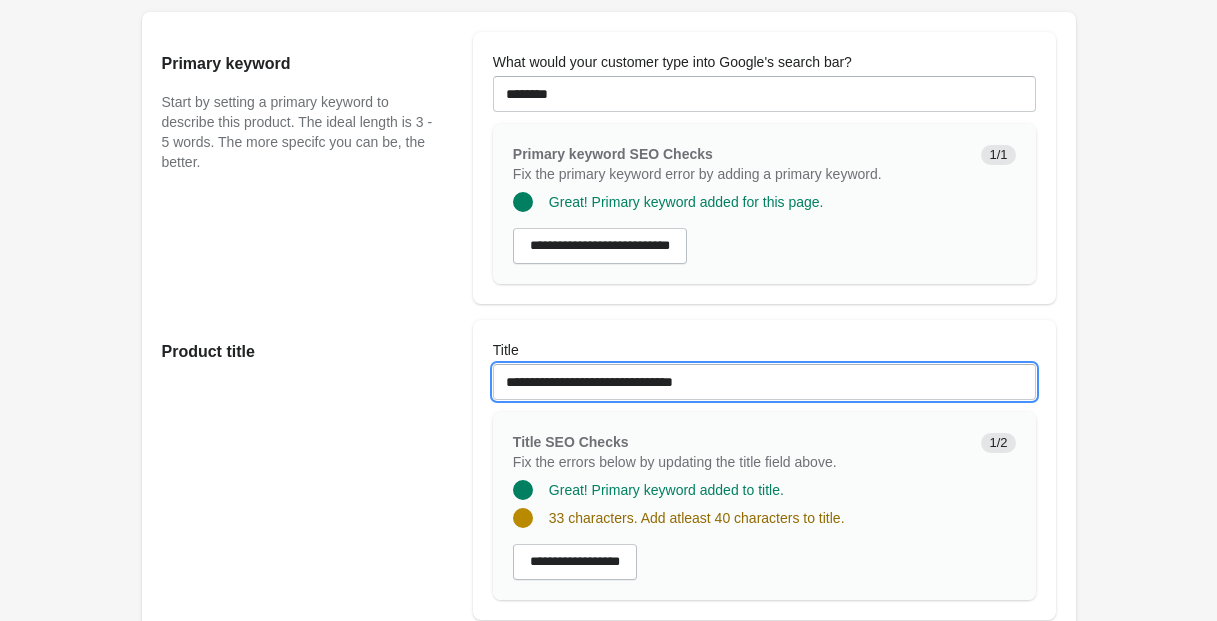 drag, startPoint x: 550, startPoint y: 403, endPoint x: 456, endPoint y: 397, distance: 94.19129 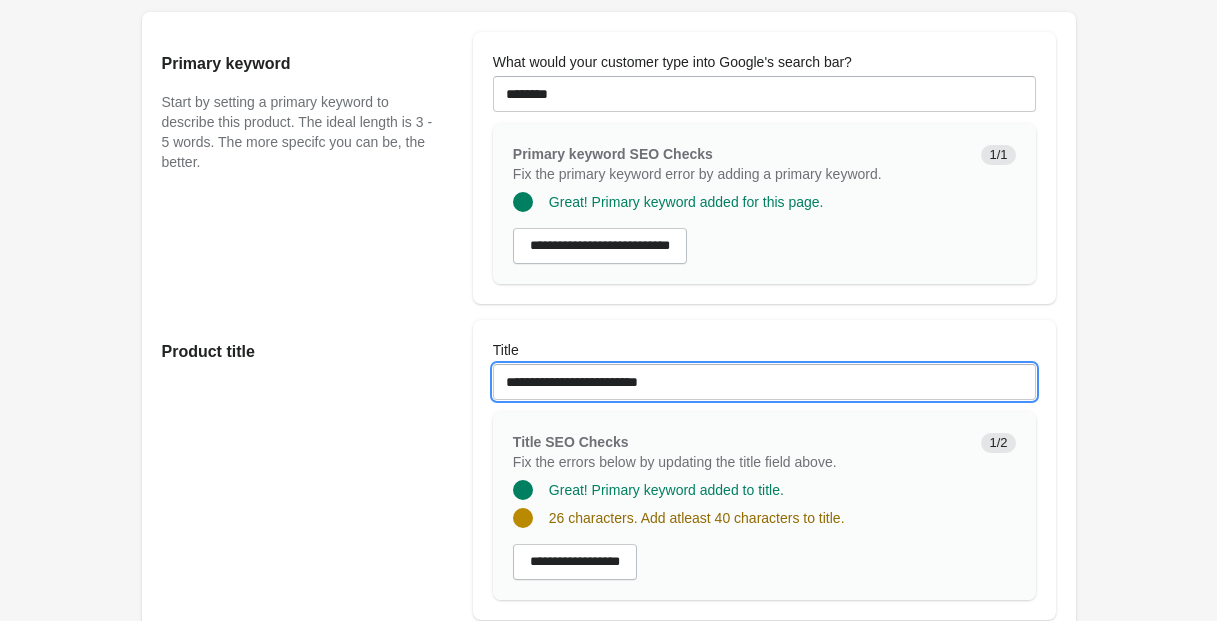 click on "**********" at bounding box center (764, 382) 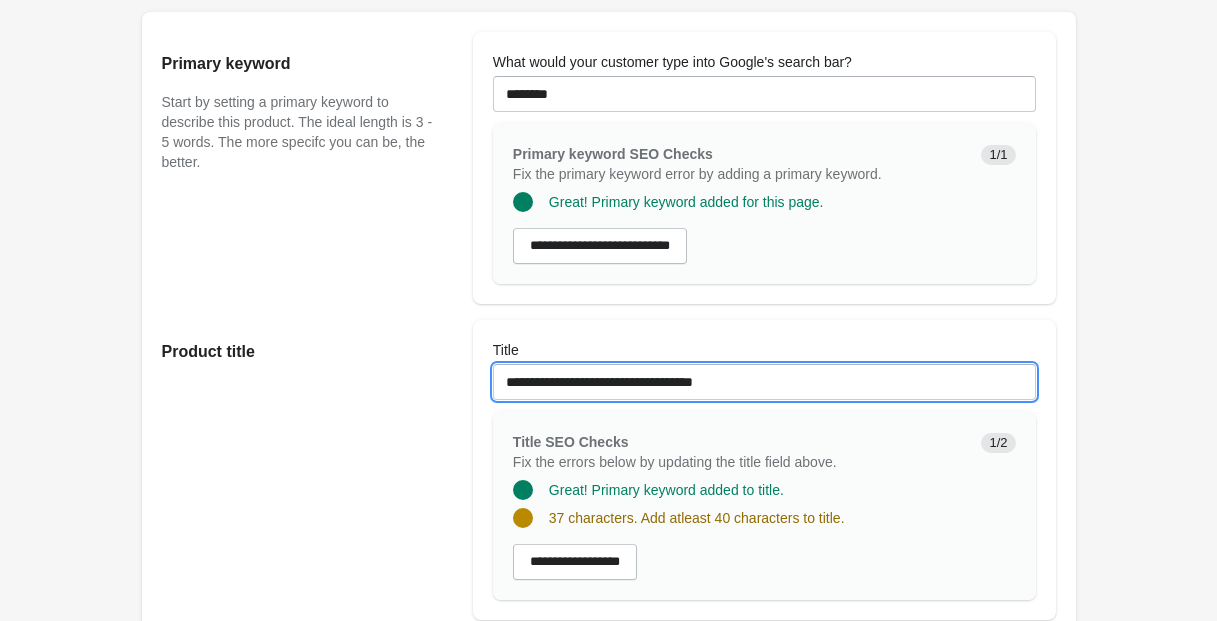 click on "**********" at bounding box center (764, 382) 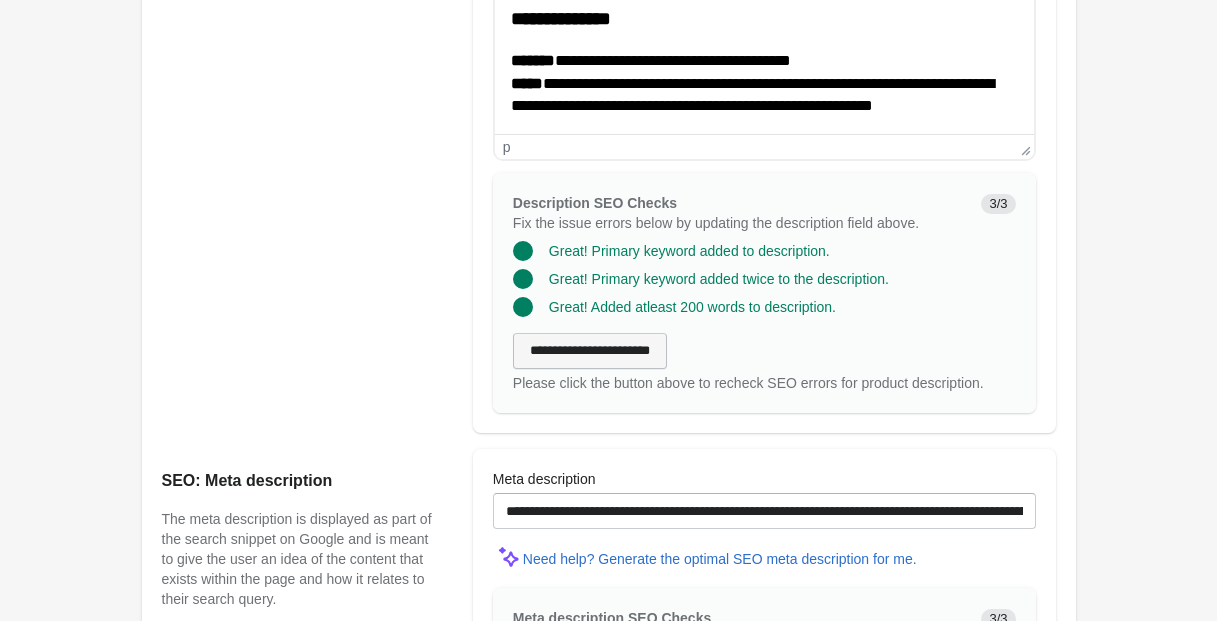 scroll, scrollTop: 1157, scrollLeft: 0, axis: vertical 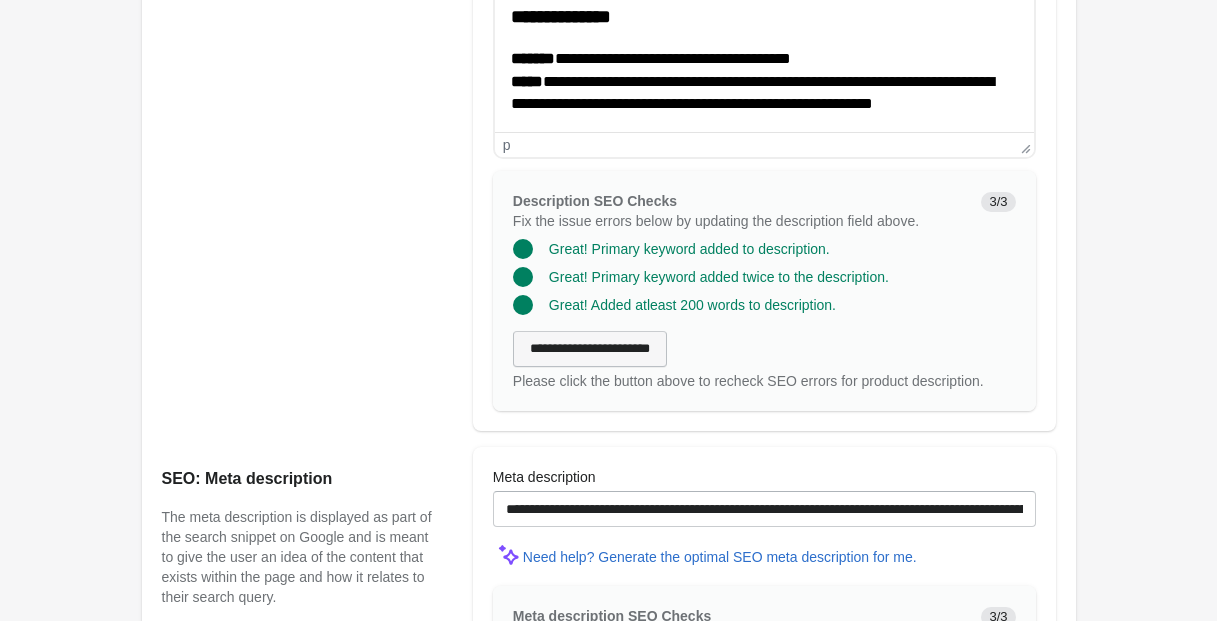 type on "**********" 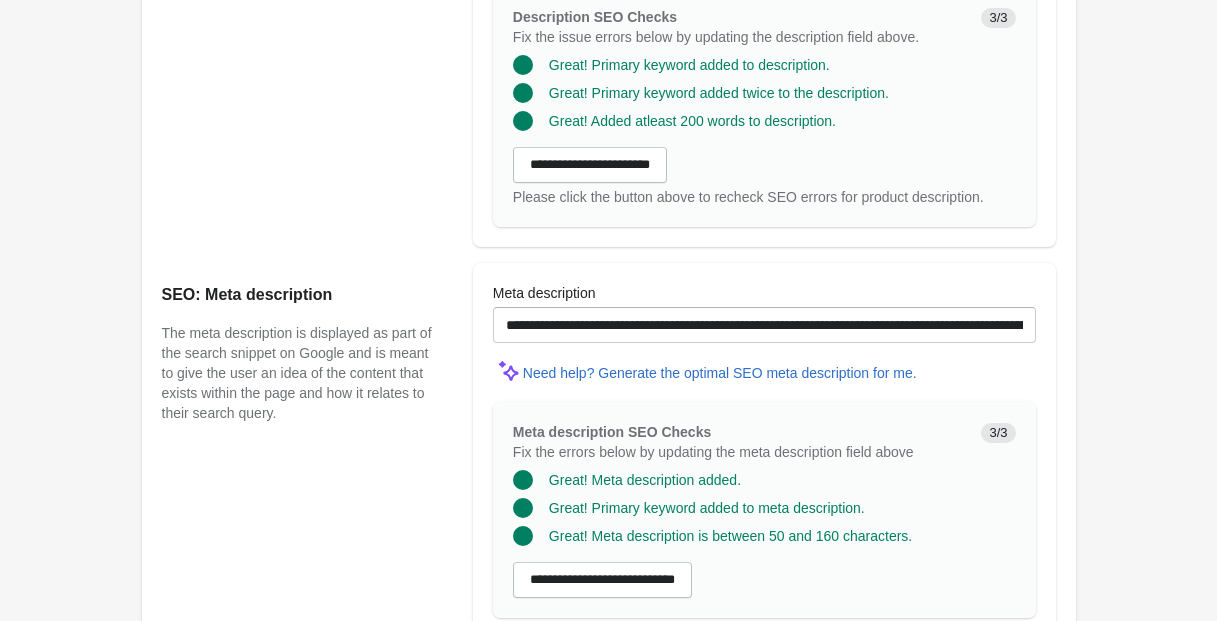 scroll, scrollTop: 1344, scrollLeft: 0, axis: vertical 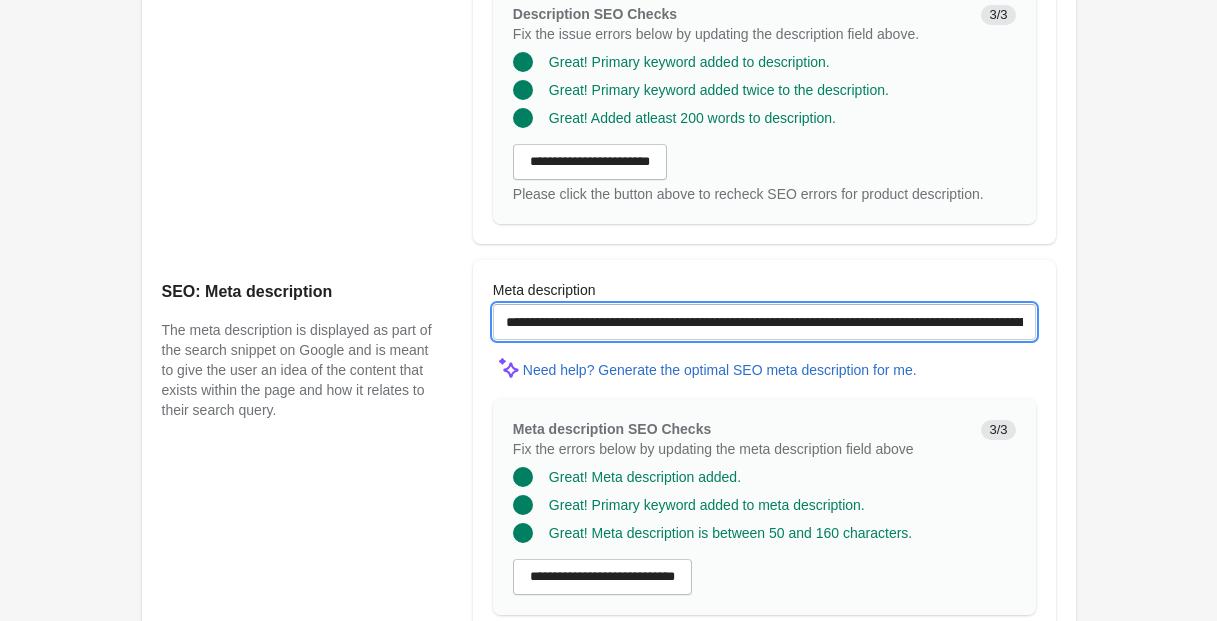 drag, startPoint x: 586, startPoint y: 341, endPoint x: 466, endPoint y: 334, distance: 120.203995 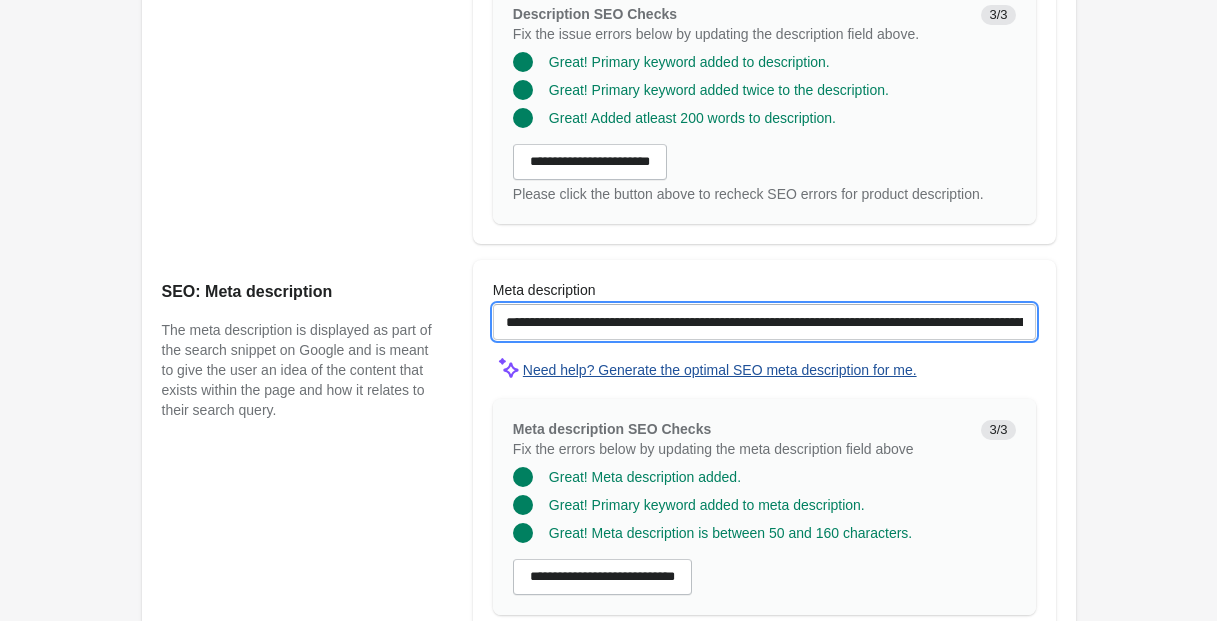drag, startPoint x: 589, startPoint y: 344, endPoint x: 607, endPoint y: 373, distance: 34.132095 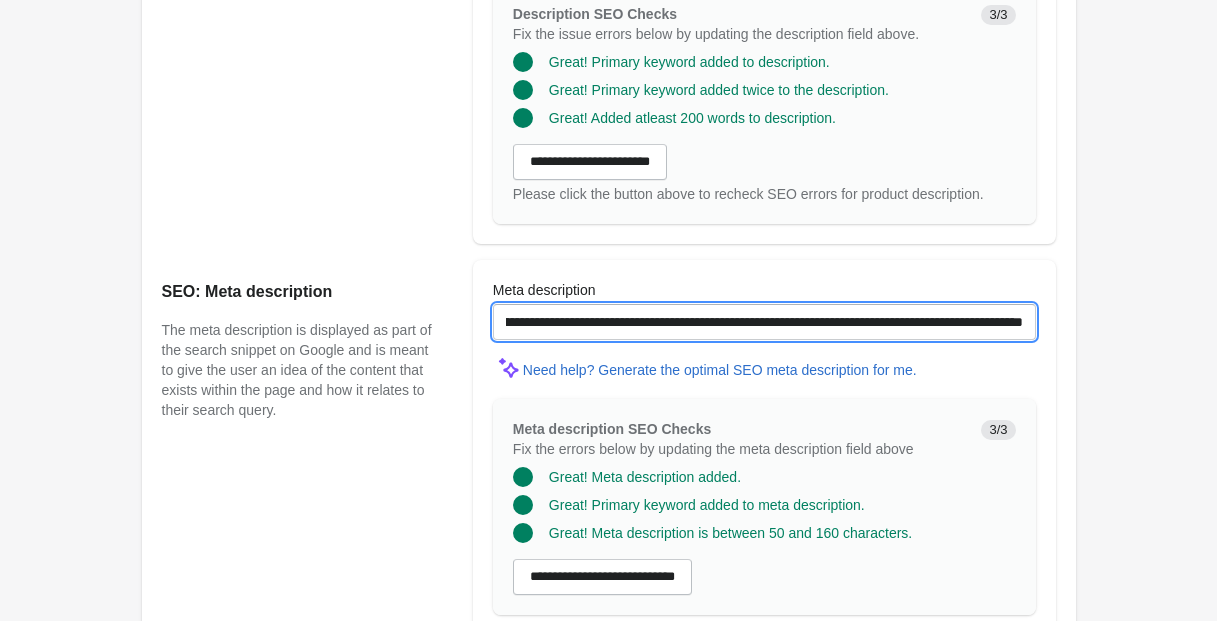 scroll, scrollTop: 0, scrollLeft: 473, axis: horizontal 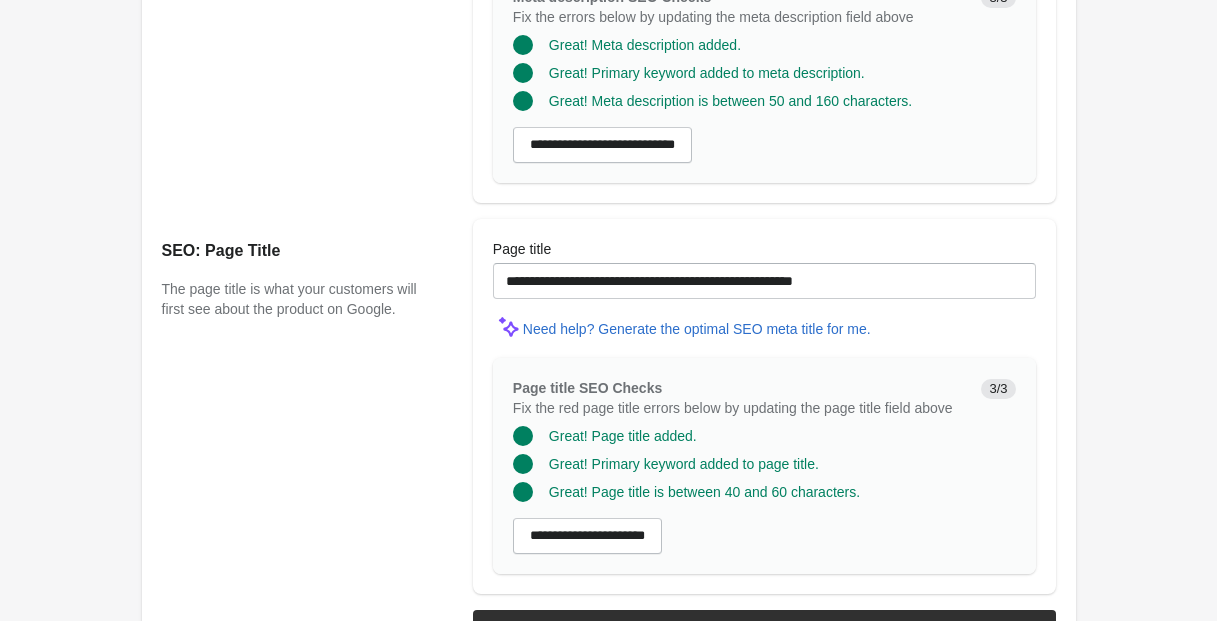 type on "**********" 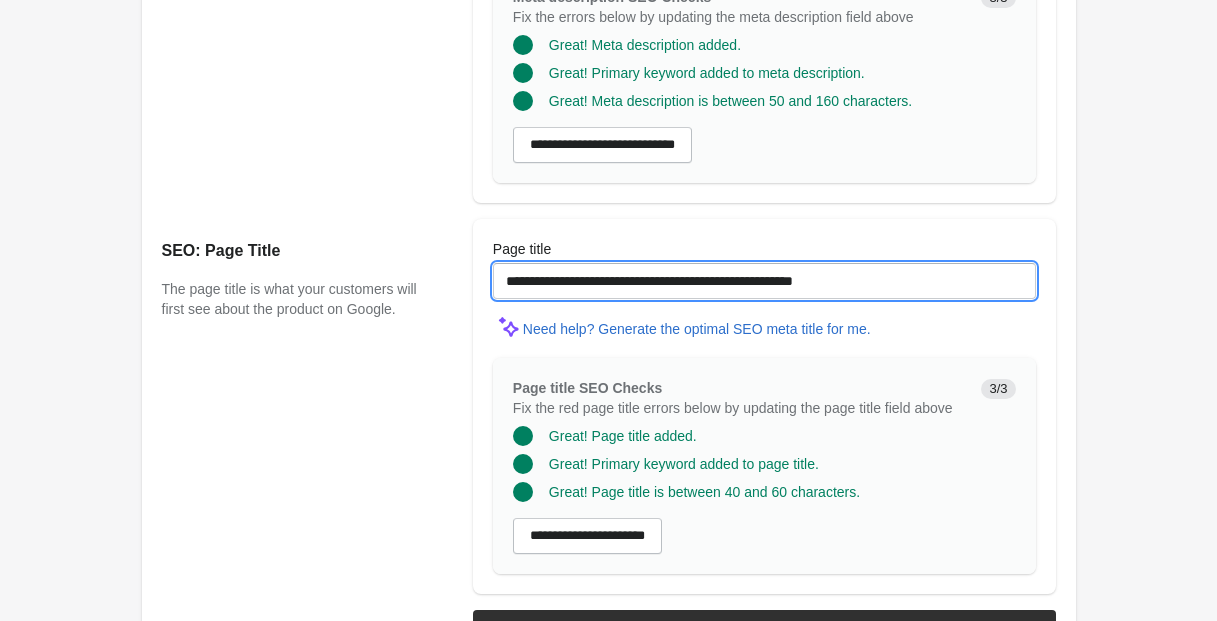 scroll, scrollTop: 0, scrollLeft: 0, axis: both 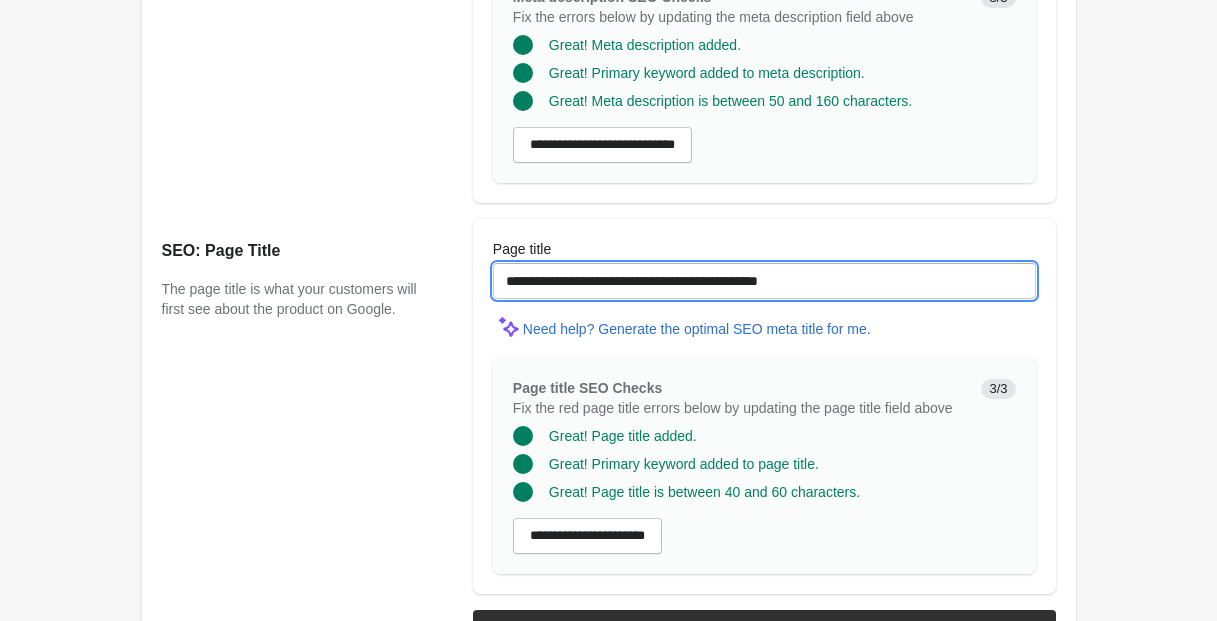 click on "**********" at bounding box center (764, 281) 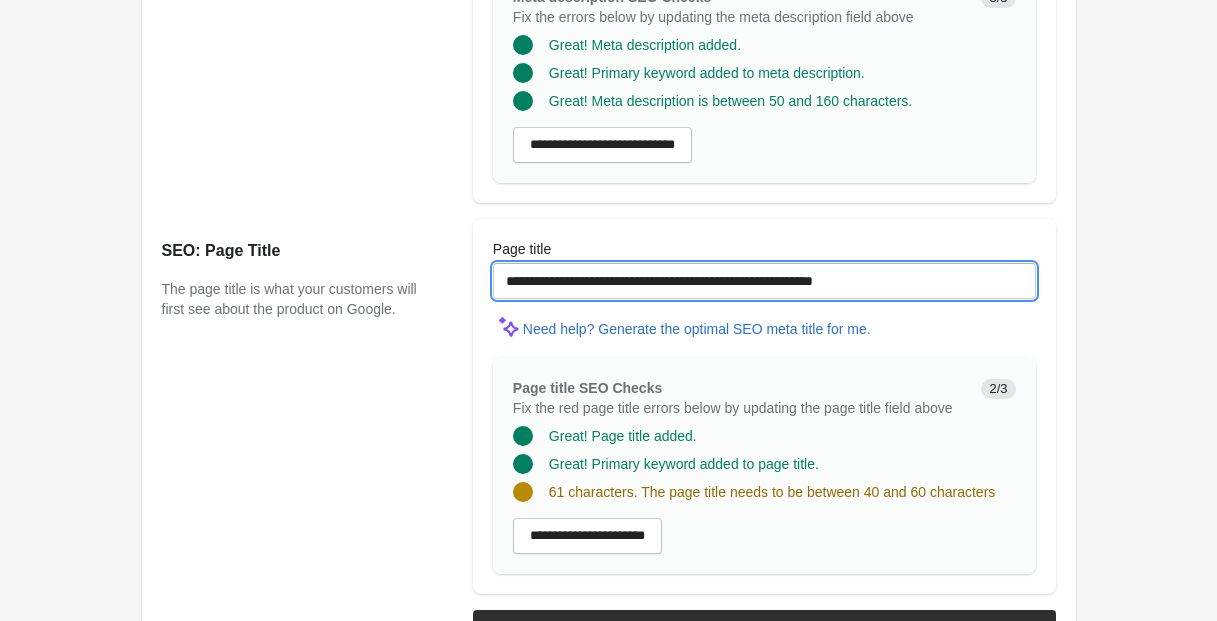 drag, startPoint x: 918, startPoint y: 304, endPoint x: 754, endPoint y: 304, distance: 164 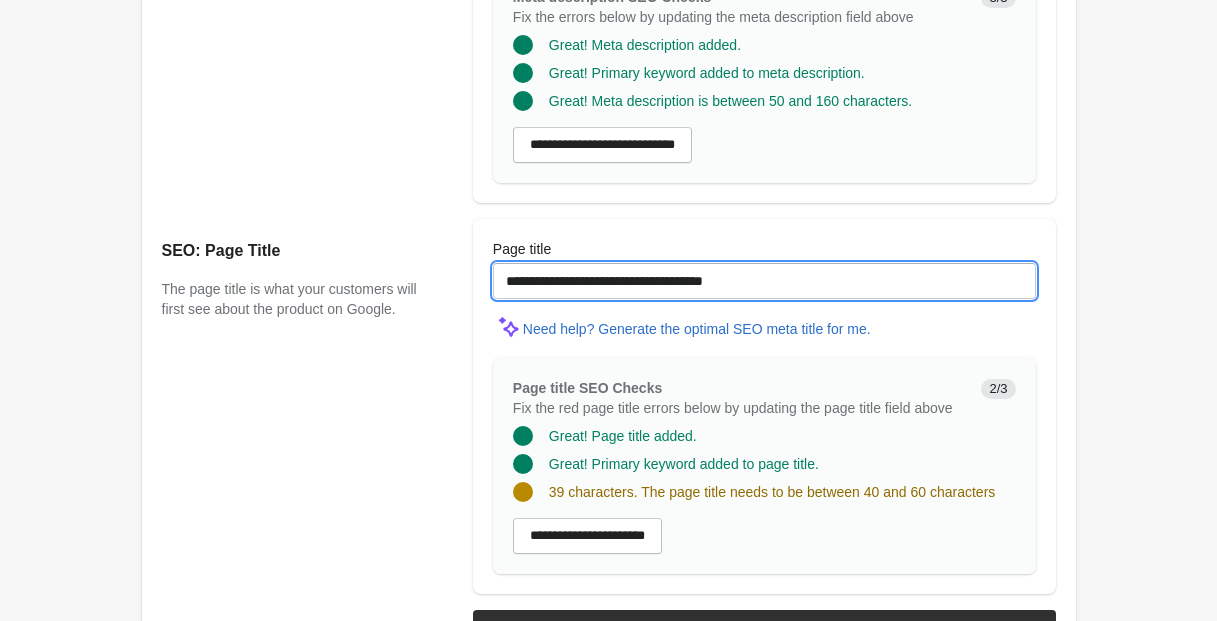 click on "**********" at bounding box center (764, 281) 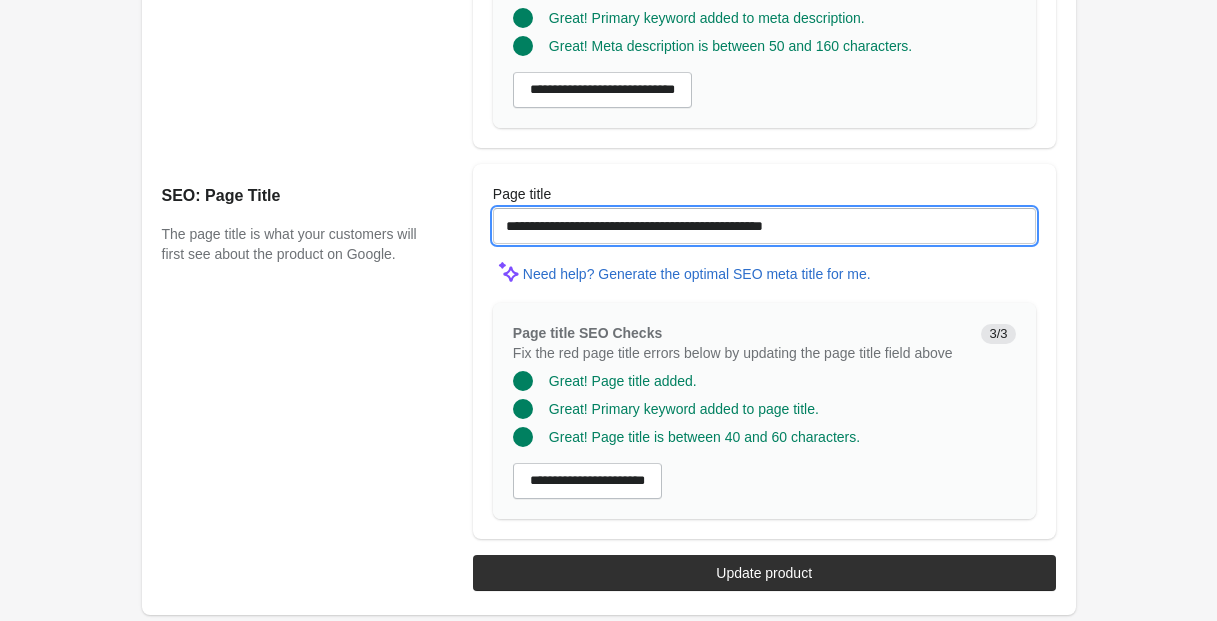 scroll, scrollTop: 1889, scrollLeft: 0, axis: vertical 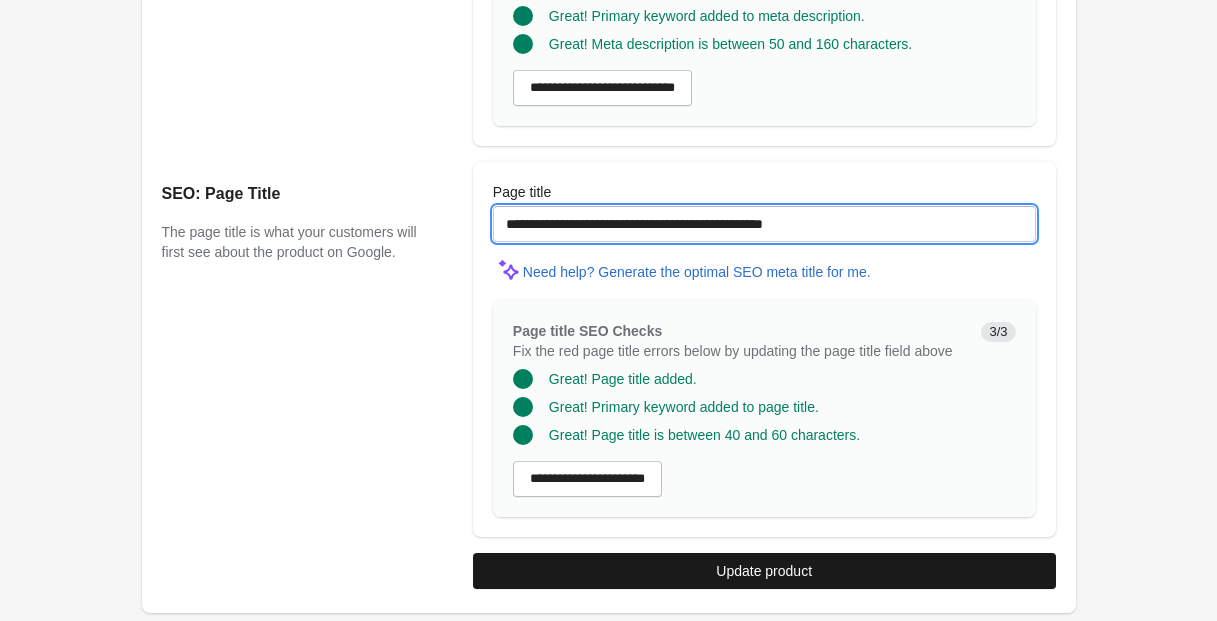 type on "**********" 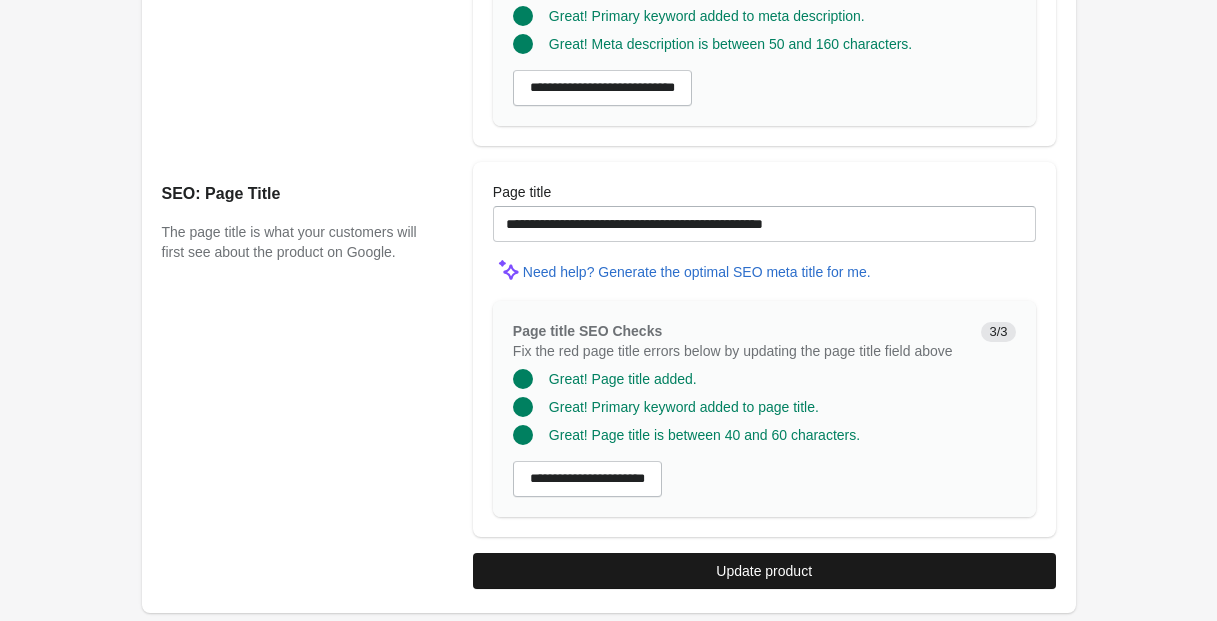 click on "Update product" at bounding box center (764, 571) 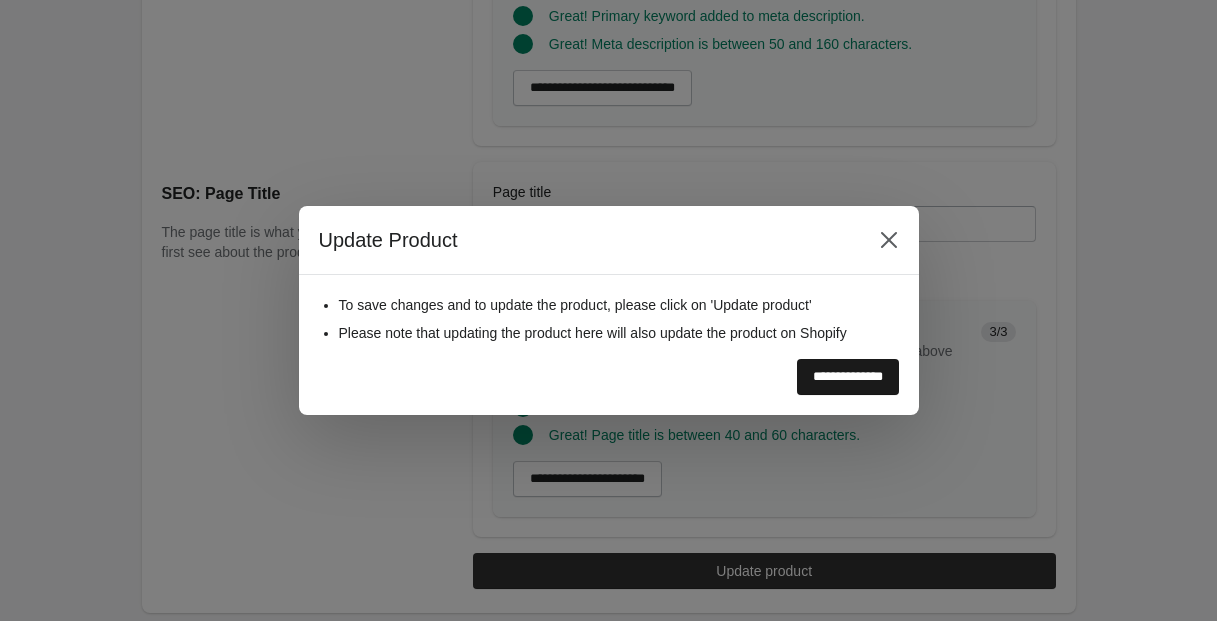 click on "**********" at bounding box center [848, 377] 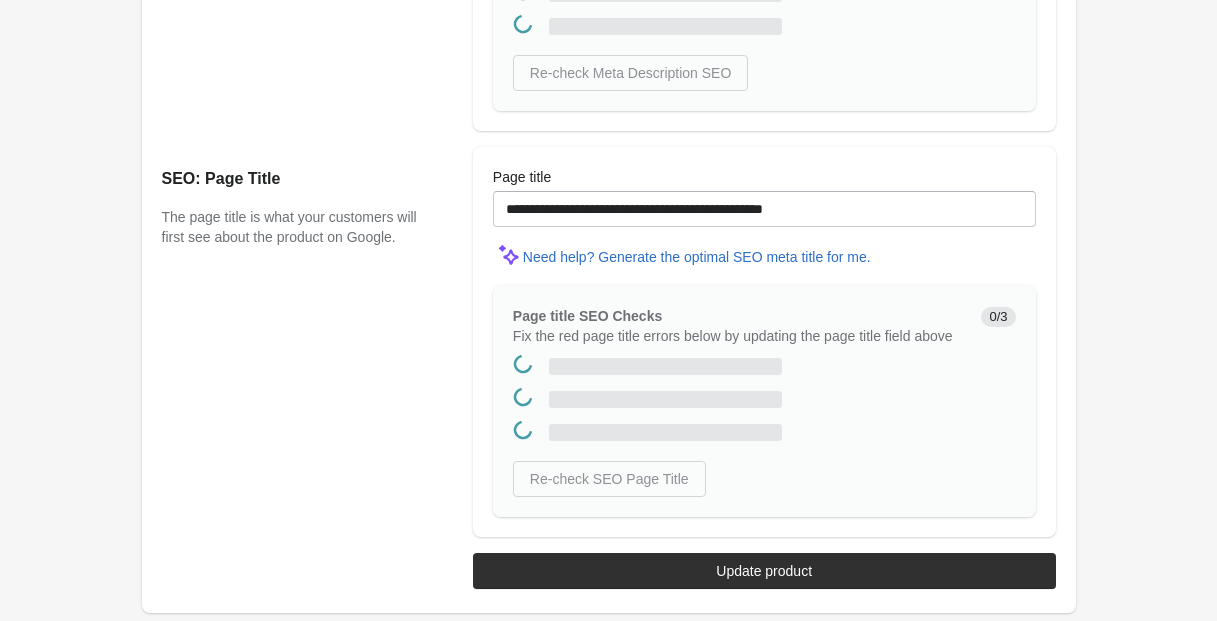 scroll, scrollTop: 0, scrollLeft: 0, axis: both 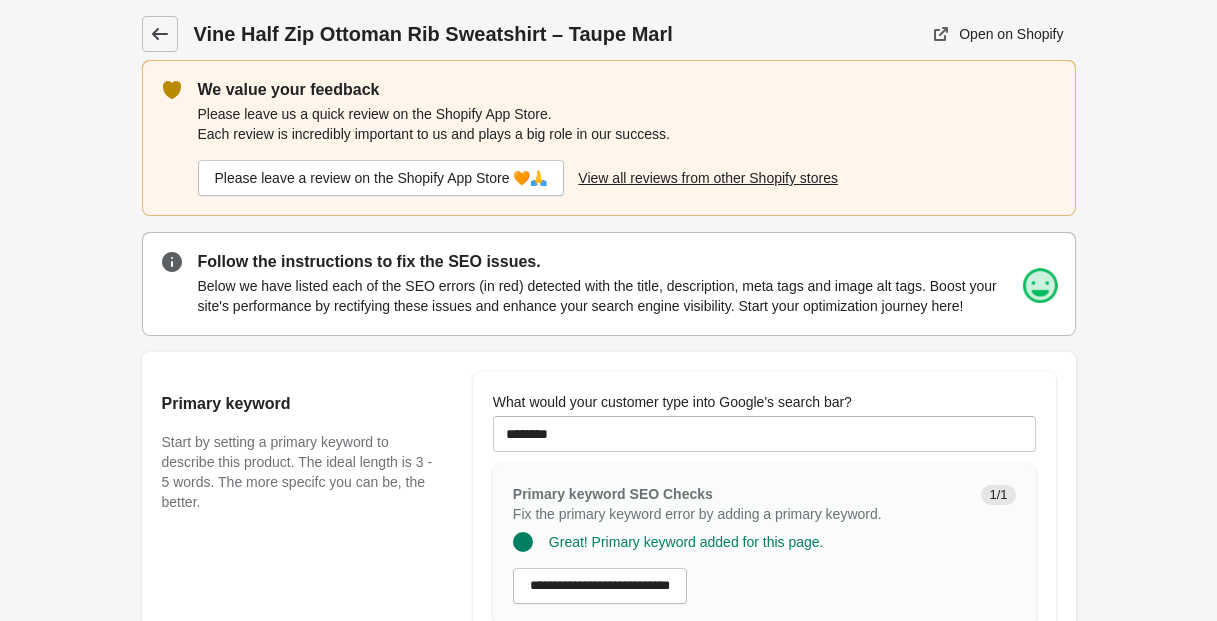 click 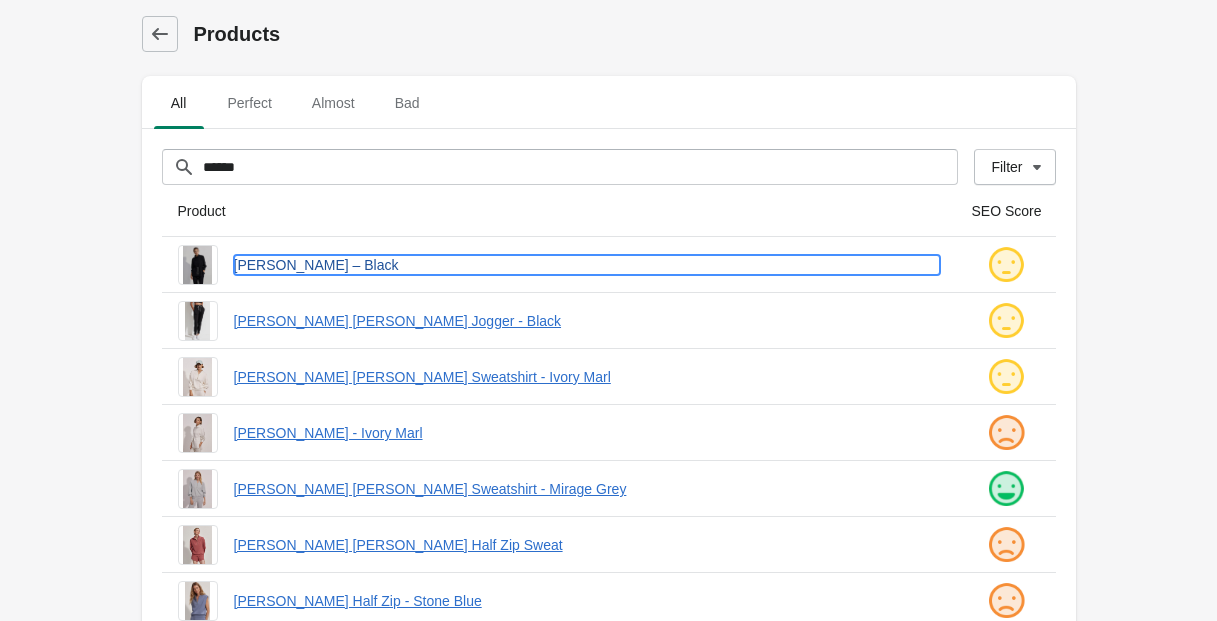 click on "[PERSON_NAME] – Black" at bounding box center [587, 265] 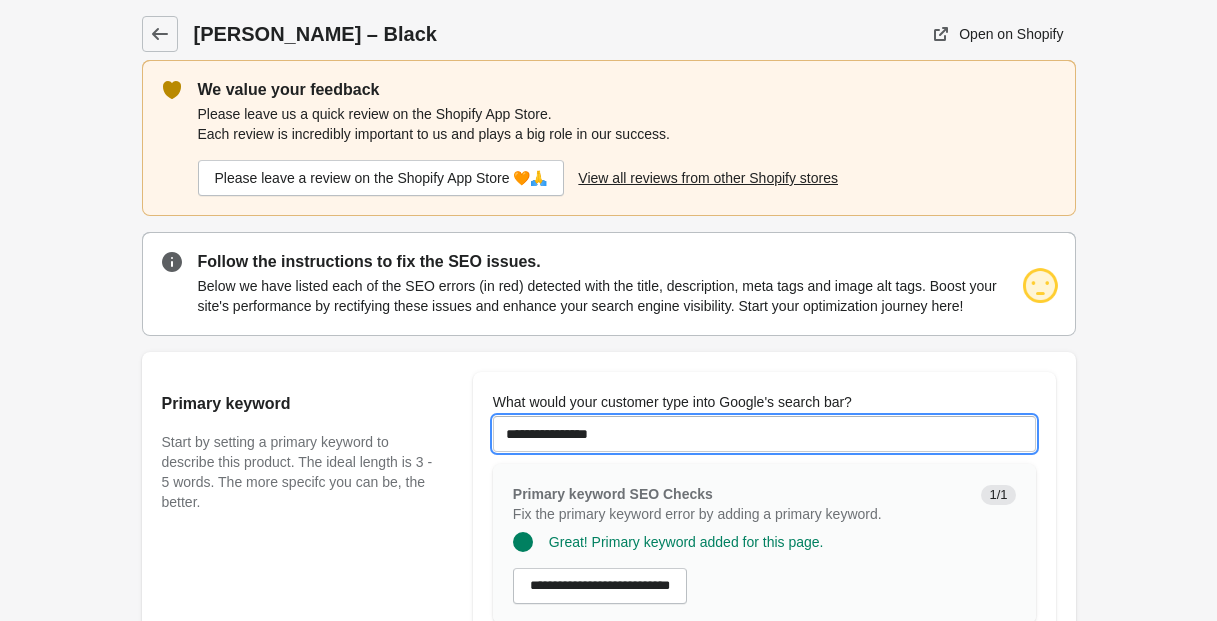 drag, startPoint x: 629, startPoint y: 455, endPoint x: 459, endPoint y: 442, distance: 170.49634 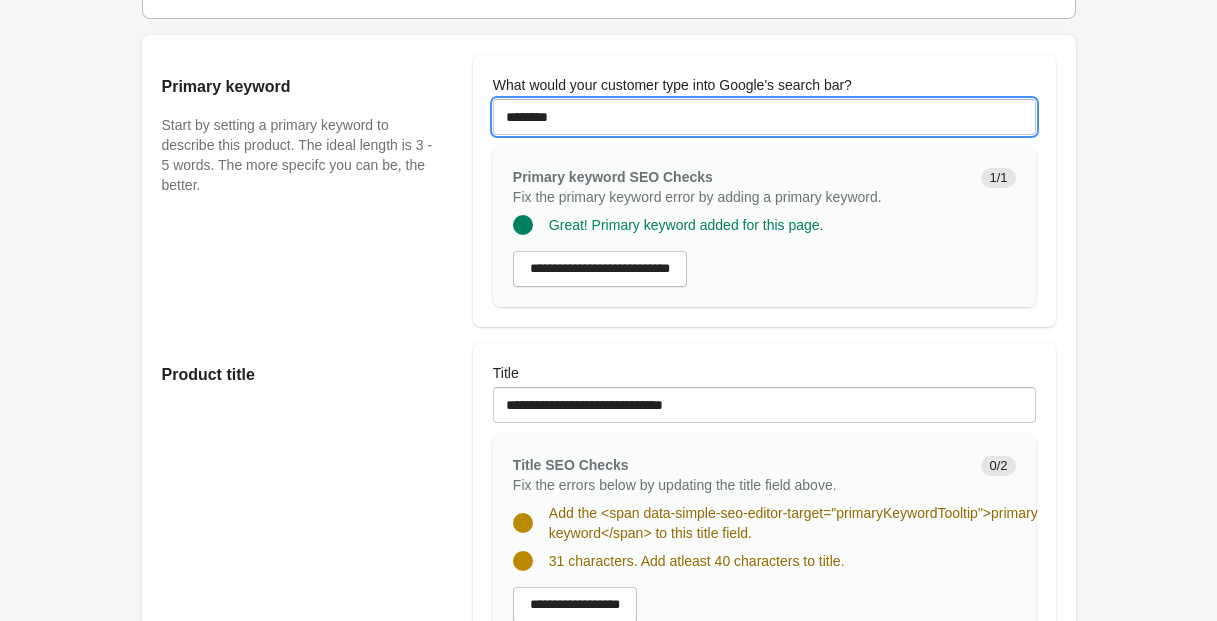 scroll, scrollTop: 342, scrollLeft: 0, axis: vertical 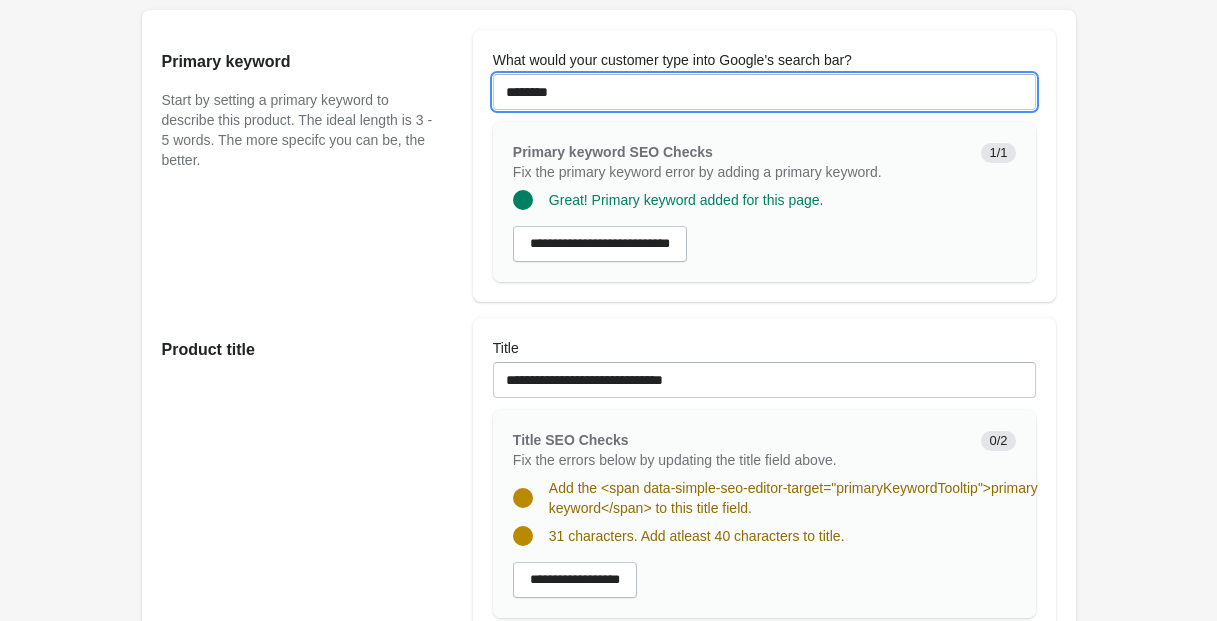 type on "********" 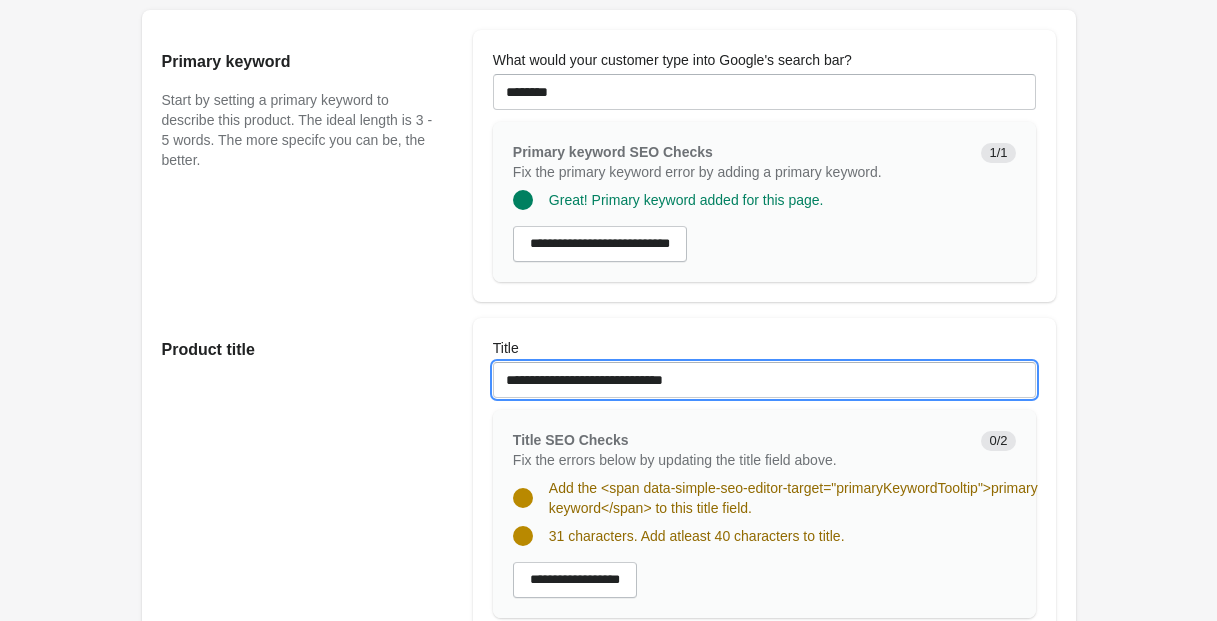 click on "**********" at bounding box center (764, 380) 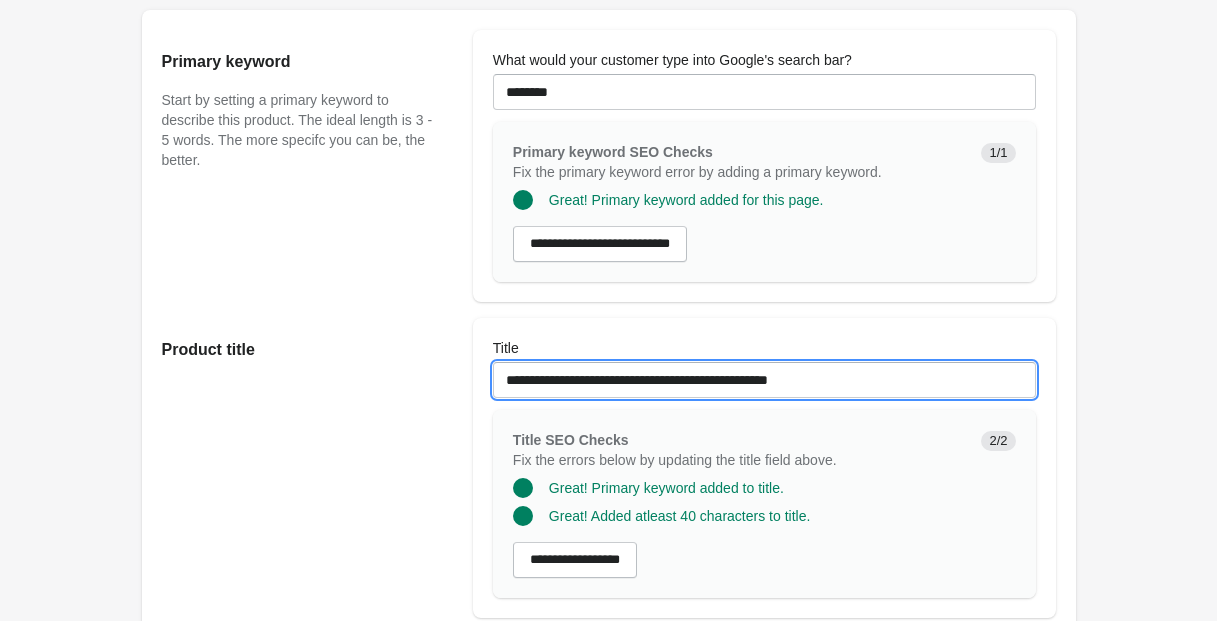 drag, startPoint x: 552, startPoint y: 398, endPoint x: 385, endPoint y: 382, distance: 167.76471 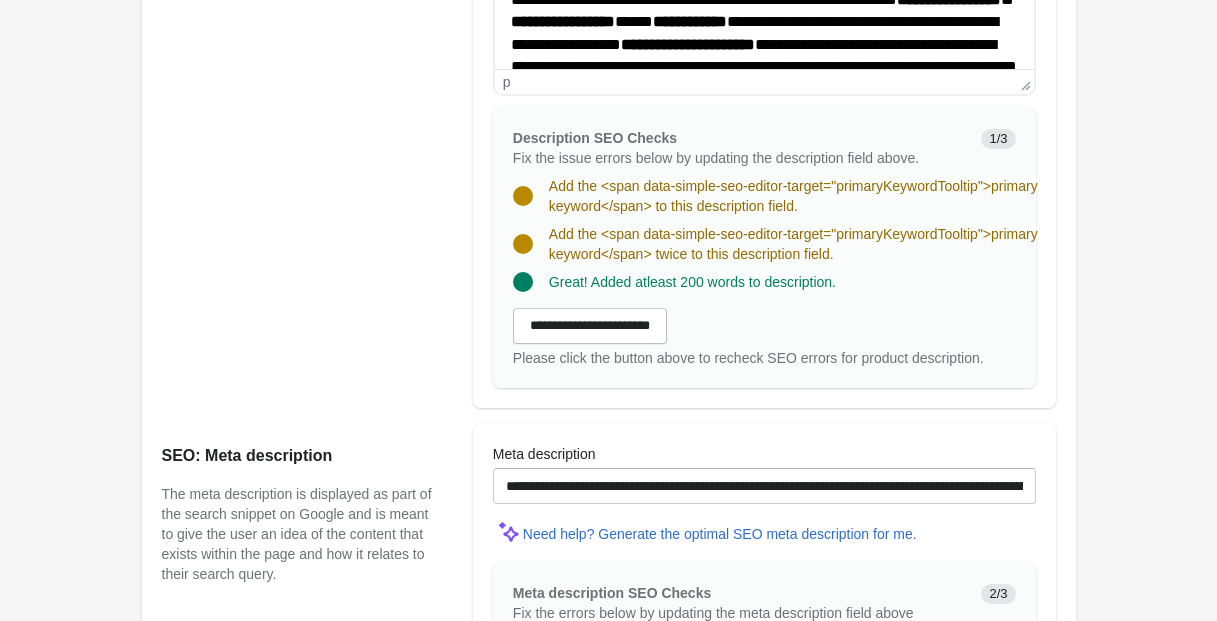 scroll, scrollTop: 1240, scrollLeft: 0, axis: vertical 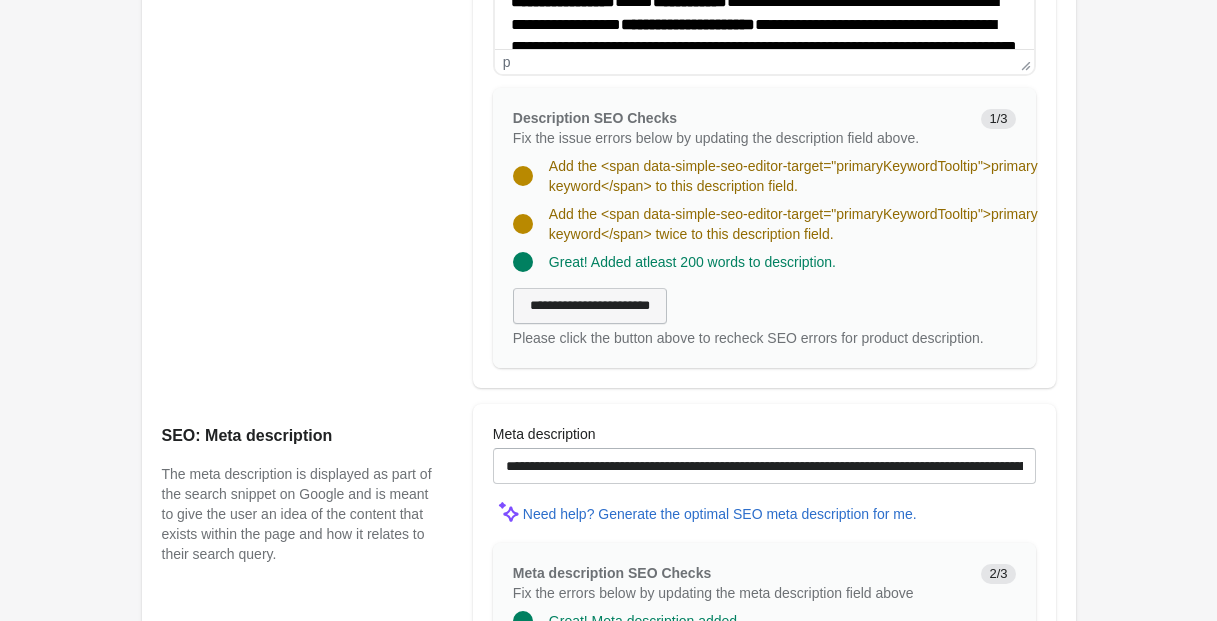 type on "**********" 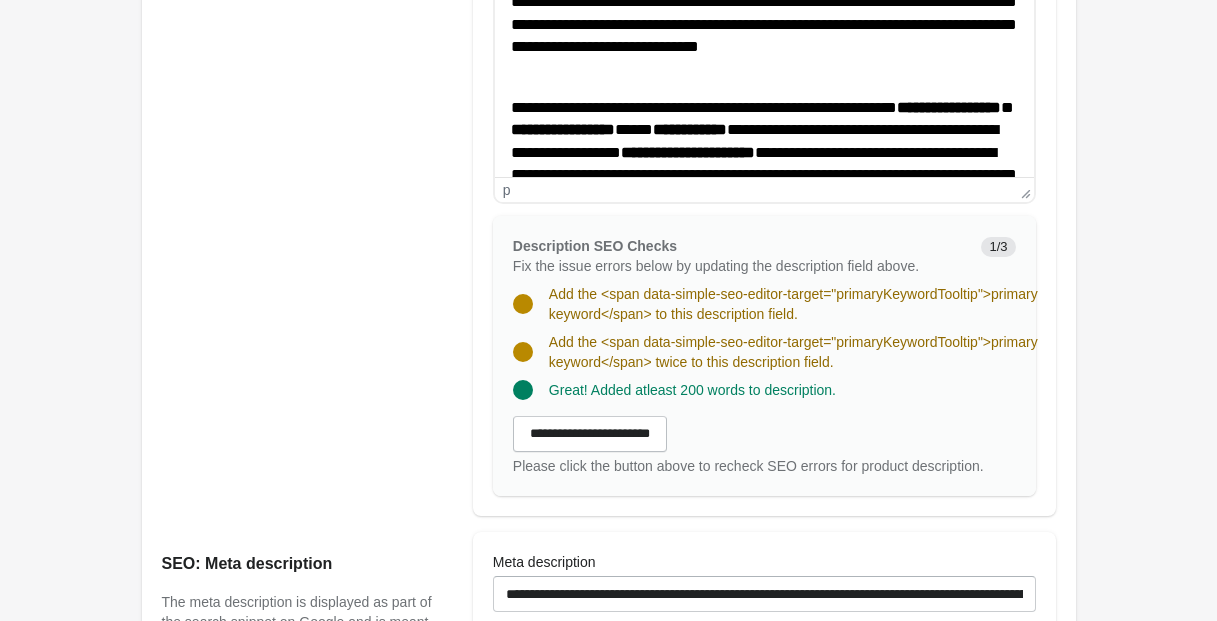 scroll, scrollTop: 1098, scrollLeft: 0, axis: vertical 